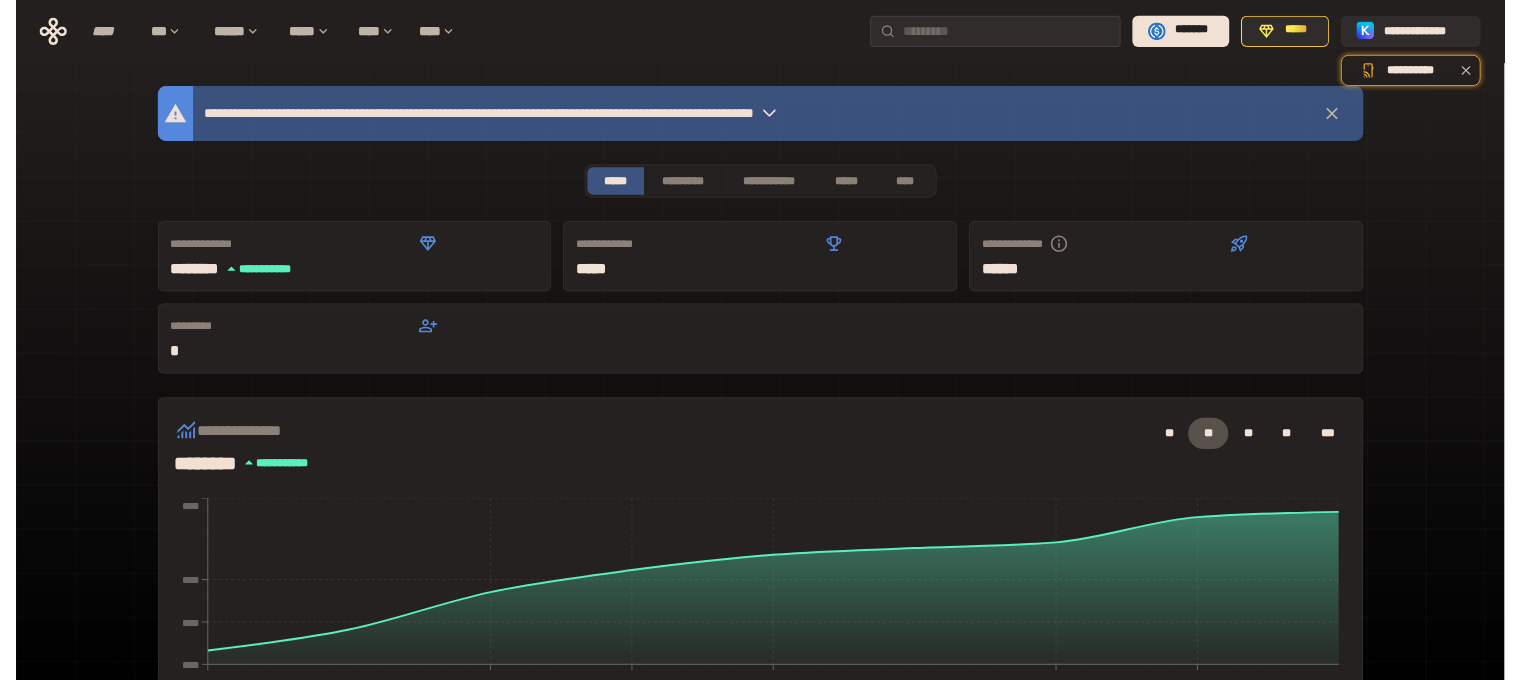 scroll, scrollTop: 589, scrollLeft: 0, axis: vertical 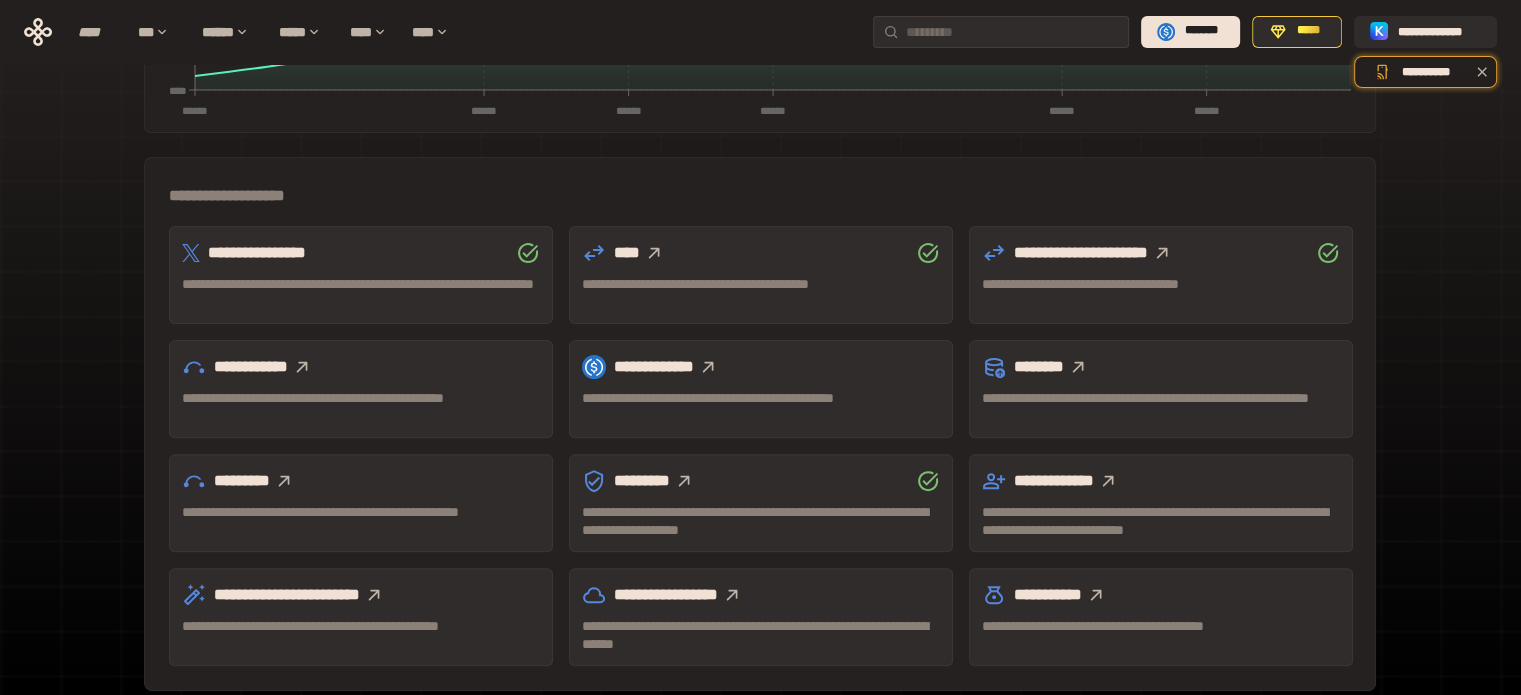 click 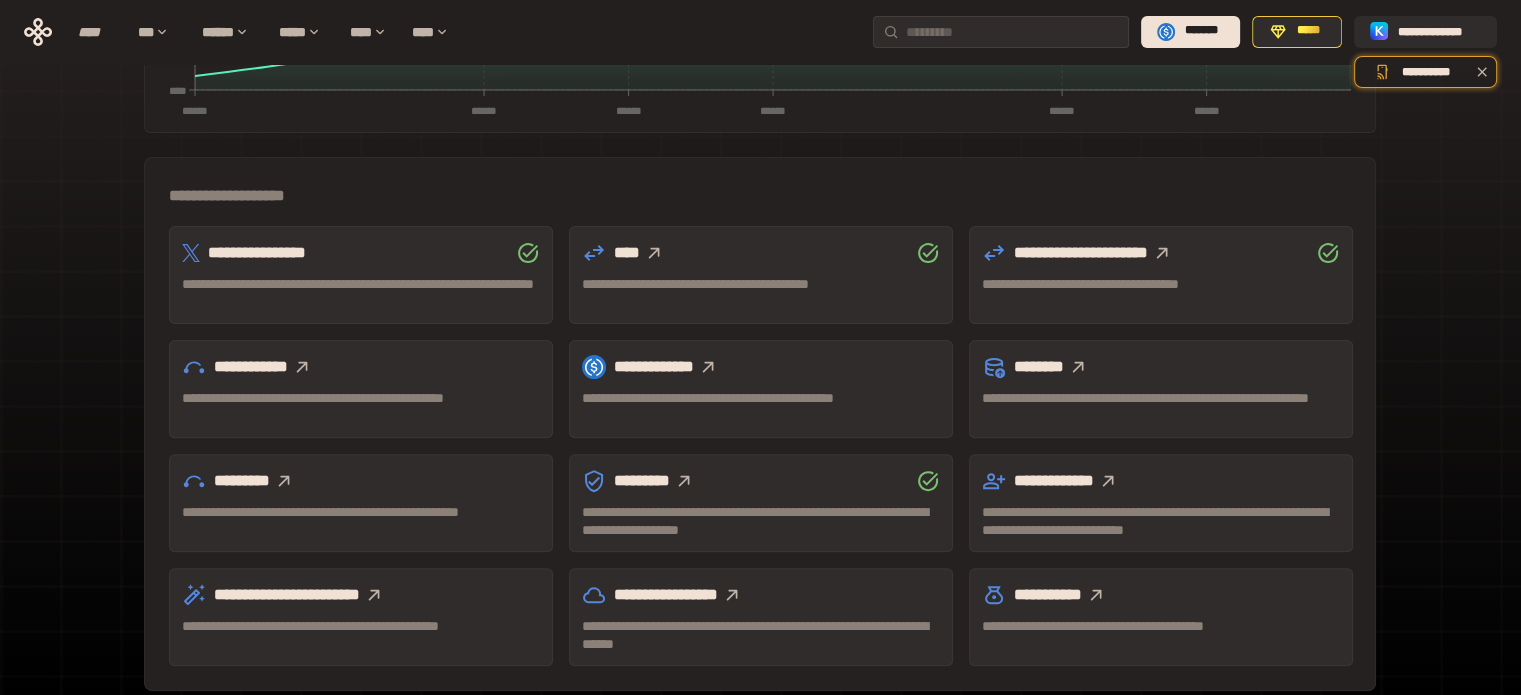 click 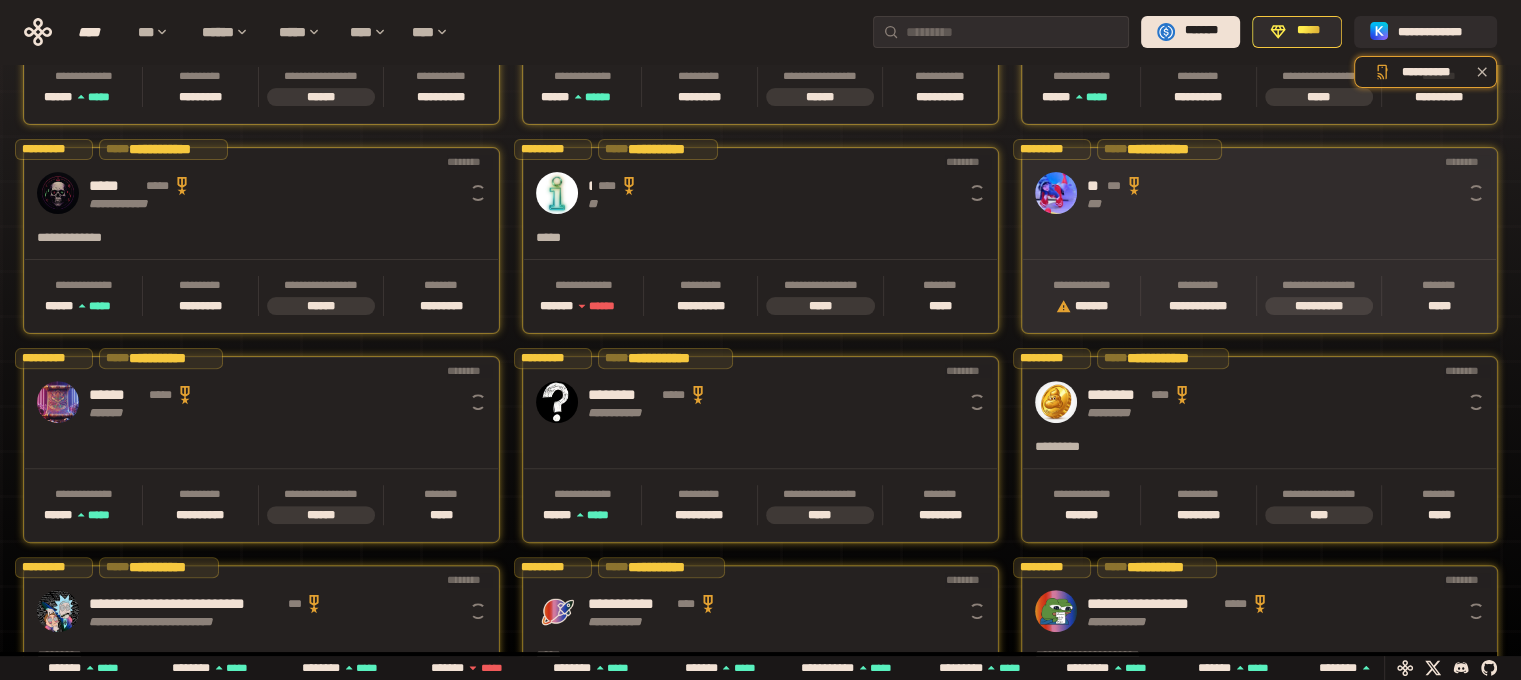 scroll, scrollTop: 0, scrollLeft: 16, axis: horizontal 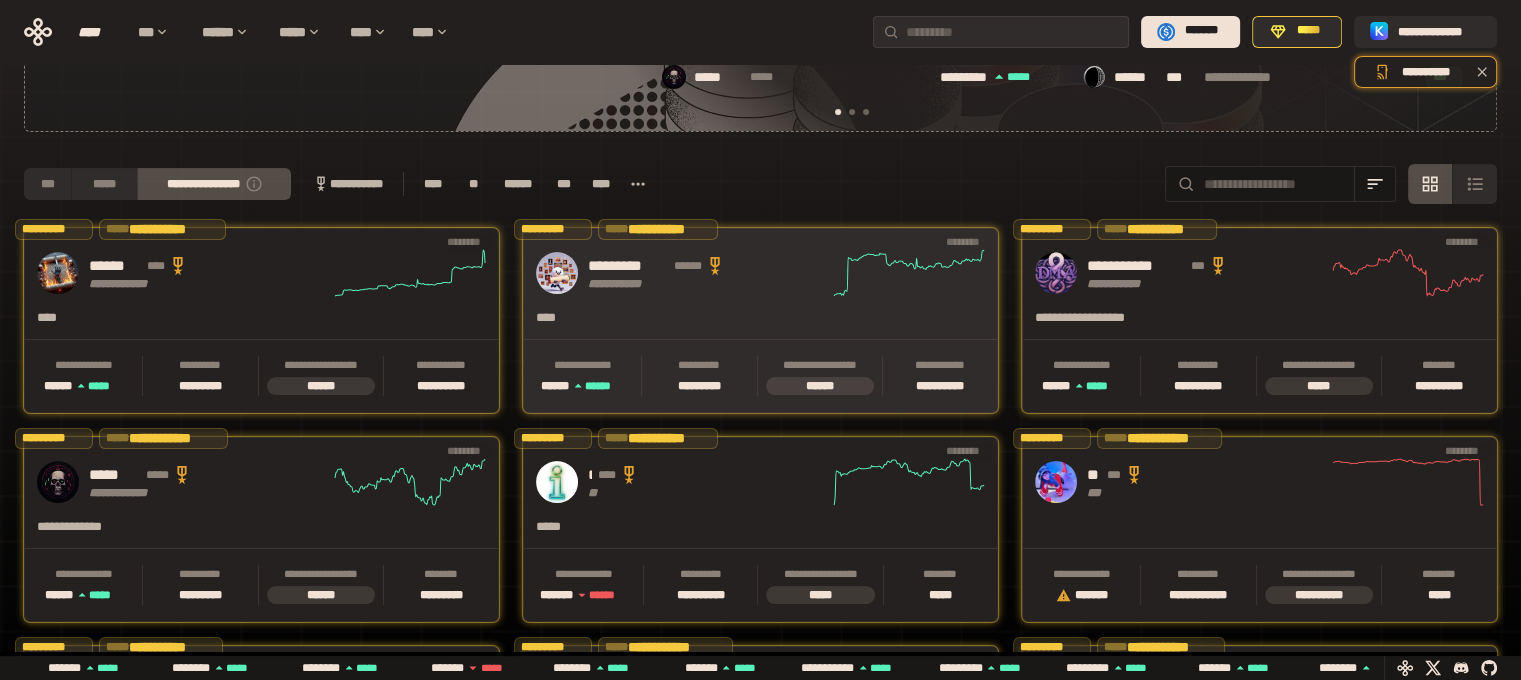 click 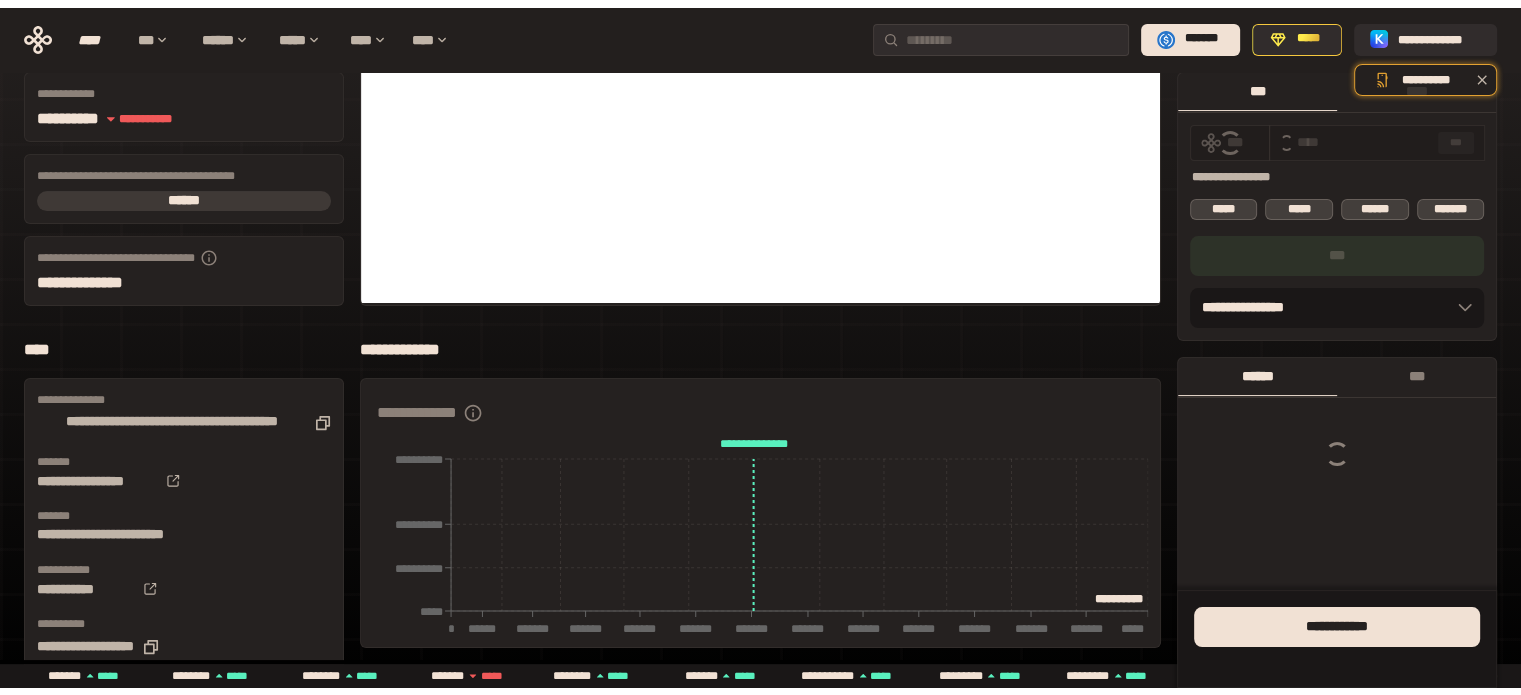 scroll, scrollTop: 0, scrollLeft: 0, axis: both 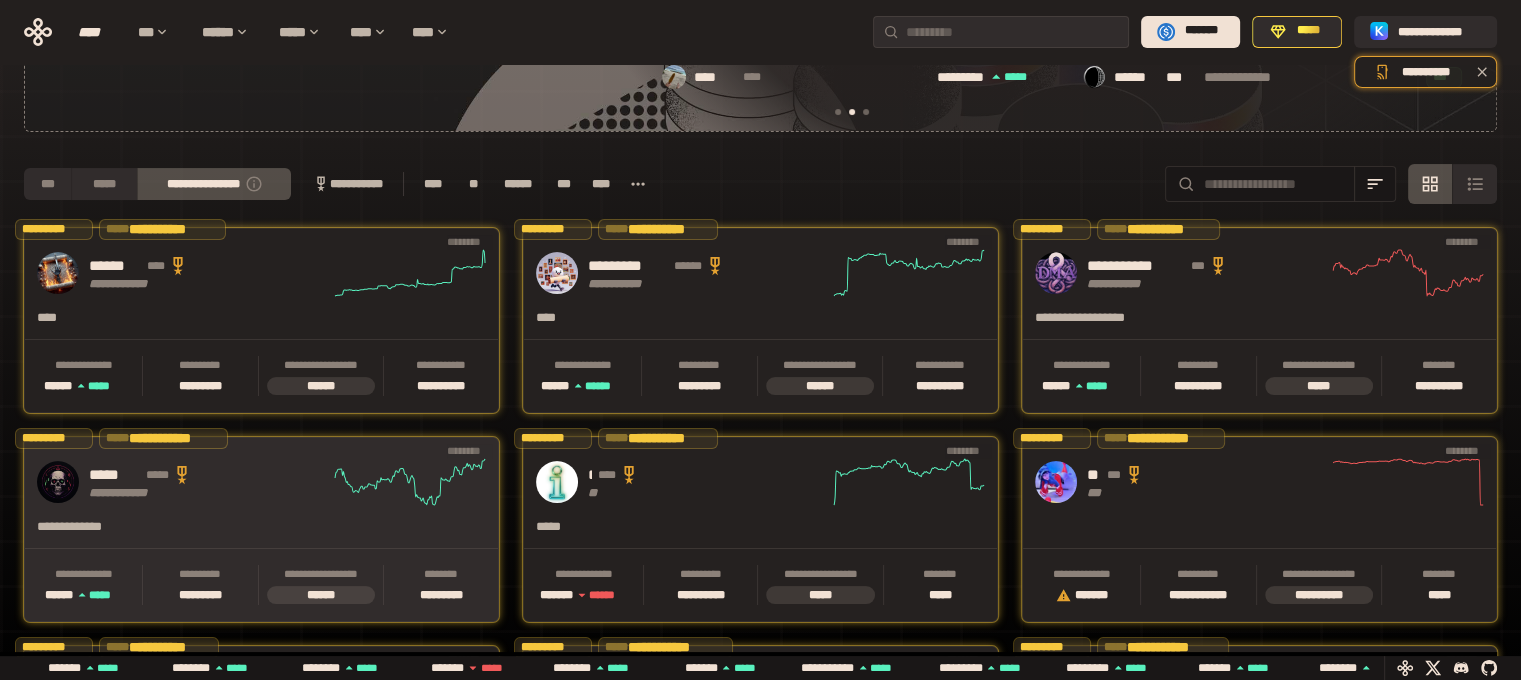 click 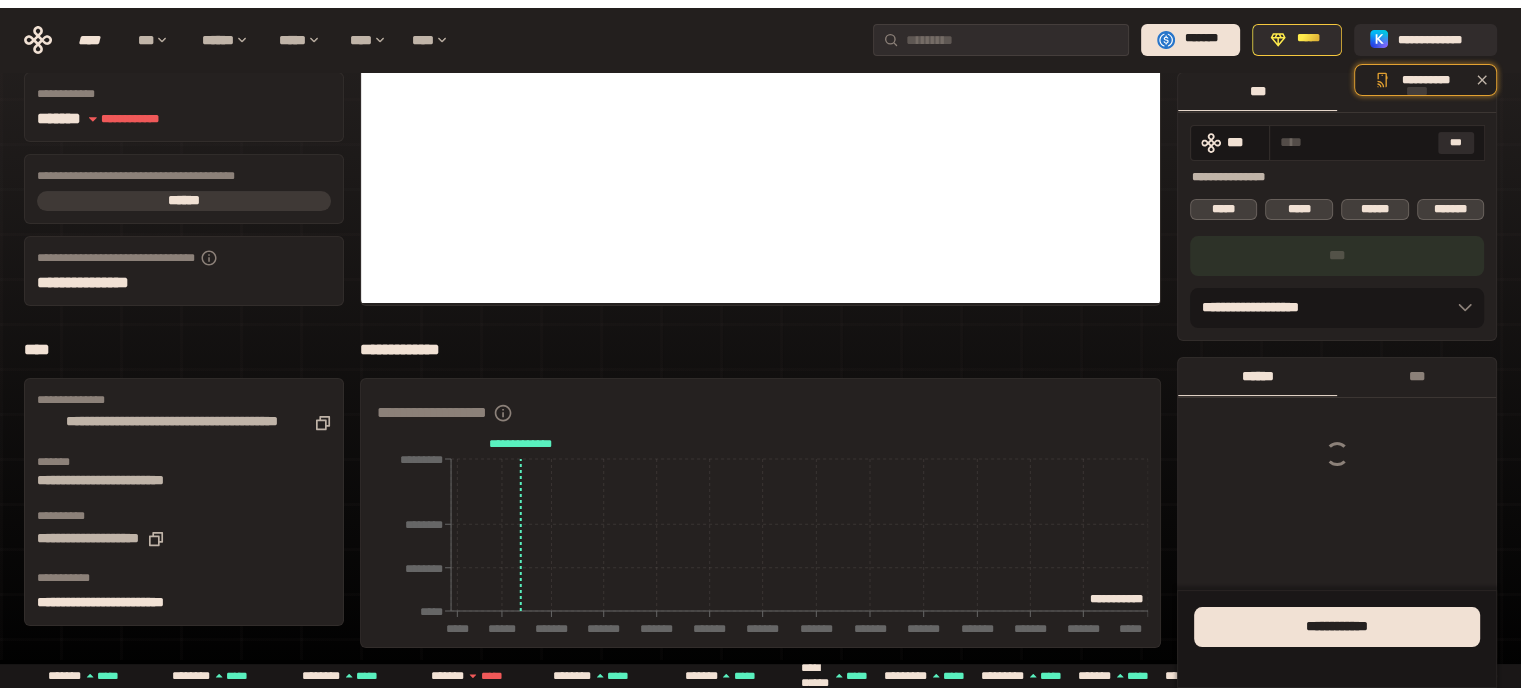 scroll, scrollTop: 0, scrollLeft: 0, axis: both 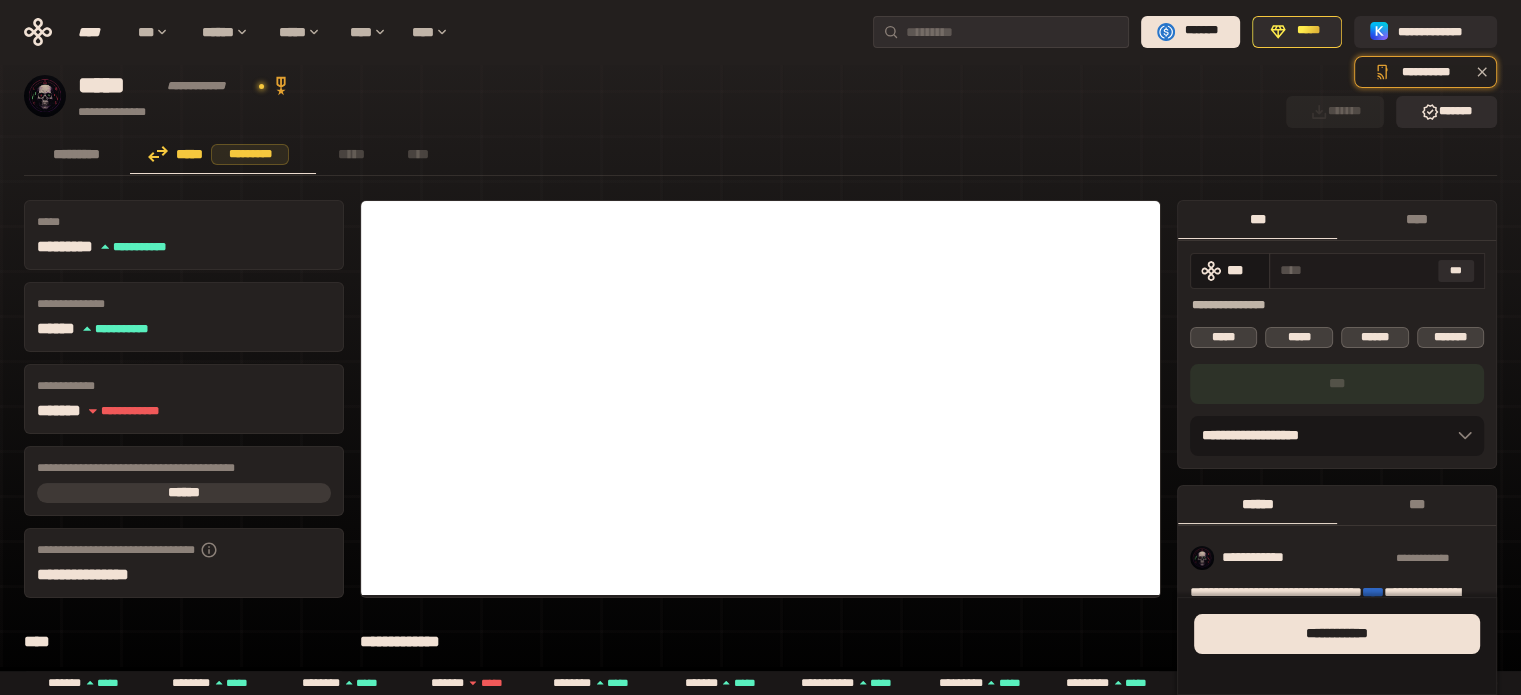 click at bounding box center (1355, 270) 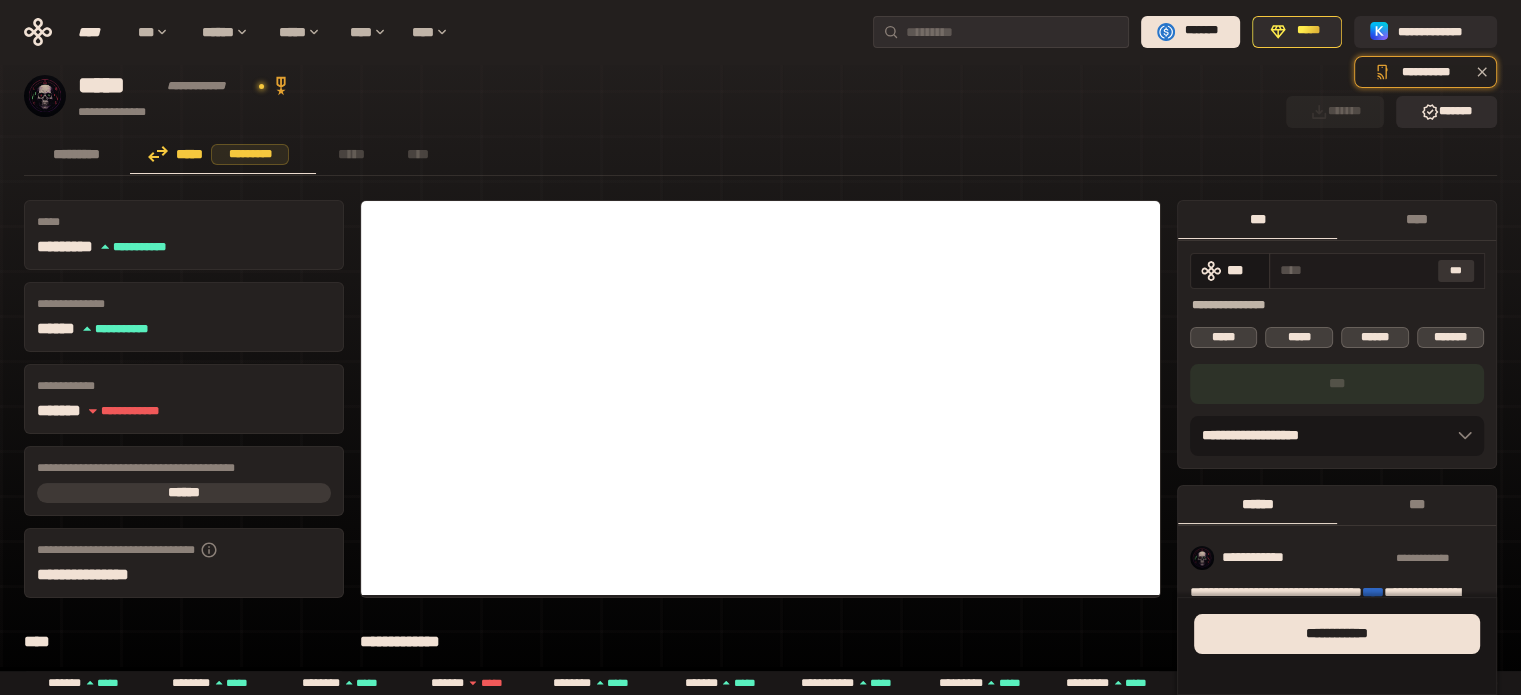 click on "***" at bounding box center (1456, 271) 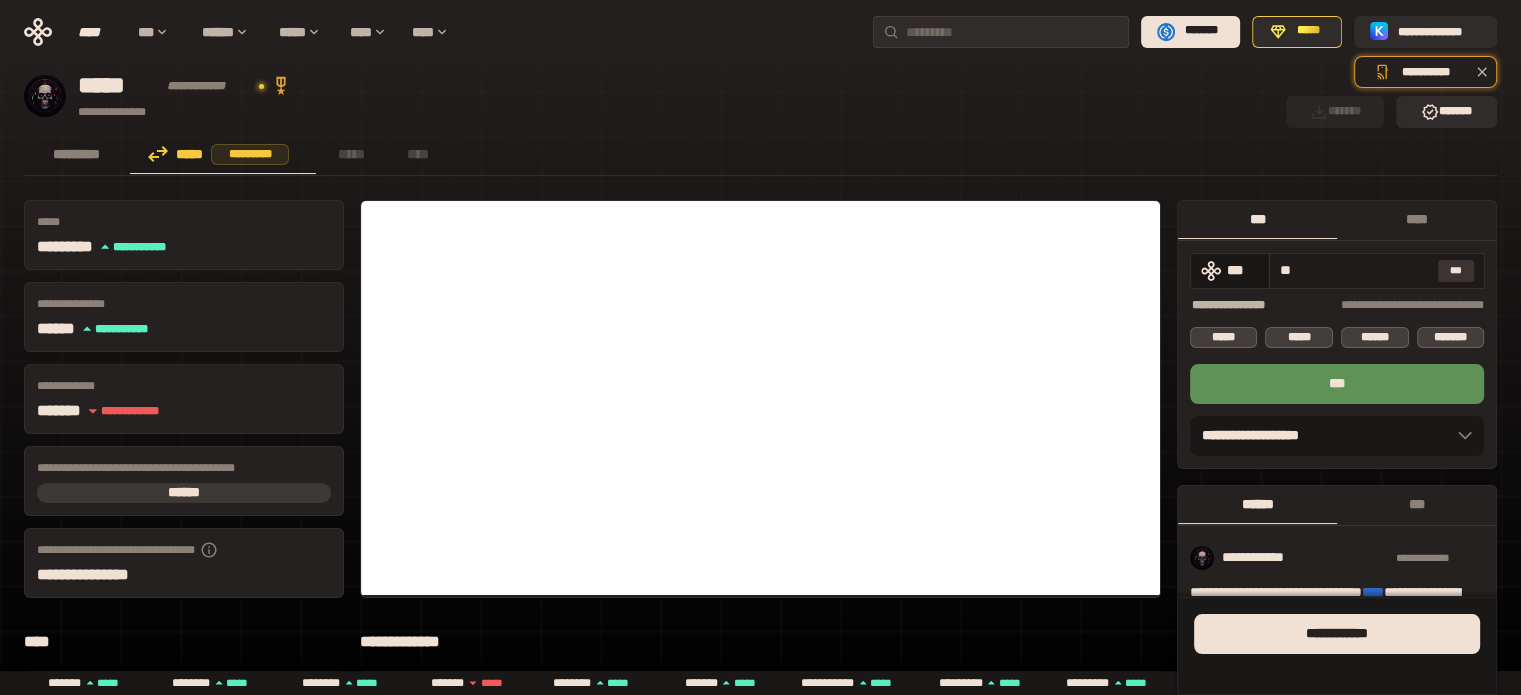 type on "*" 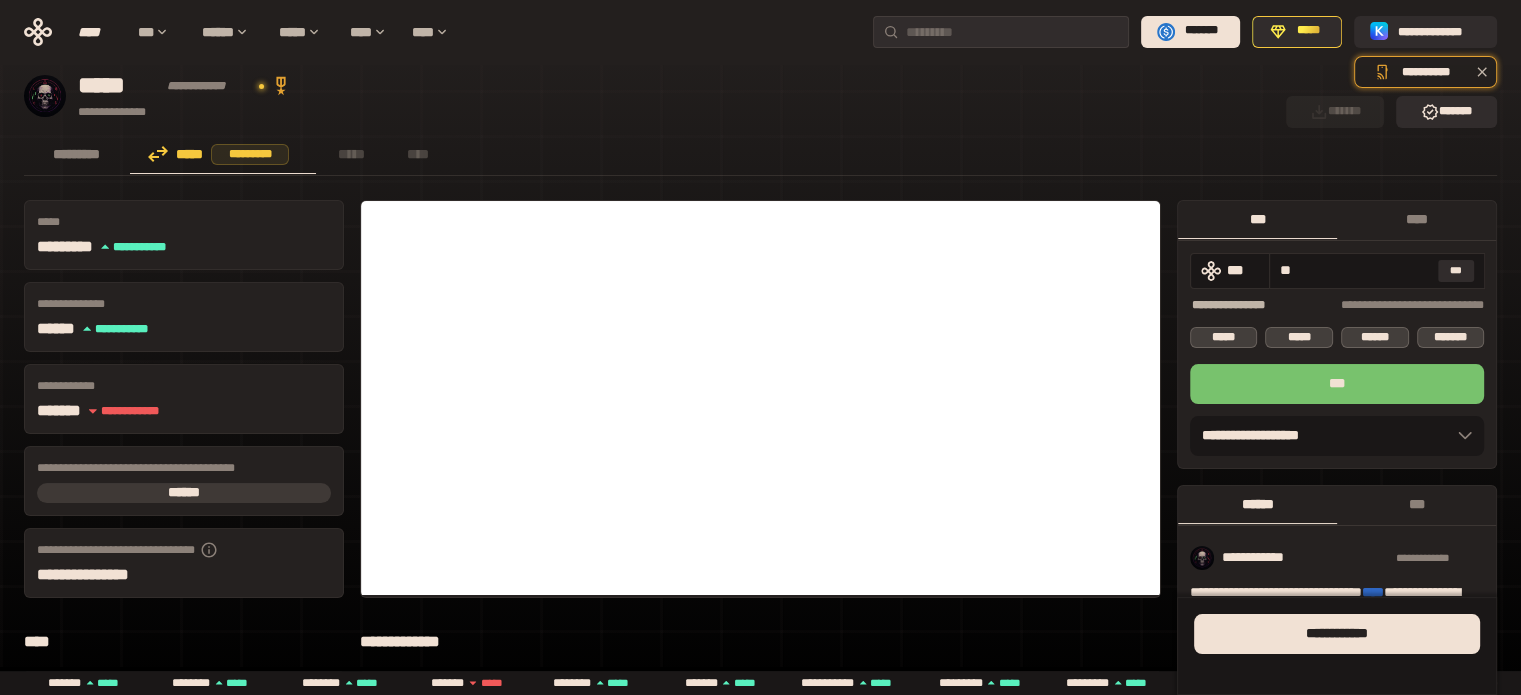 type on "**" 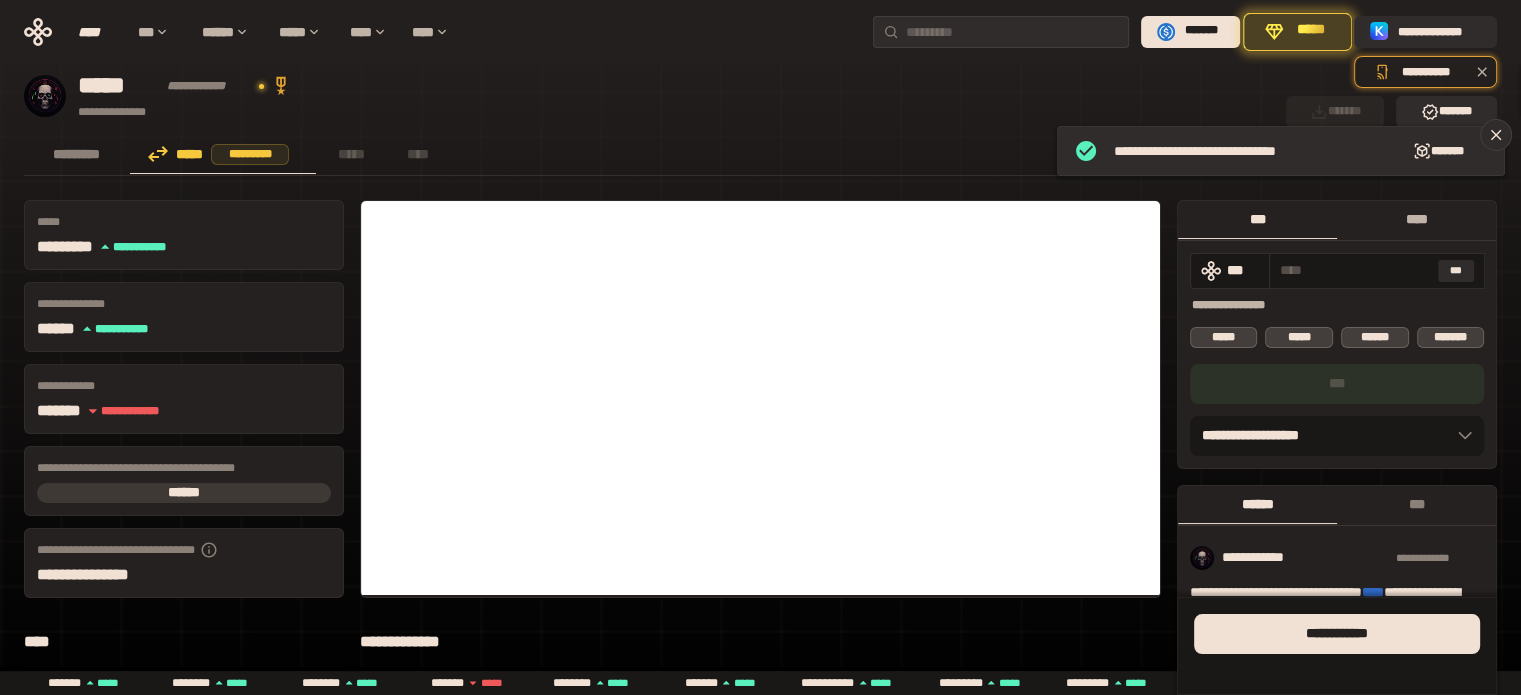 click on "****" at bounding box center (1416, 219) 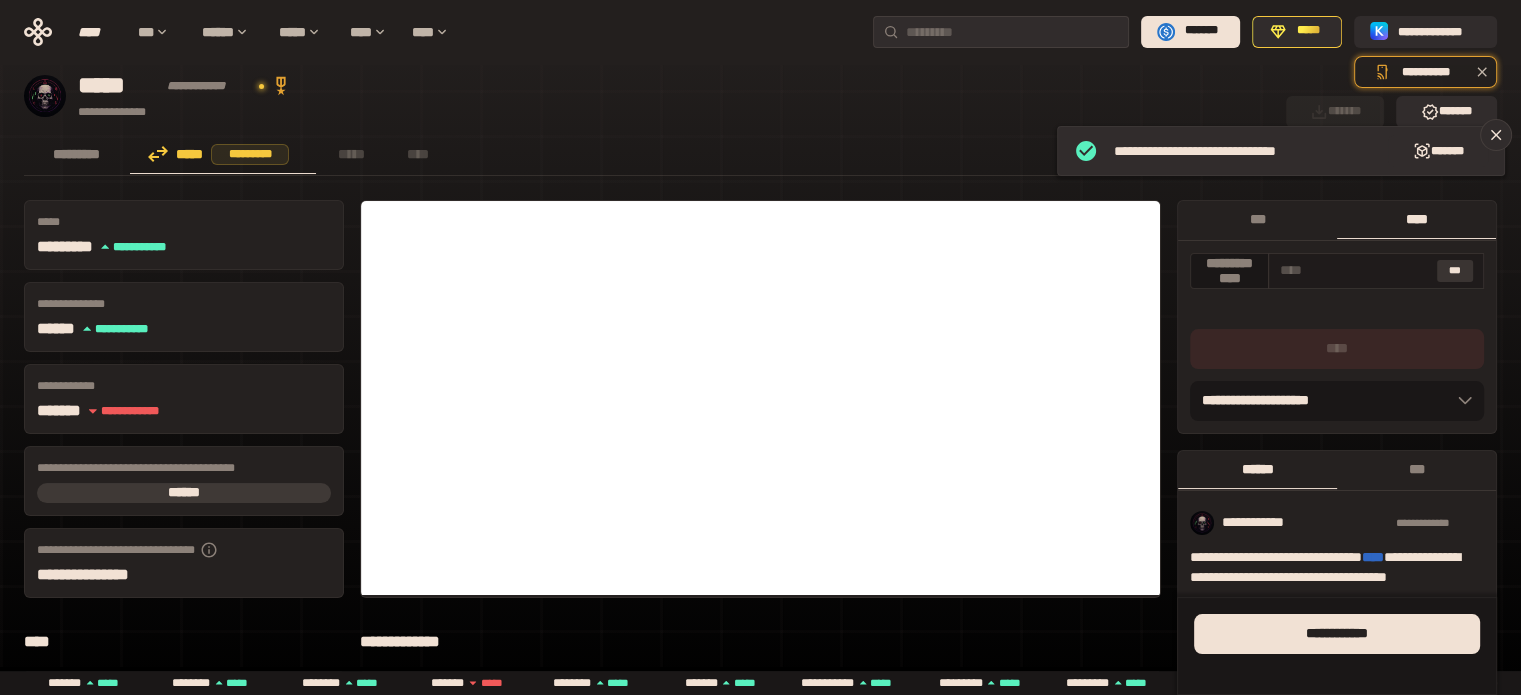 click on "***" at bounding box center (1455, 271) 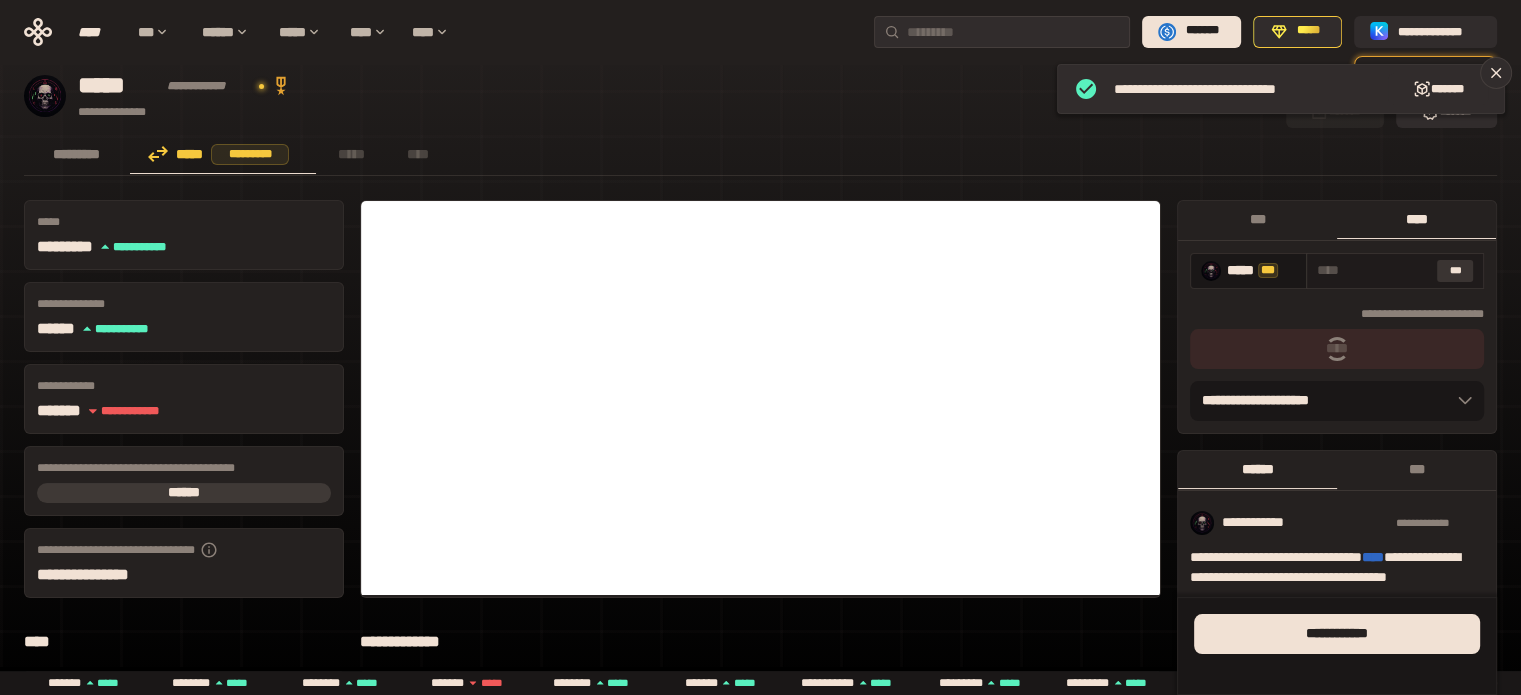 type on "**********" 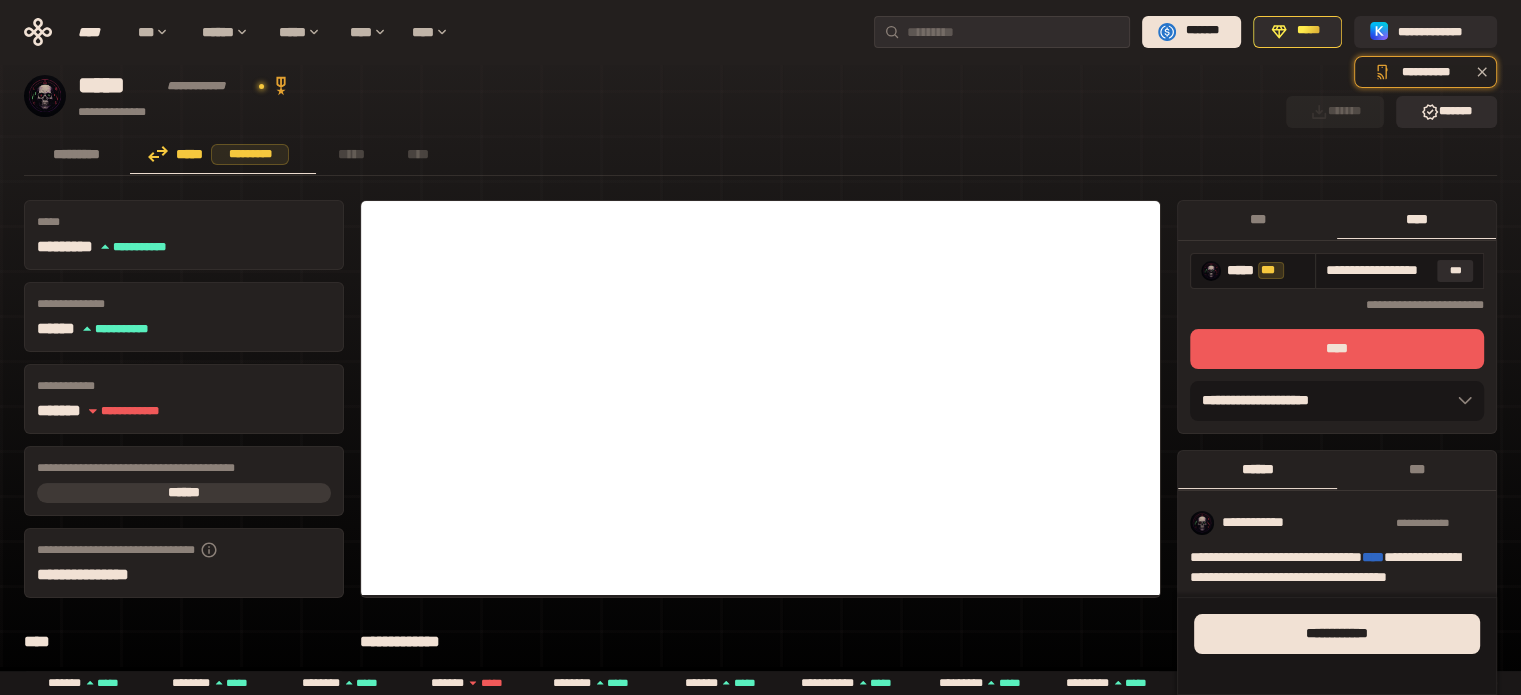 click on "****" at bounding box center [1337, 349] 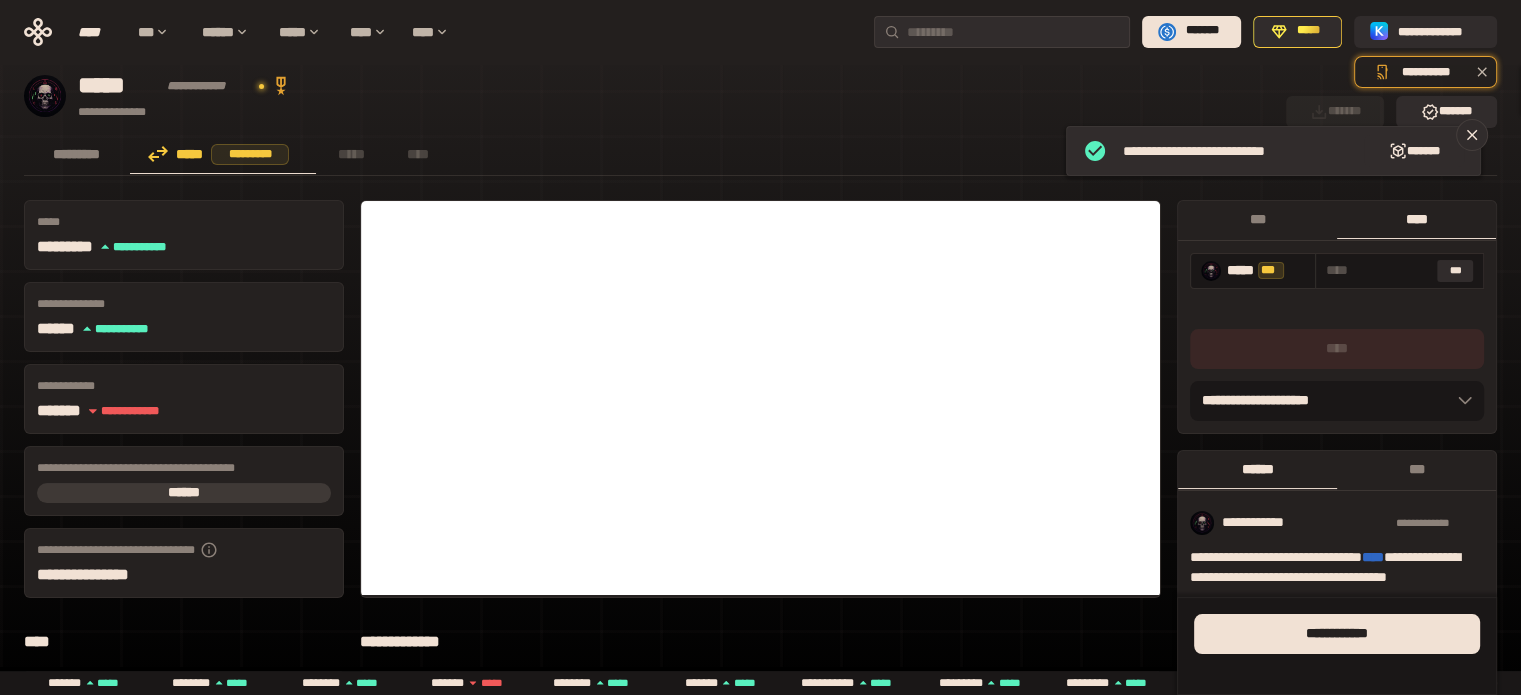 click on "***" at bounding box center [1257, 219] 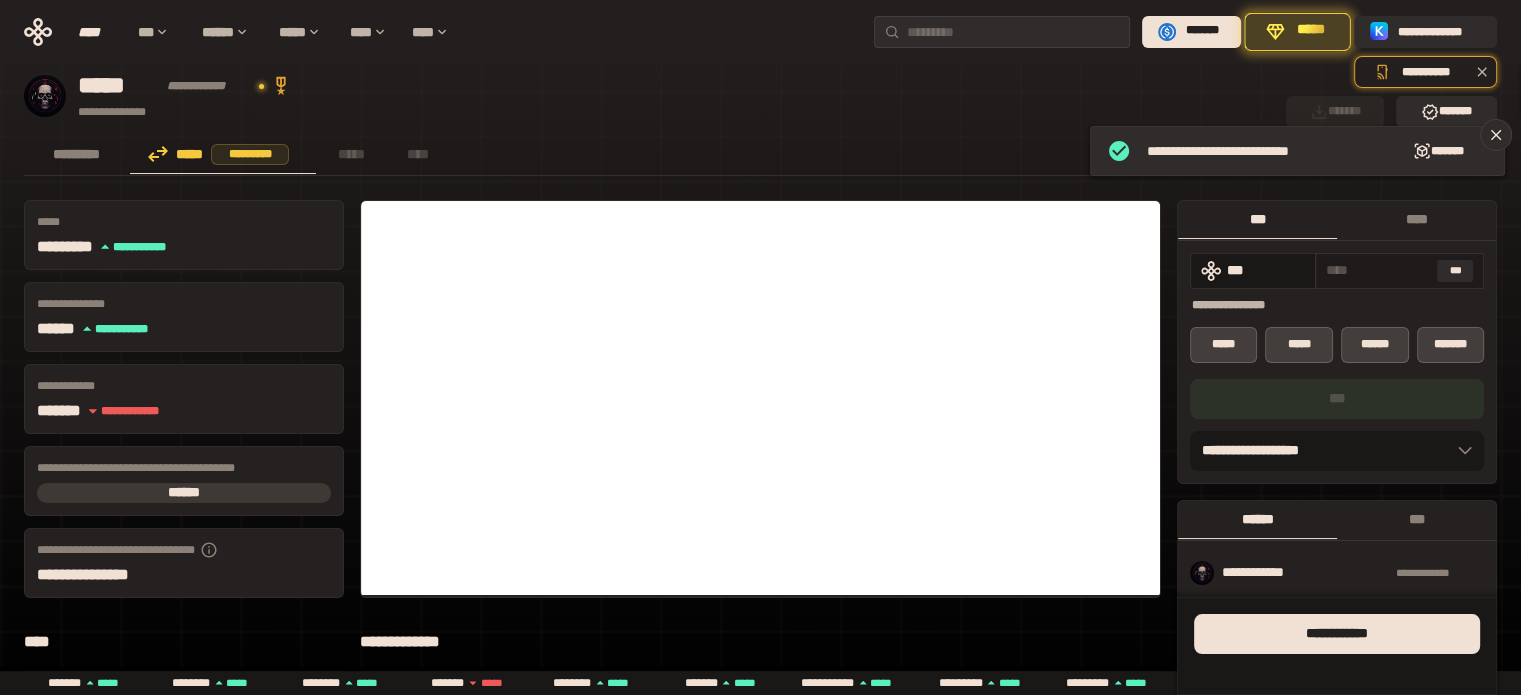 click at bounding box center [1378, 270] 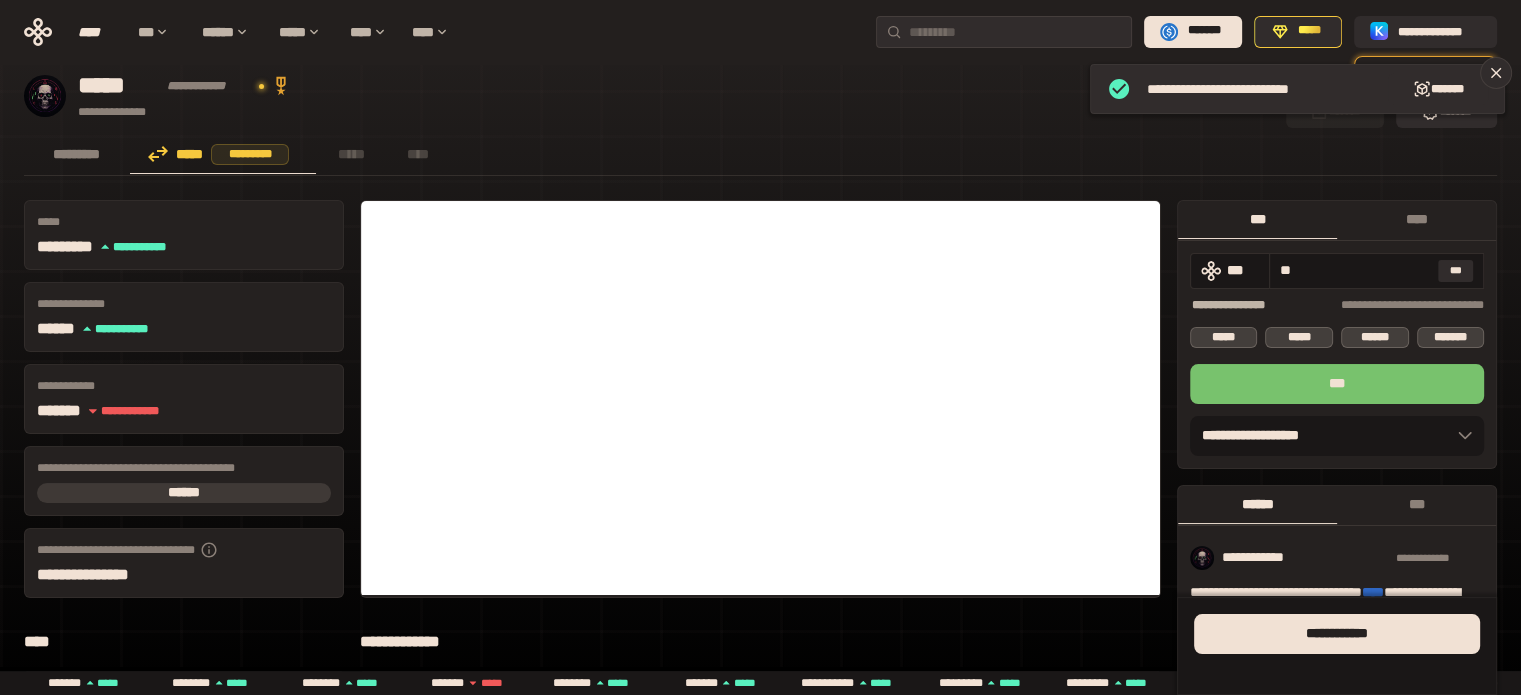 type on "**" 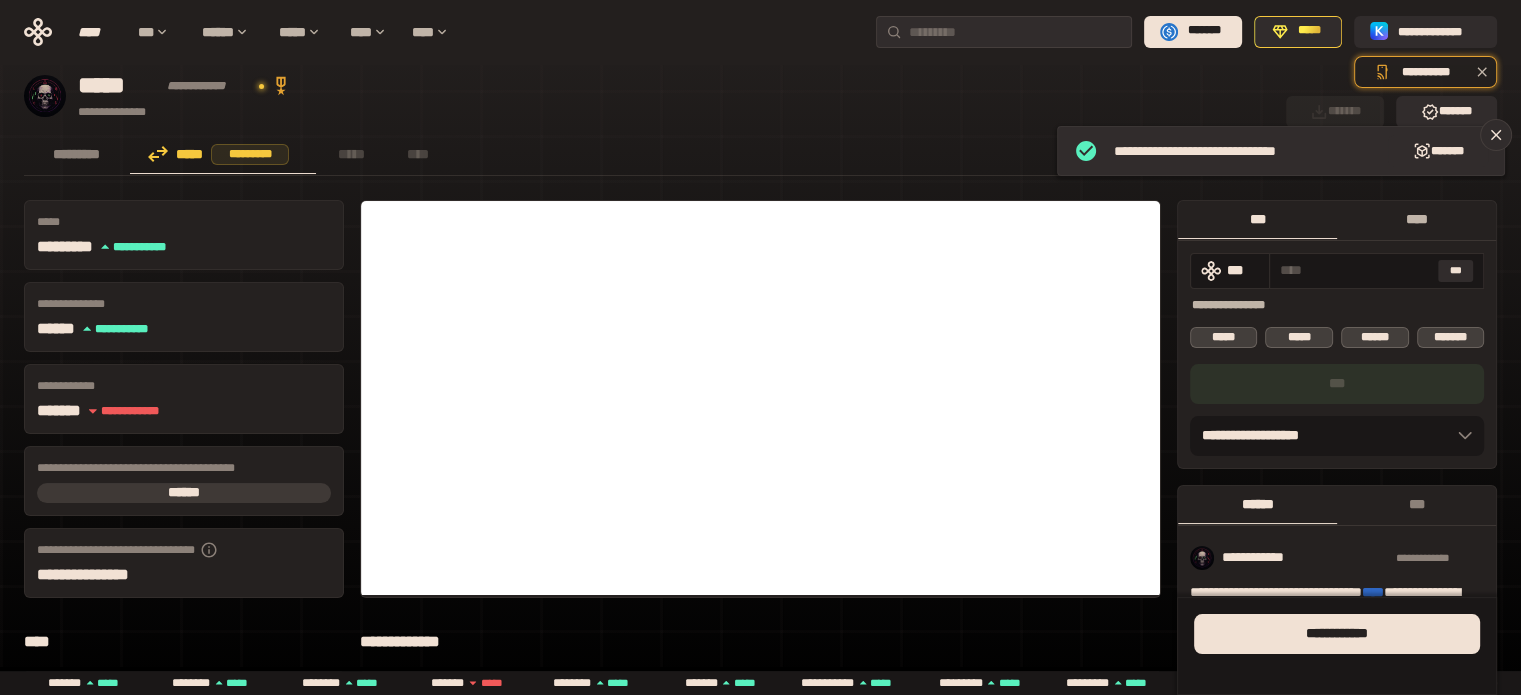 click on "[FIRST] [LAST] [CITY] [STATE] [ZIP_CODE] [COUNTRY] [PHONE] [EMAIL]
[STREET_NAME] [STREET_TYPE] [CITY], [STATE] [ZIP_CODE] [COUNTRY] [PHONE] [EMAIL]" at bounding box center [760, 784] 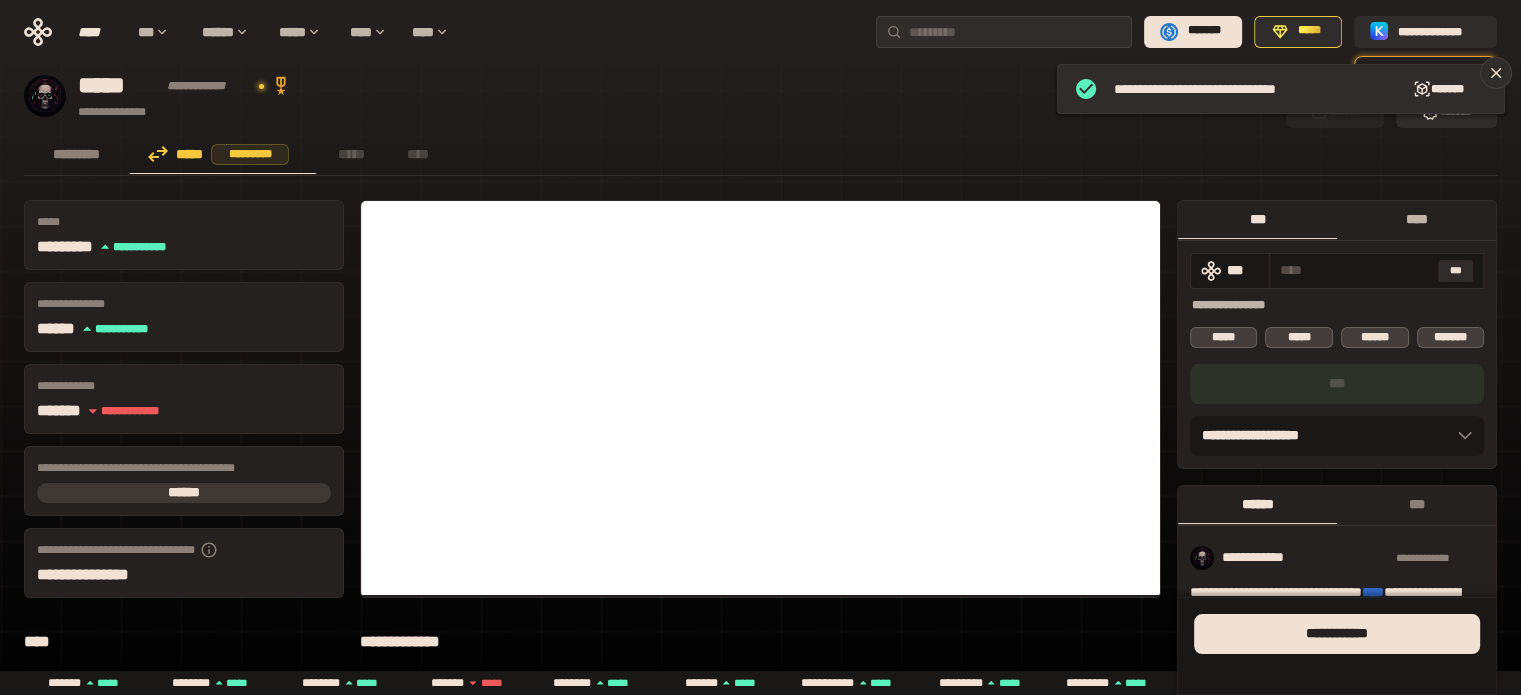 click on "****" at bounding box center (1416, 219) 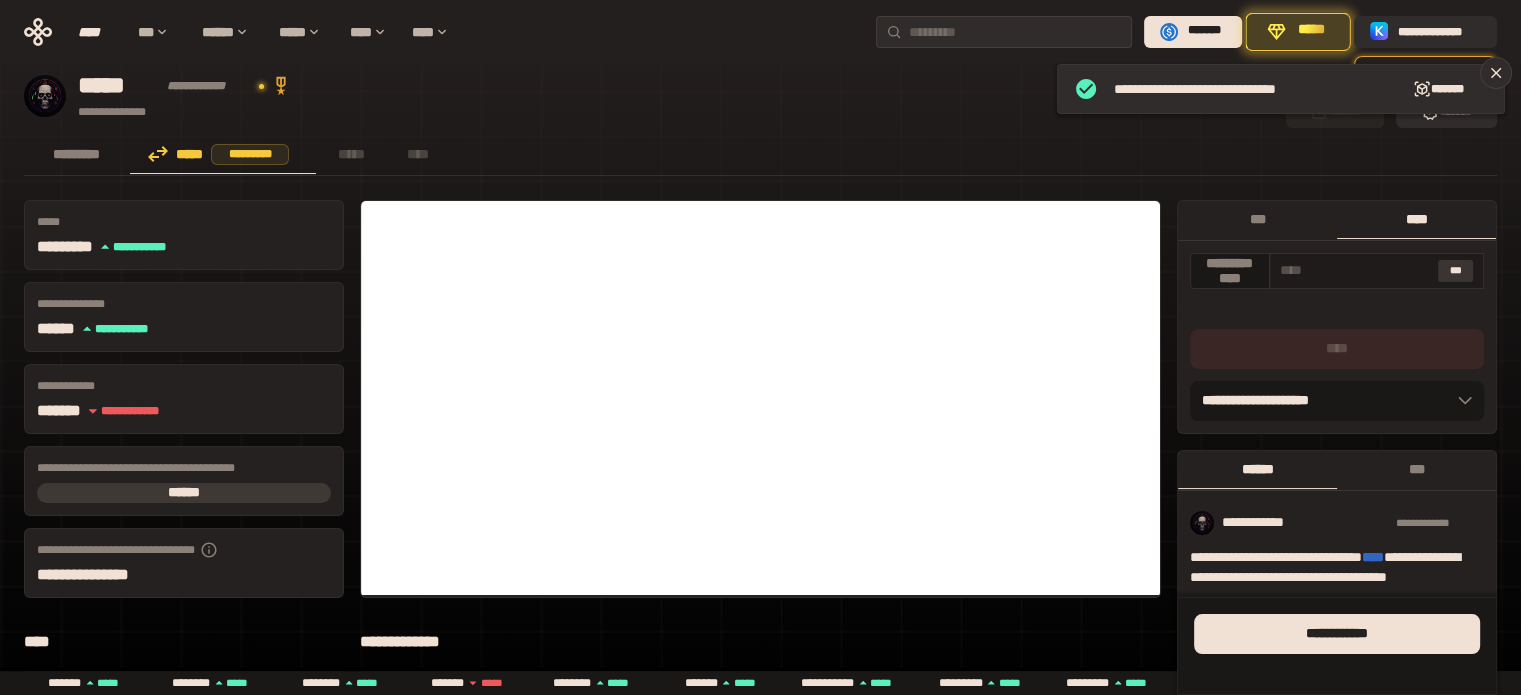 click on "***" at bounding box center (1456, 271) 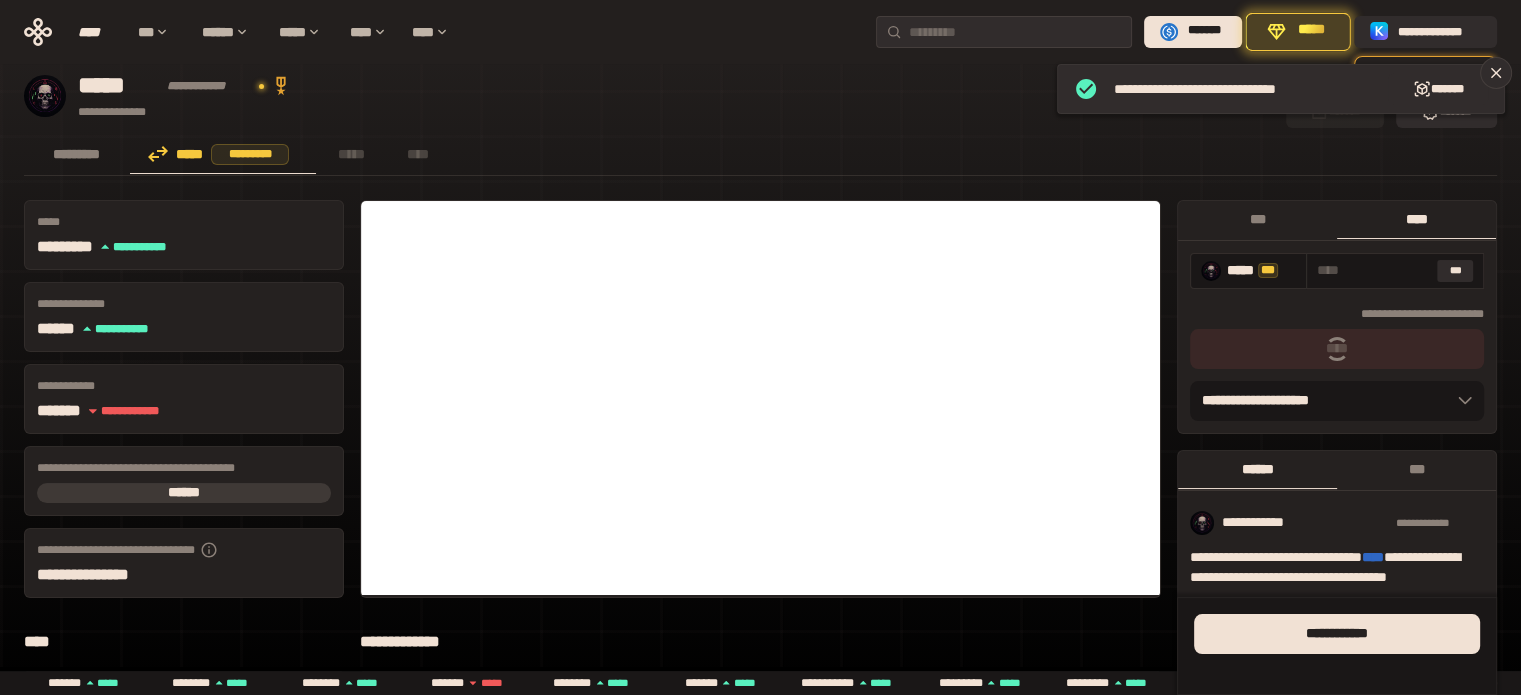 type on "**********" 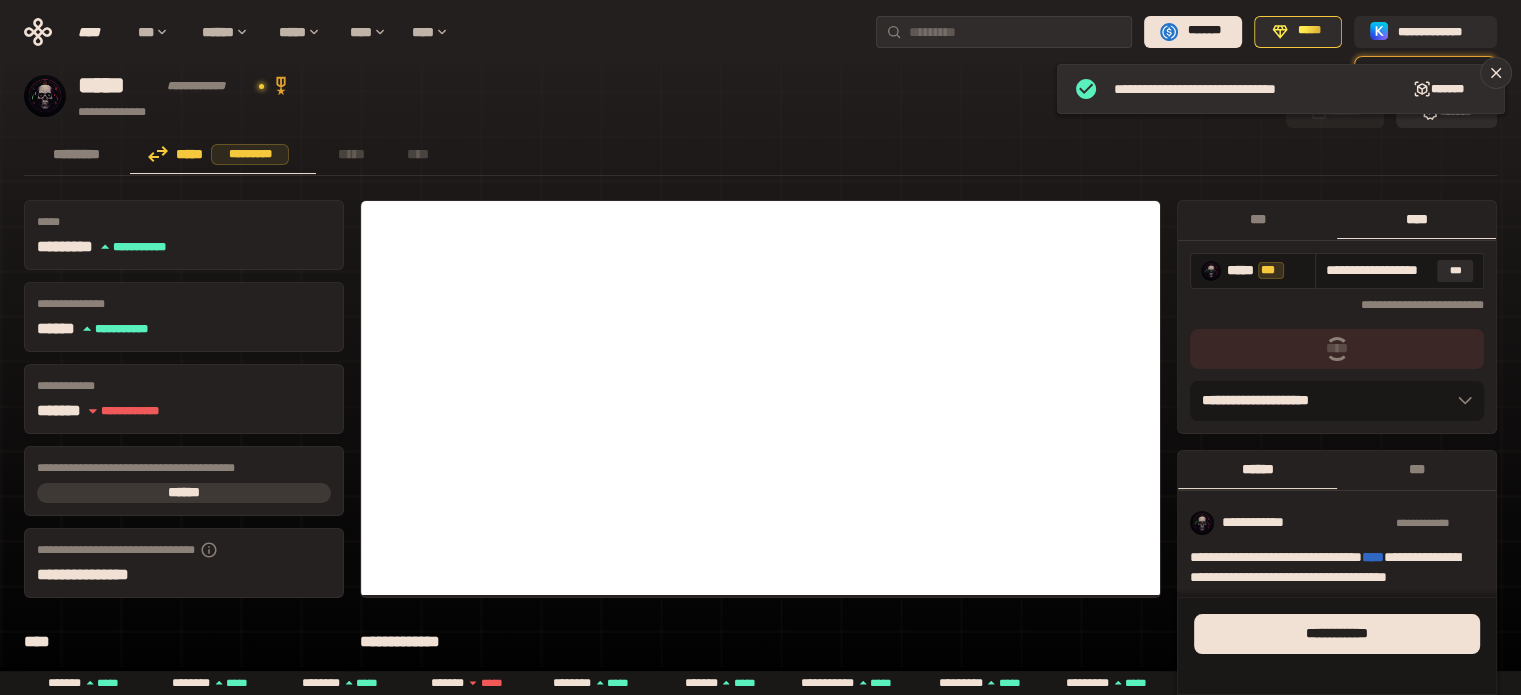 click at bounding box center (1337, 349) 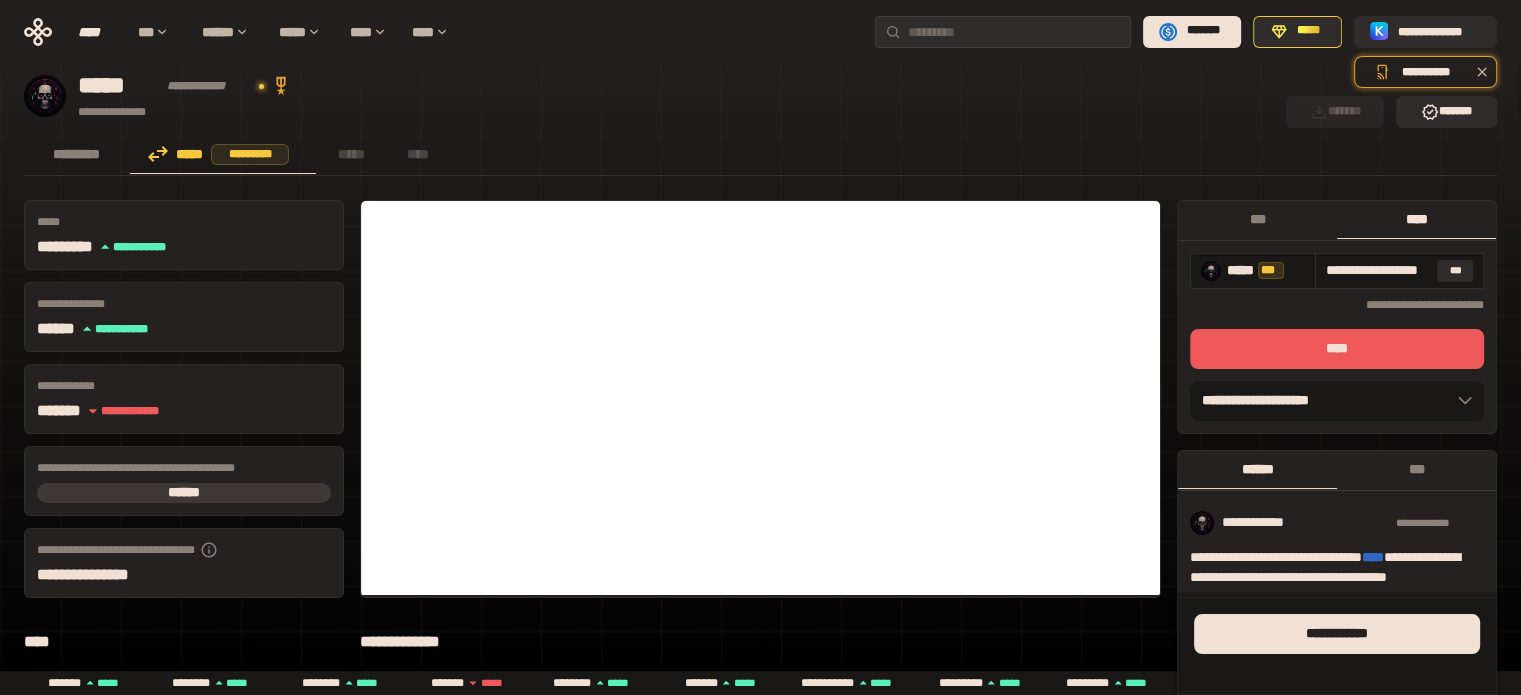click on "****" at bounding box center [1337, 349] 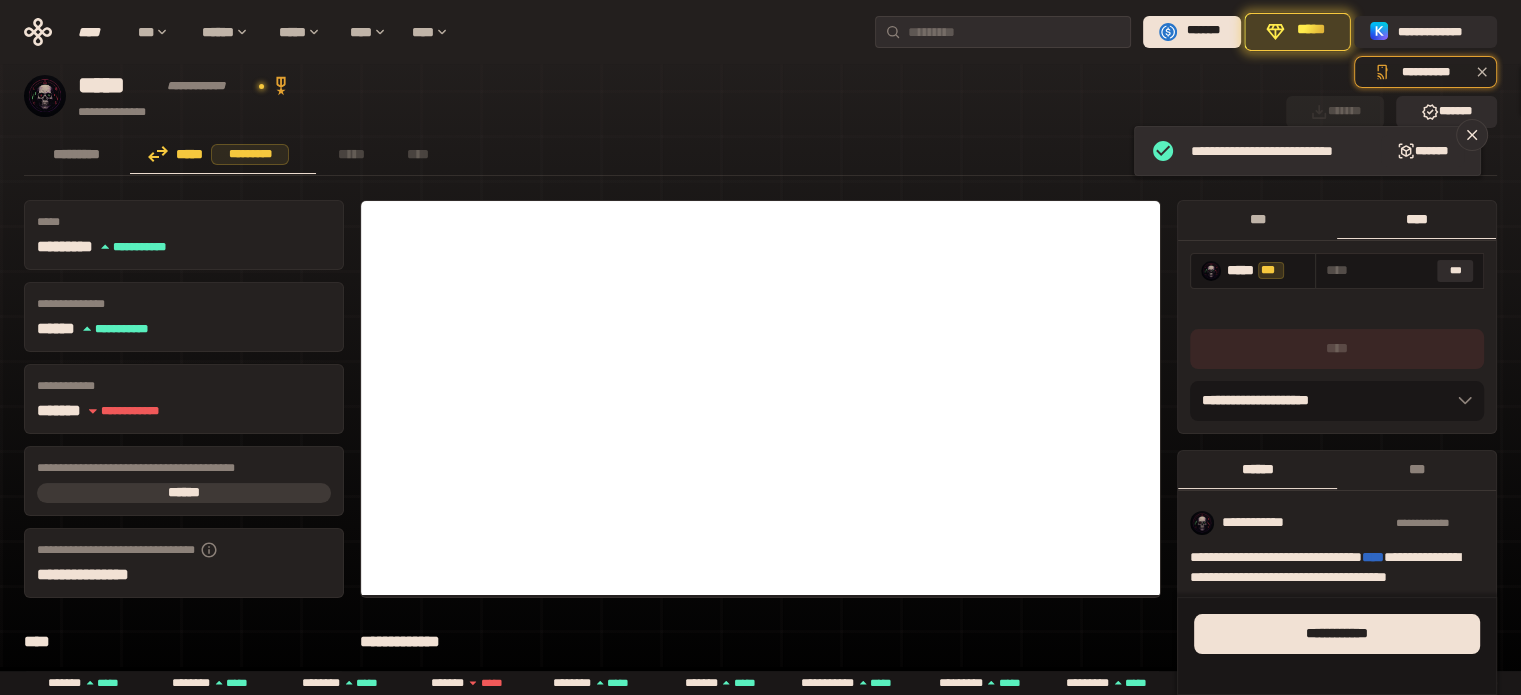 click on "***" at bounding box center [1257, 219] 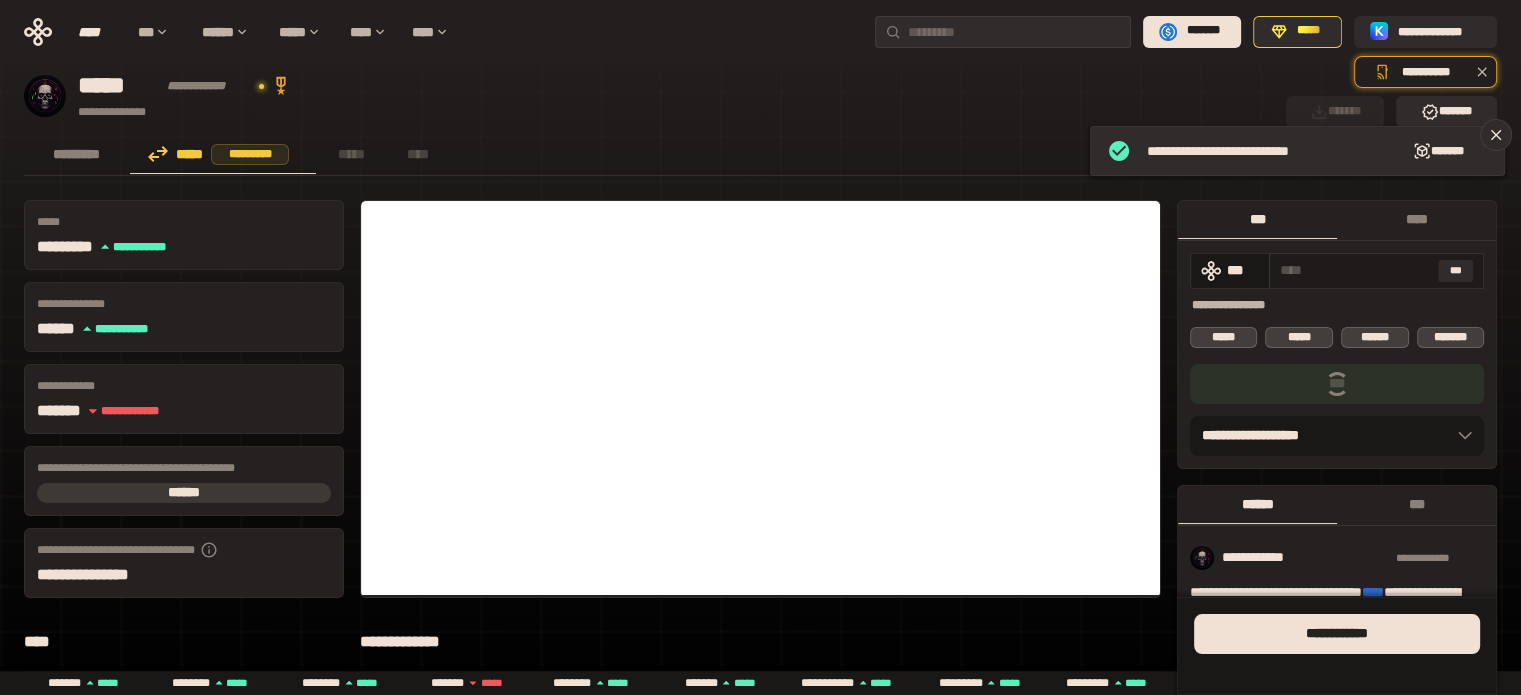 click on "***" at bounding box center (1376, 271) 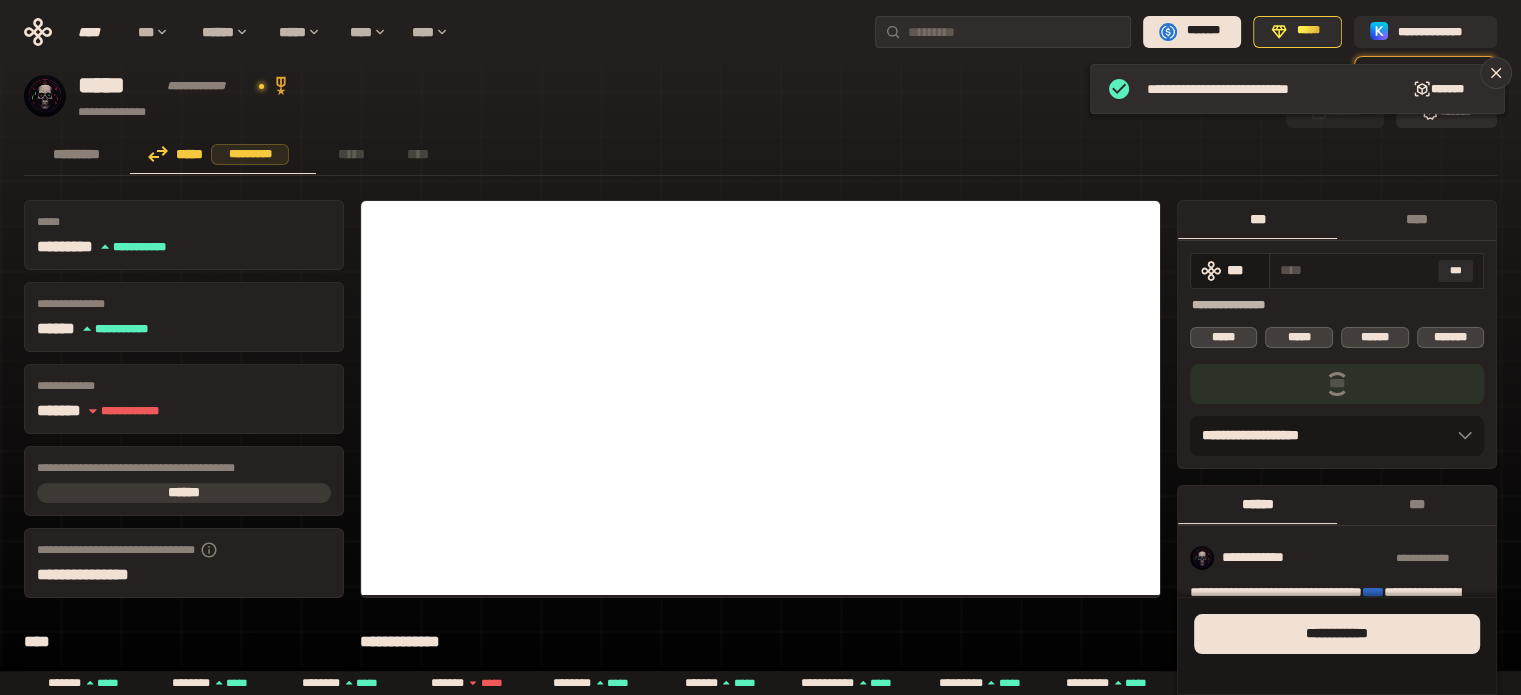 click at bounding box center (1355, 270) 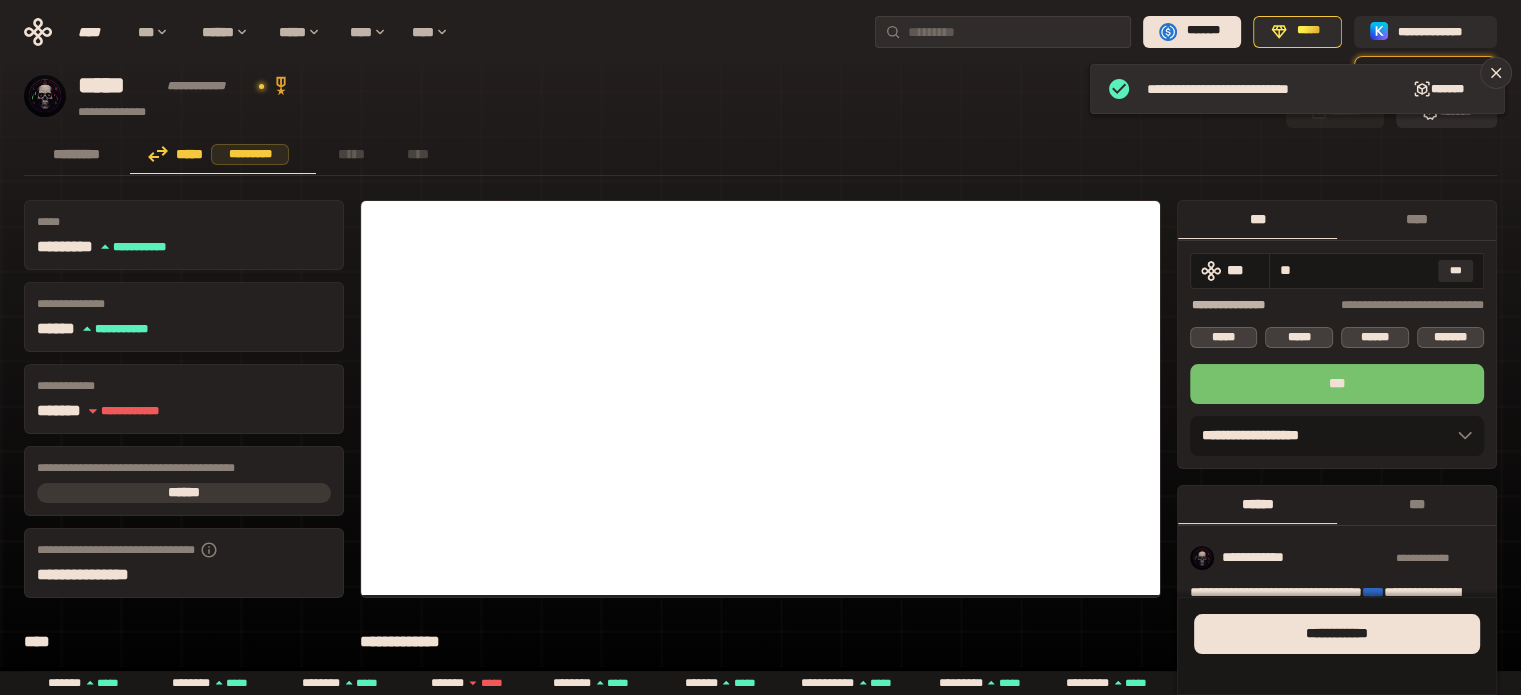 type on "**" 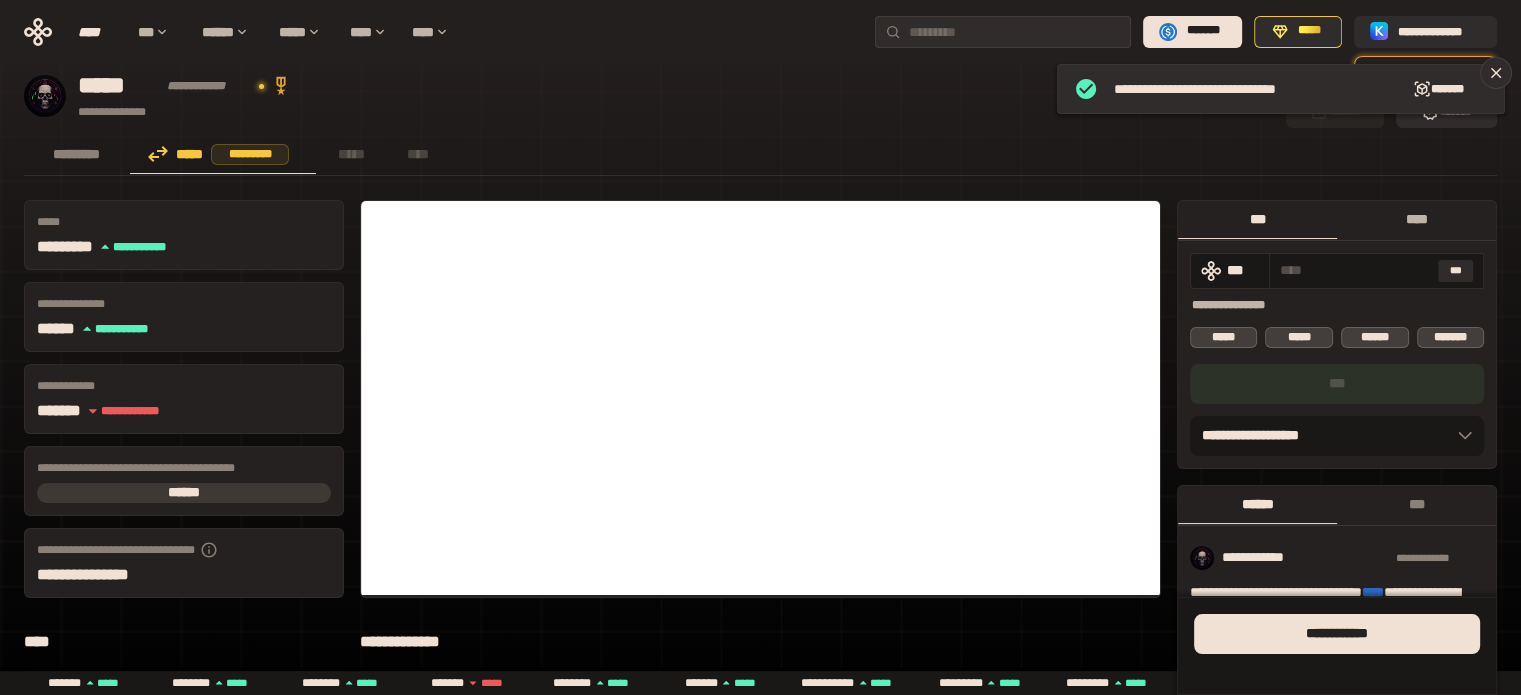 click on "****" at bounding box center (1416, 219) 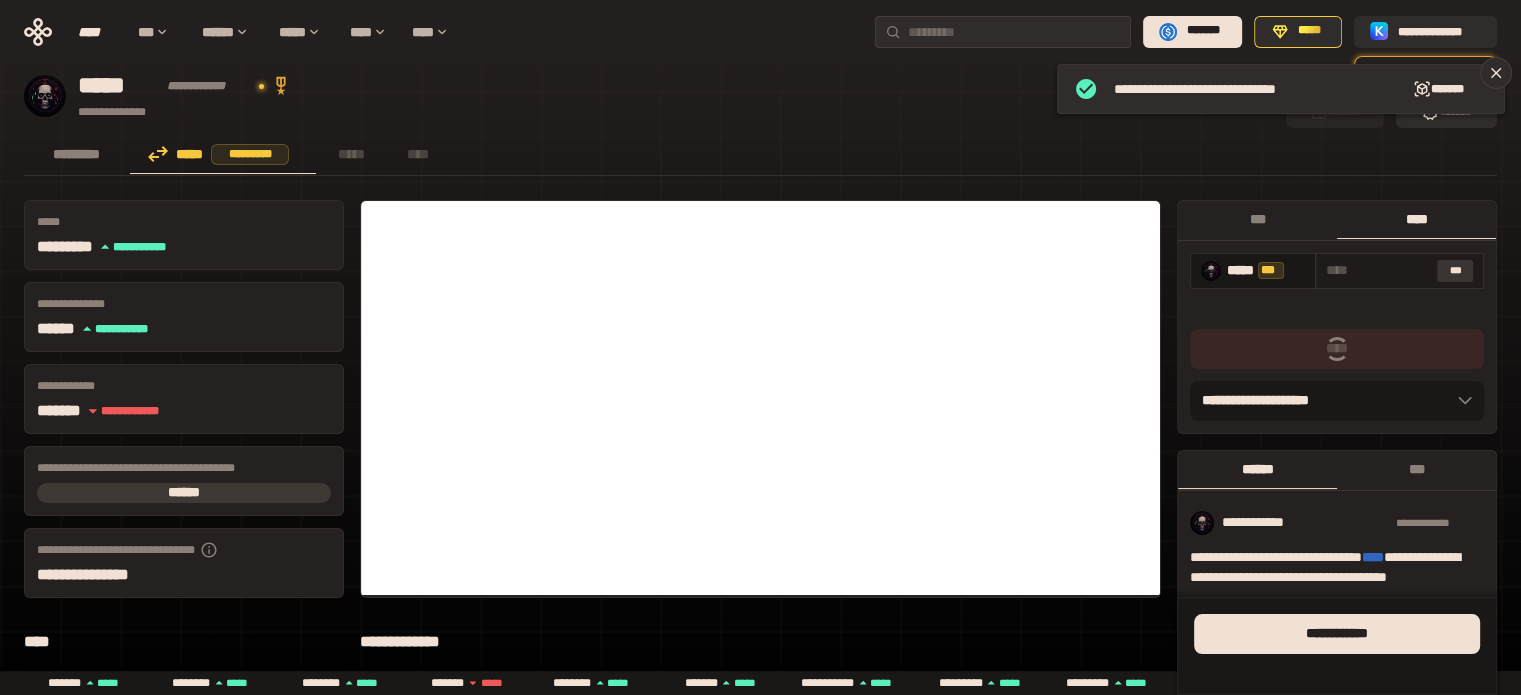 click on "***" at bounding box center [1455, 271] 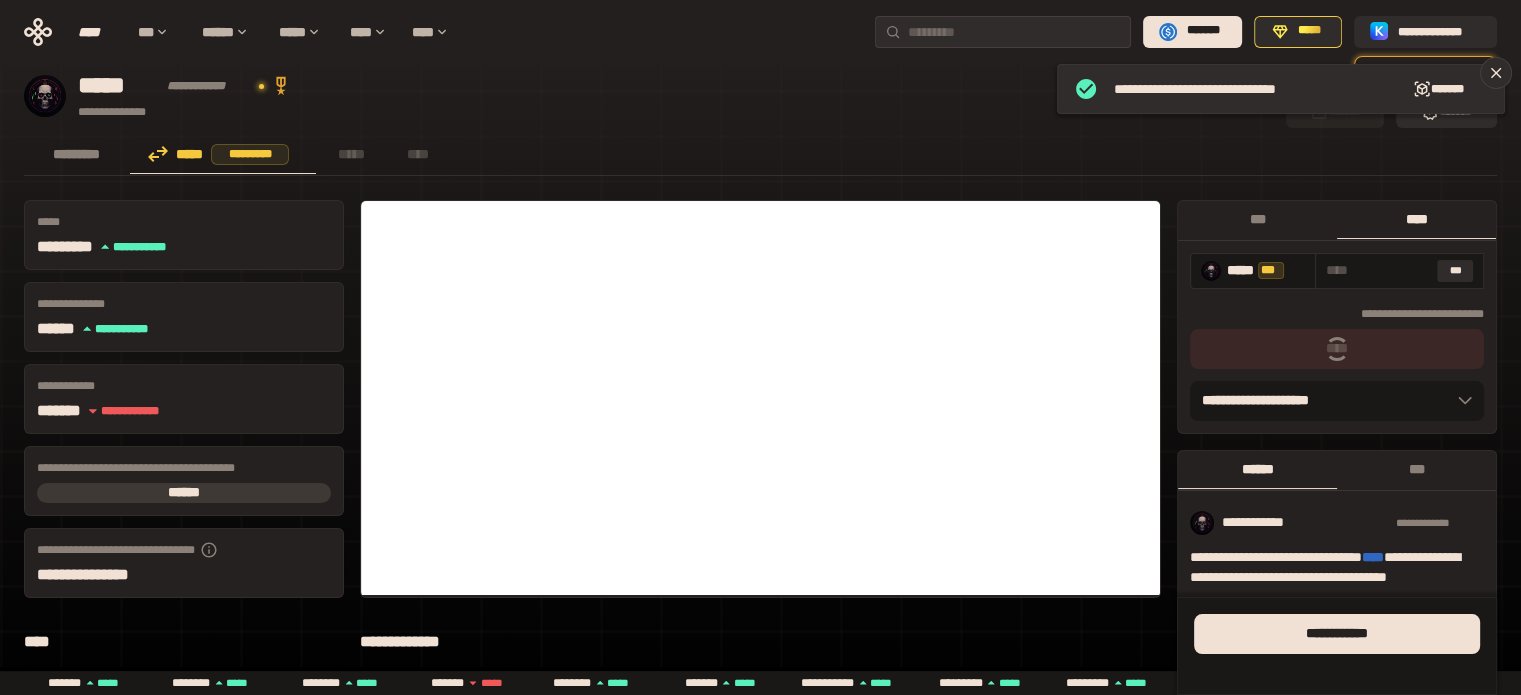 type on "**********" 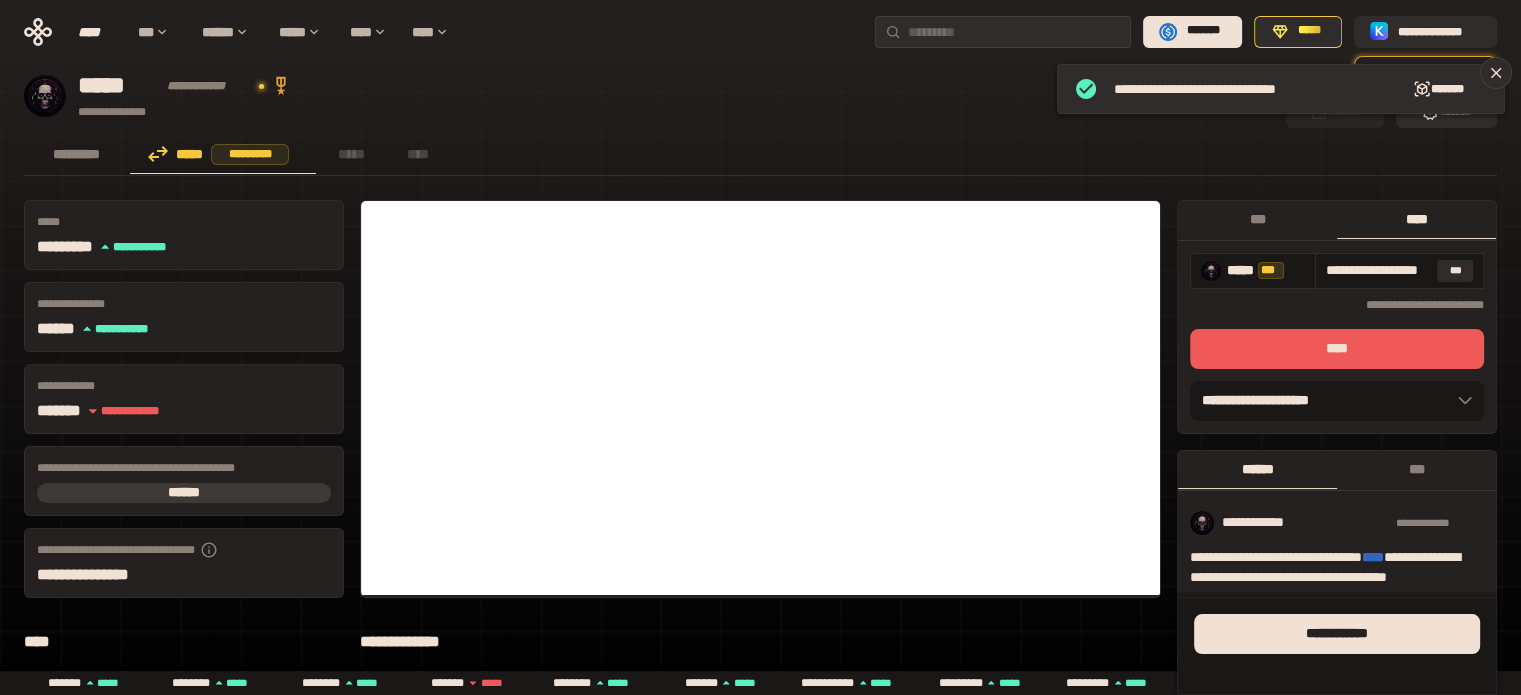 click on "****" at bounding box center (1337, 349) 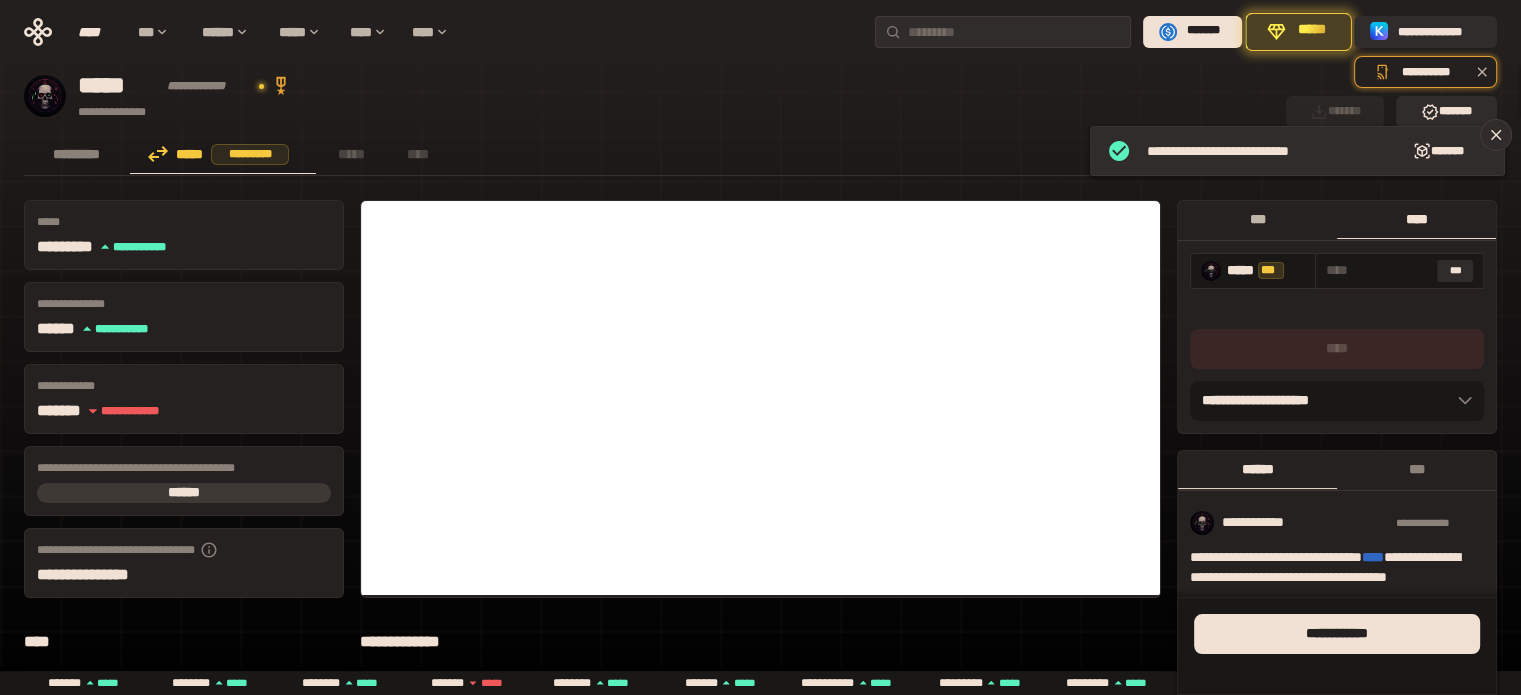 click on "***" at bounding box center (1257, 219) 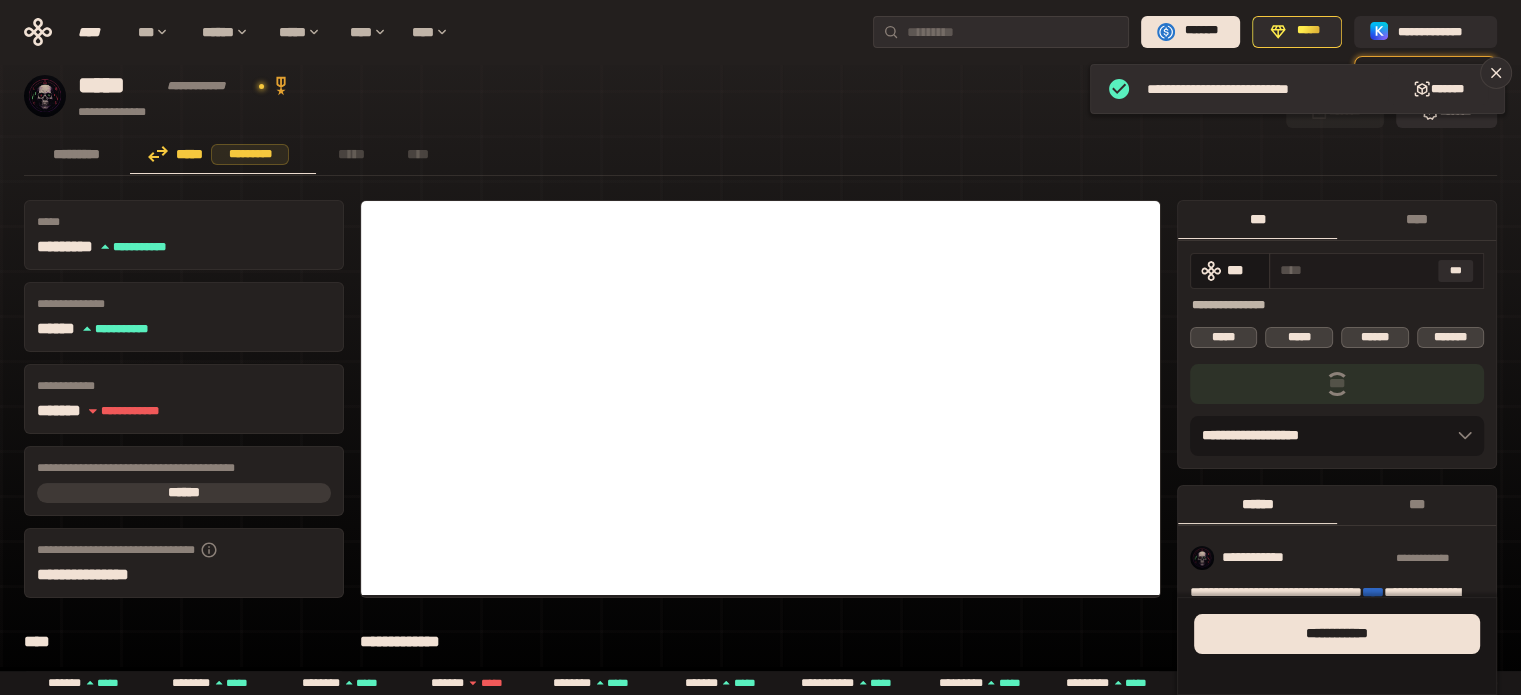 click at bounding box center (1355, 270) 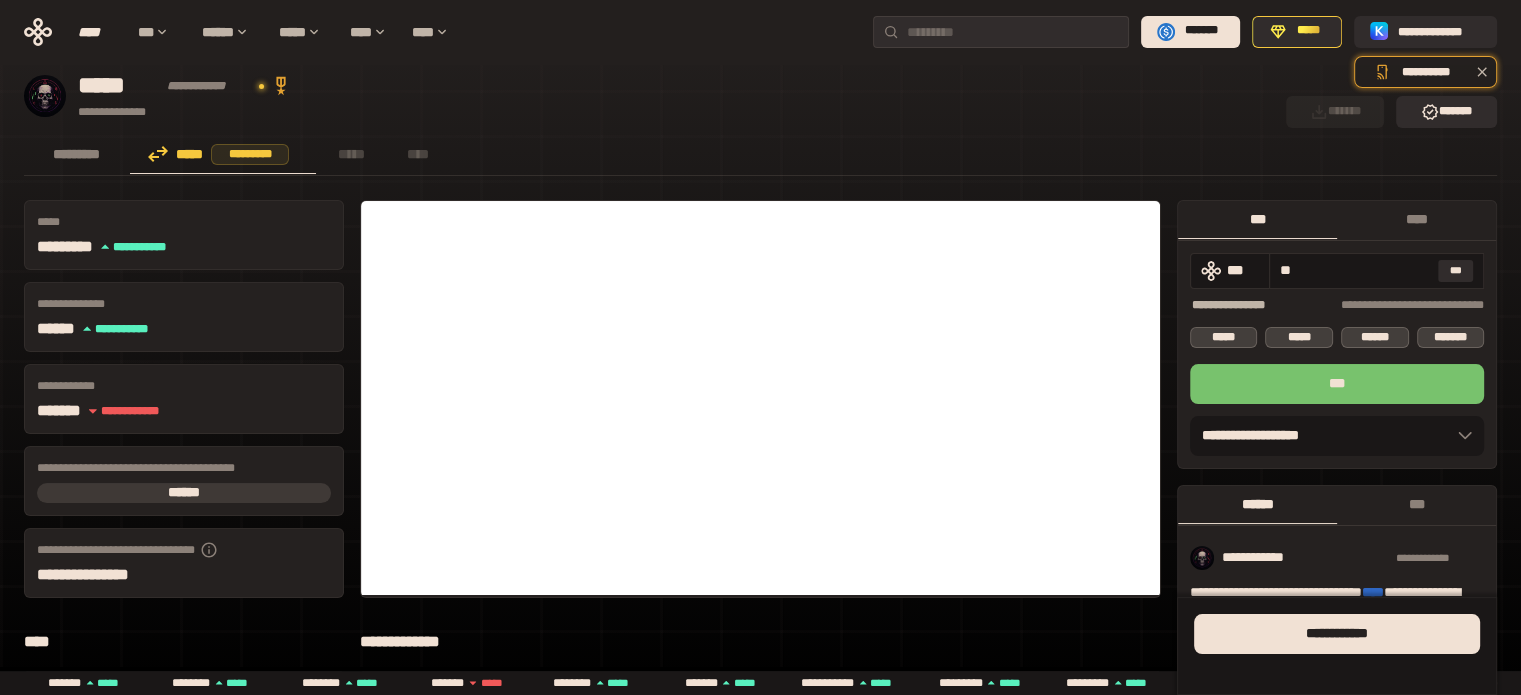 type on "**" 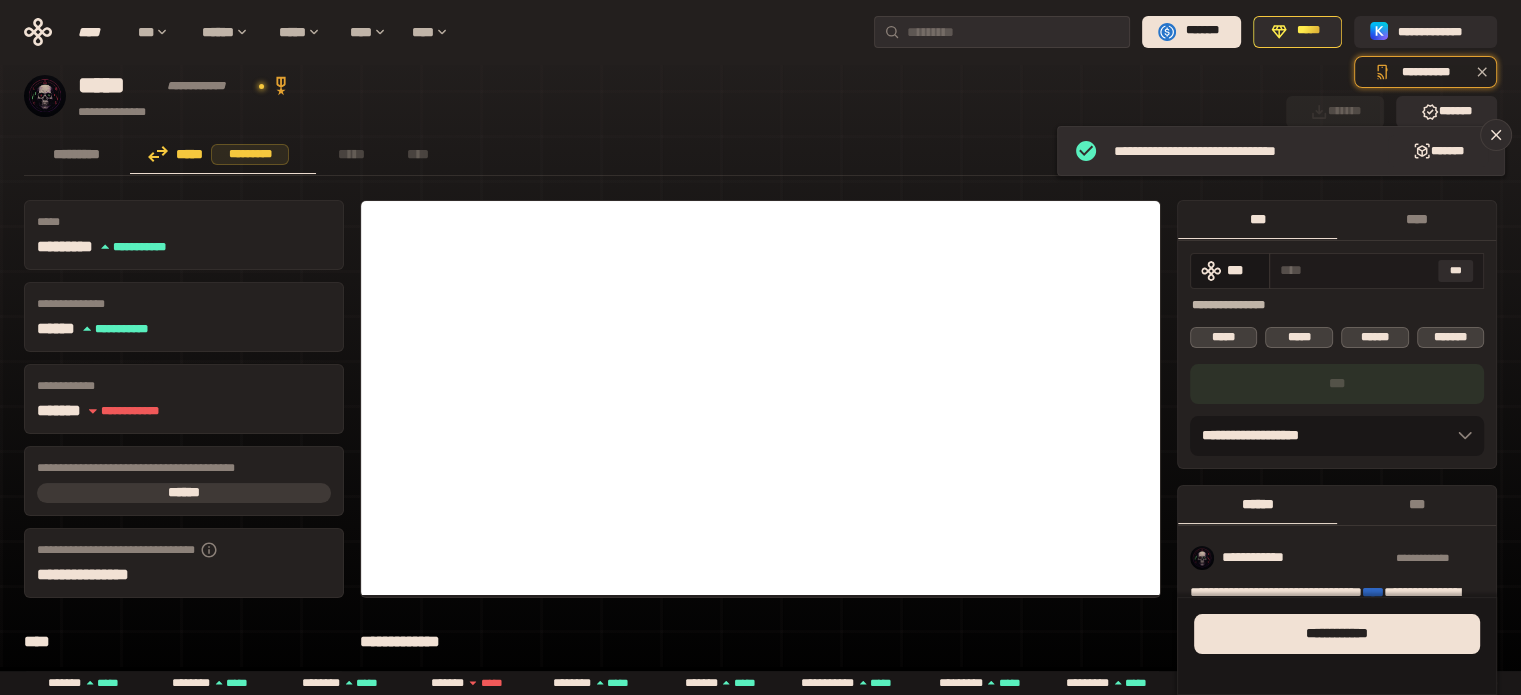 click on "****" at bounding box center (1416, 219) 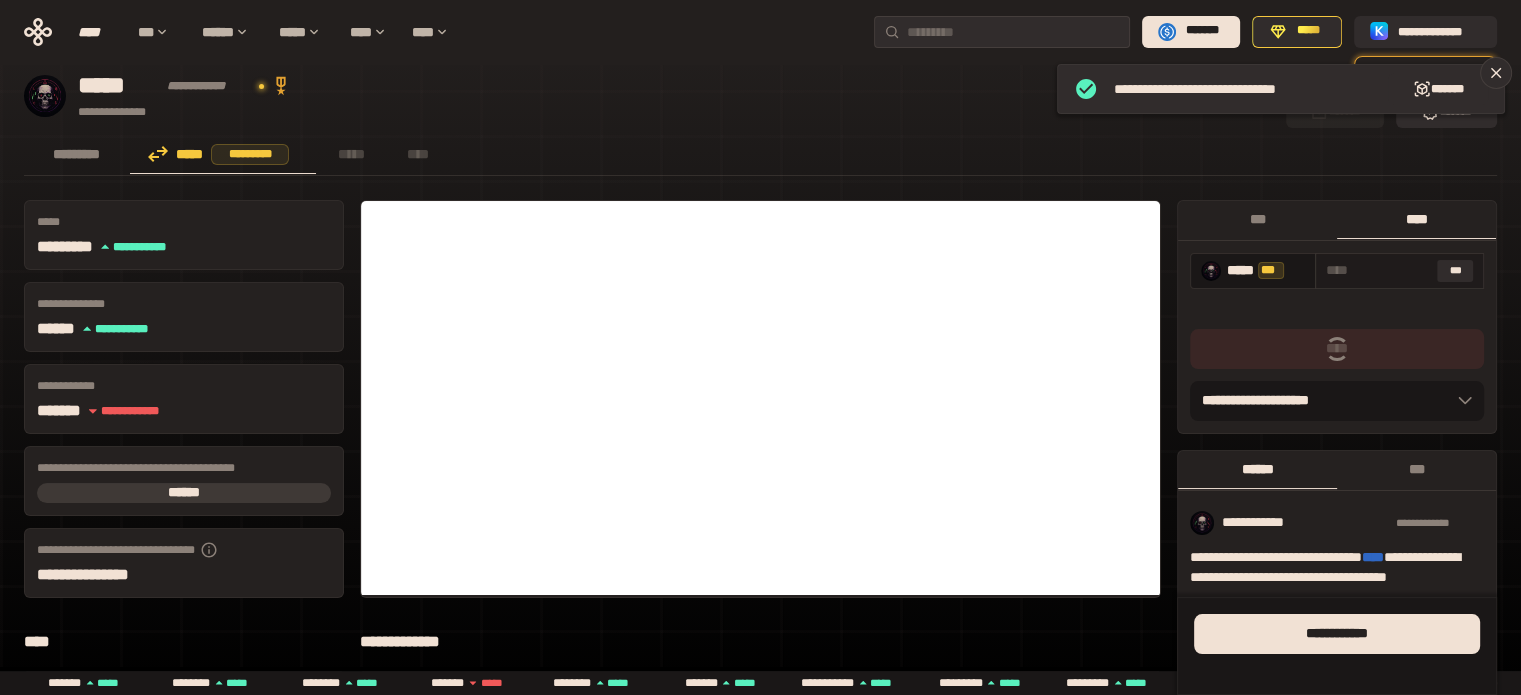 click on "***" at bounding box center (1455, 271) 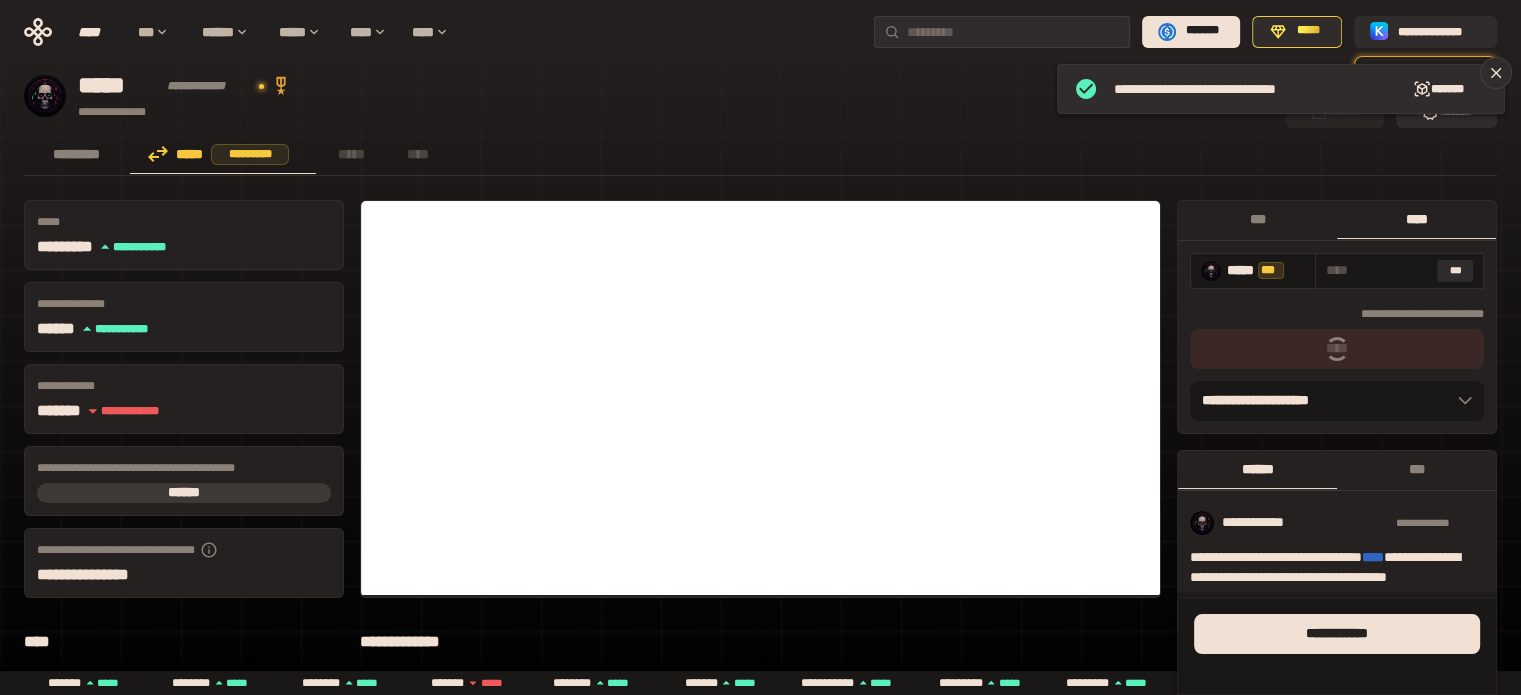 type on "**********" 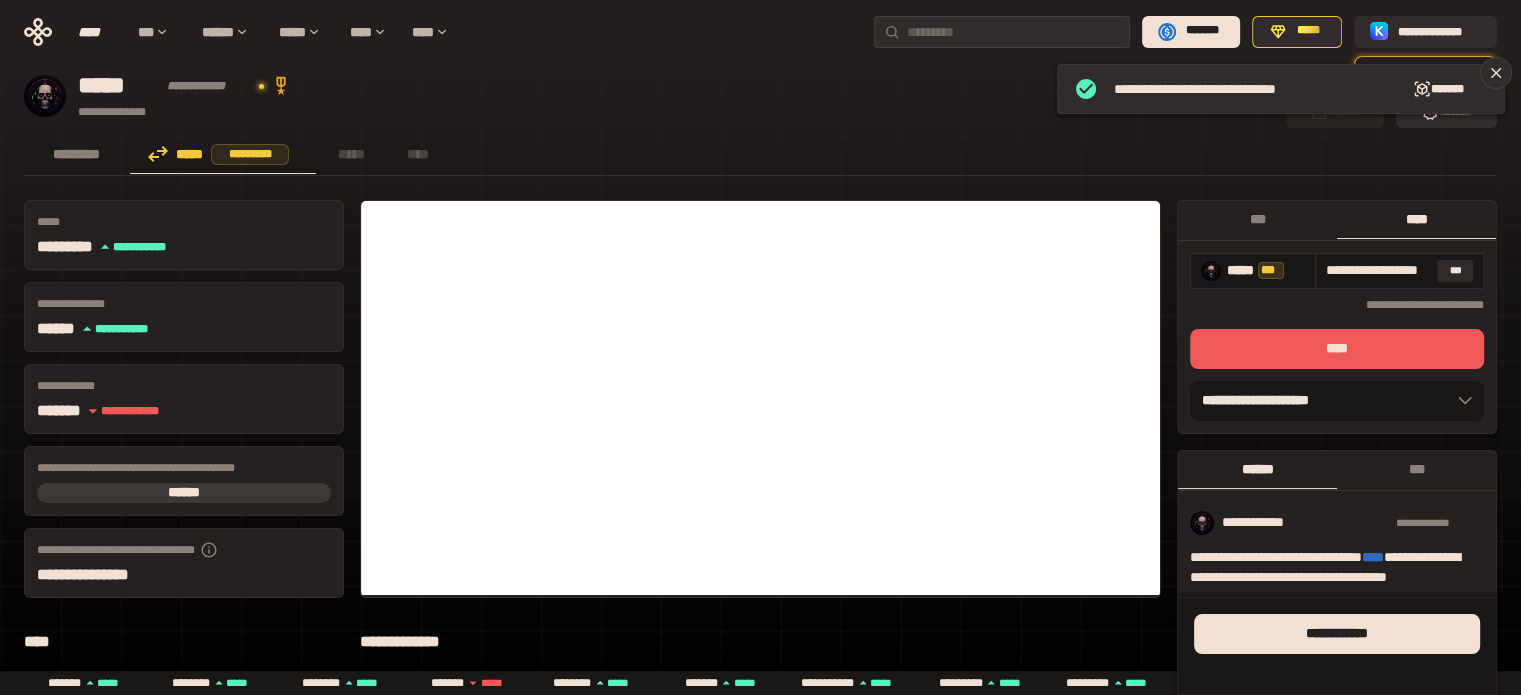 click on "****" at bounding box center [1337, 349] 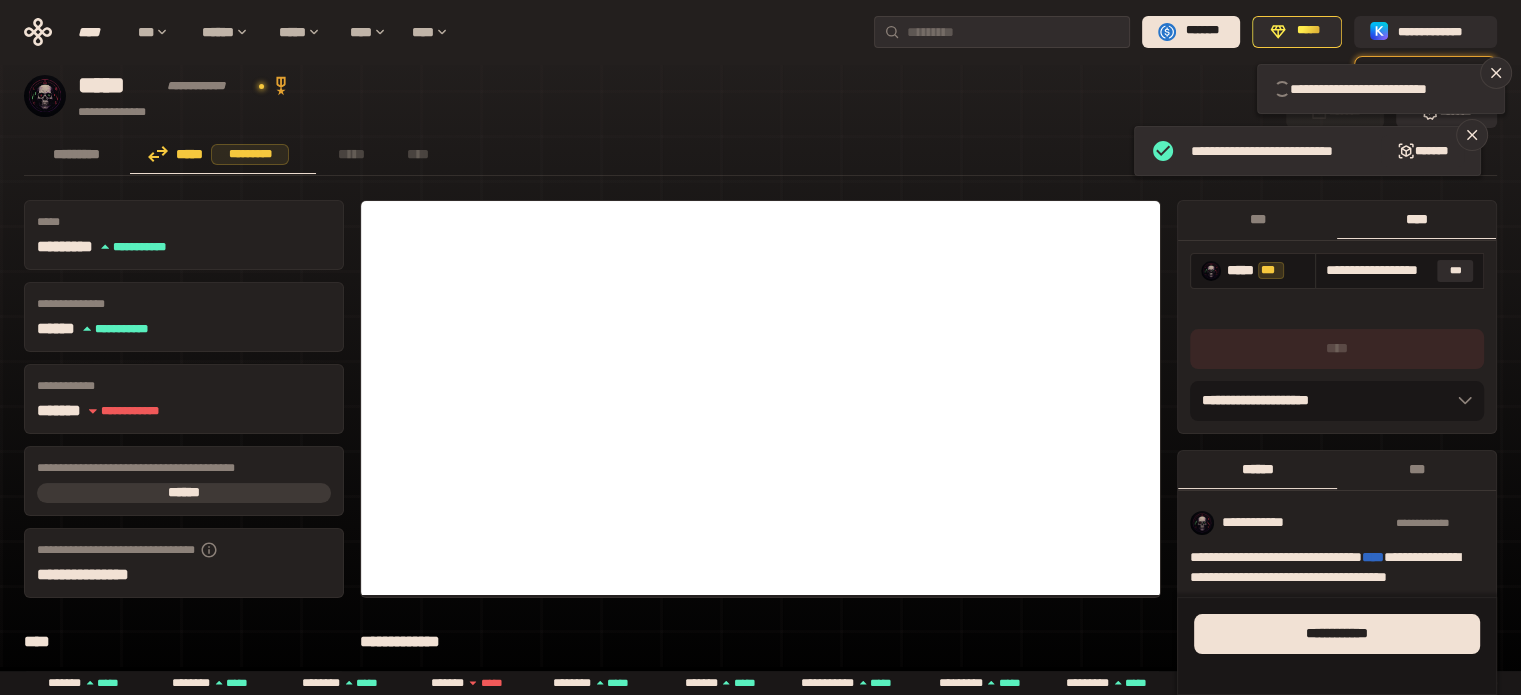 type 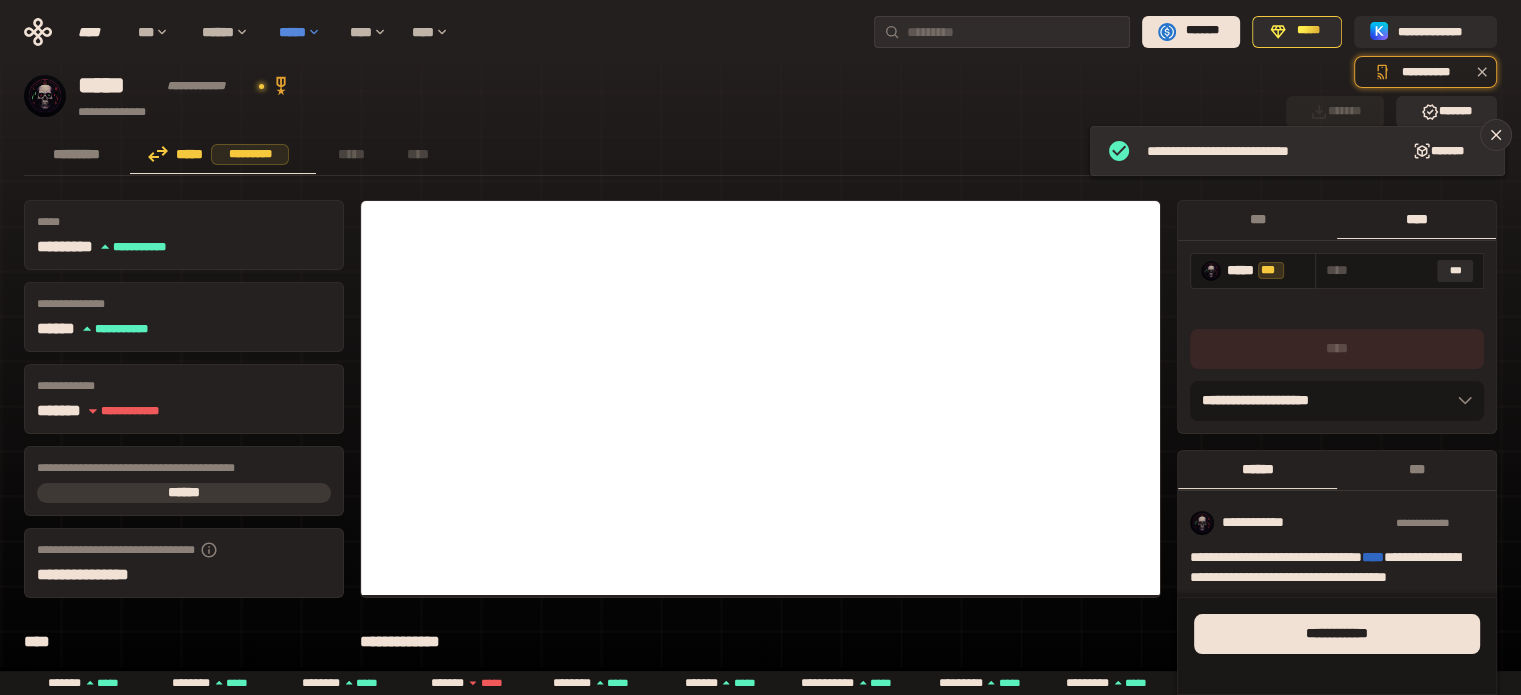 click on "*****" at bounding box center (304, 32) 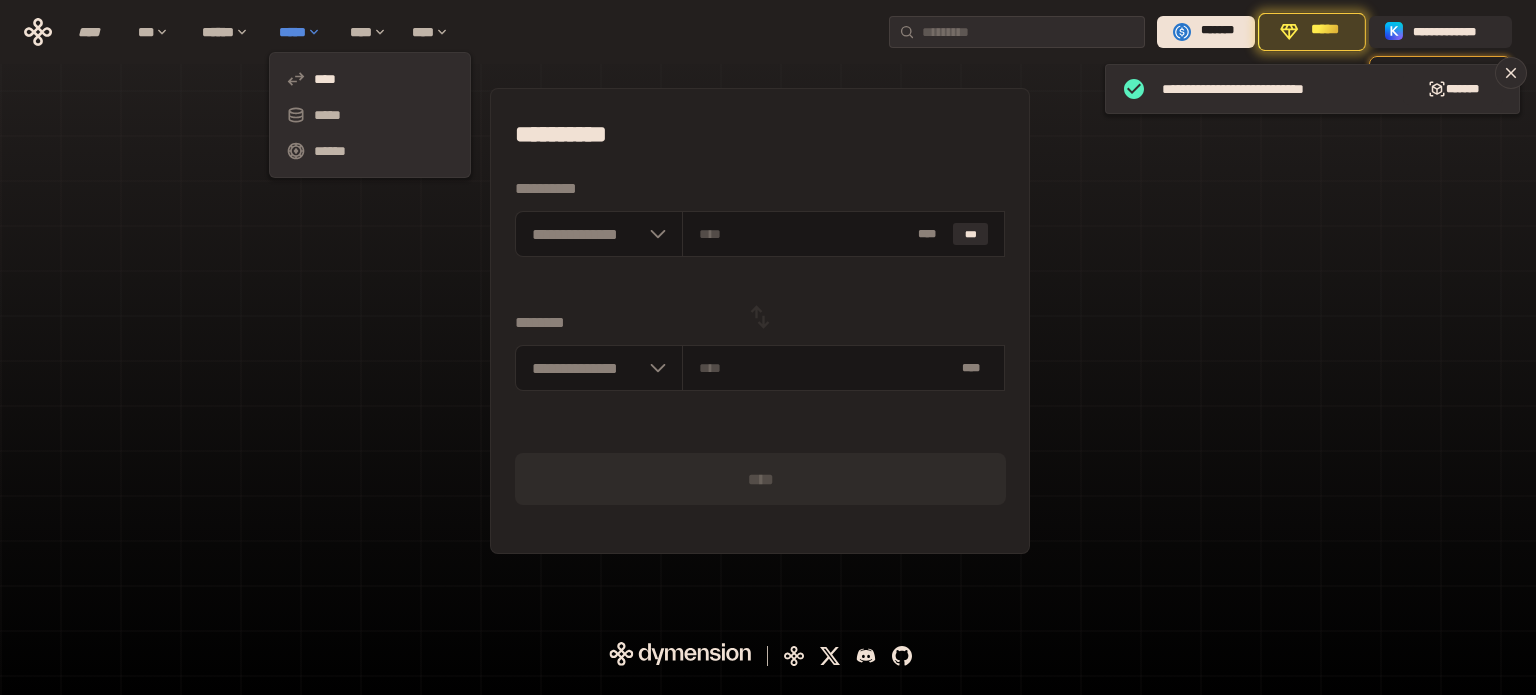 click on "*****" at bounding box center [304, 32] 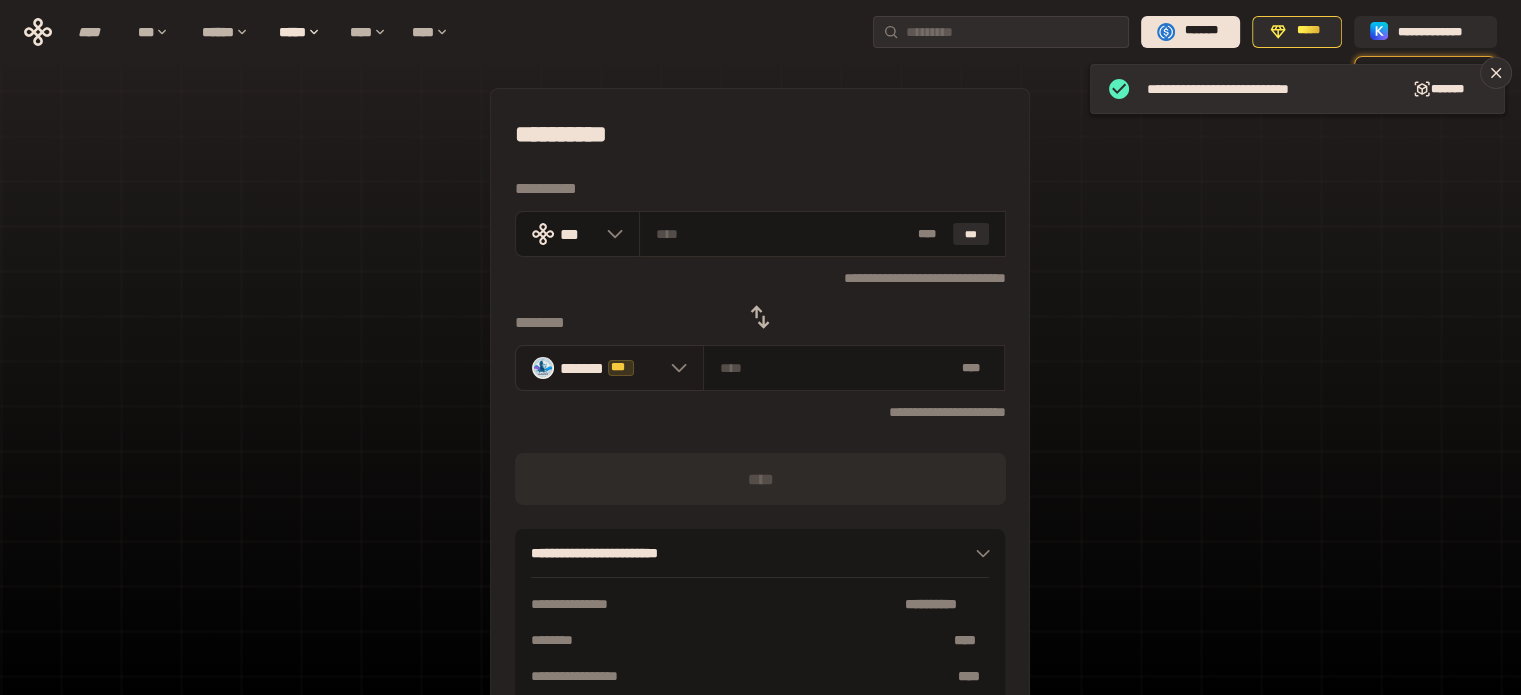 click at bounding box center [674, 368] 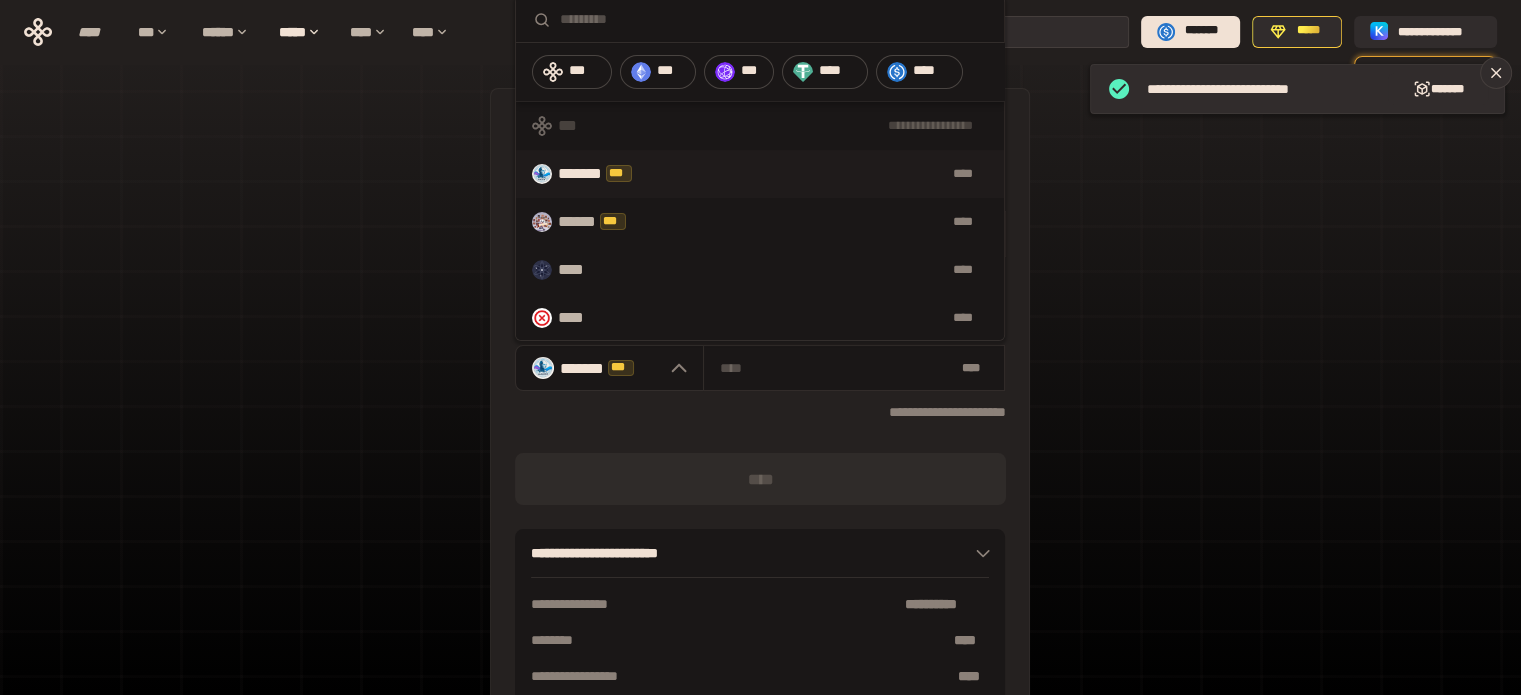 click on "****" at bounding box center [581, 270] 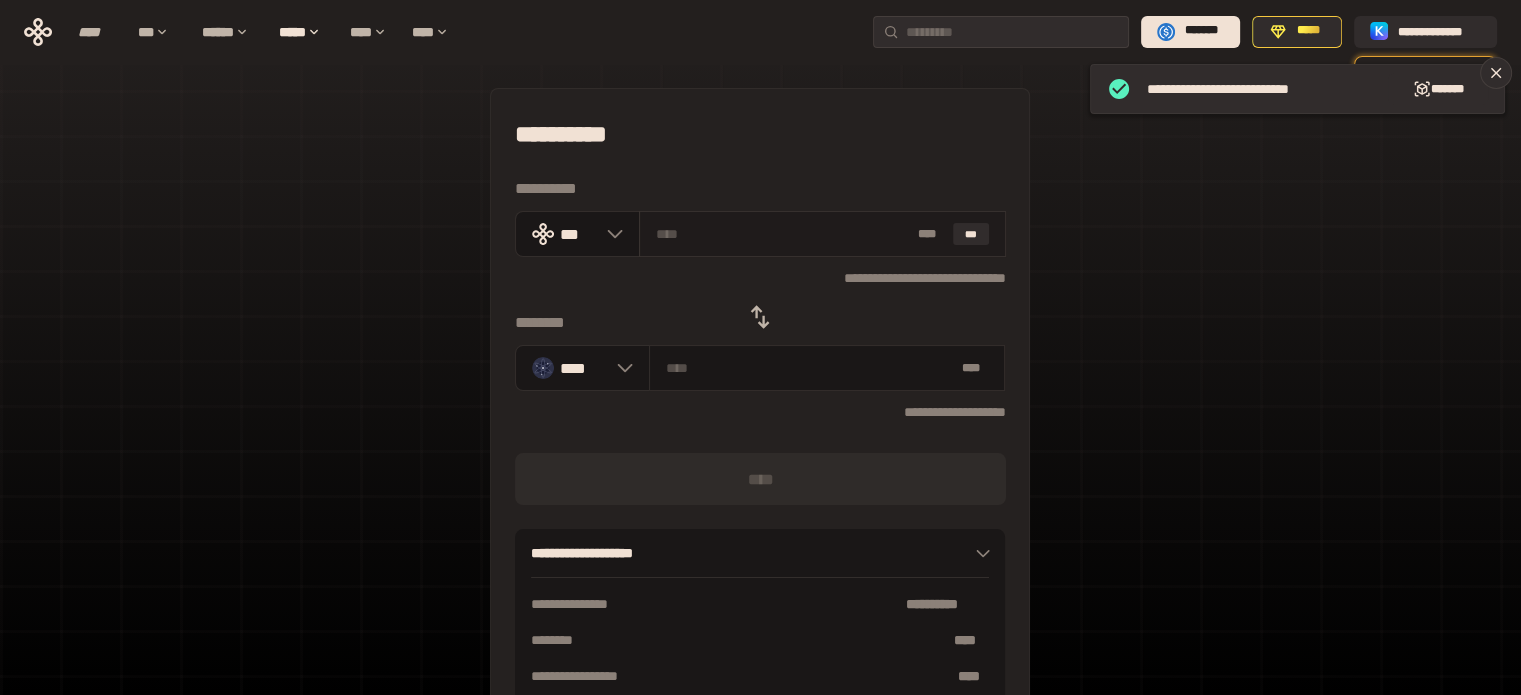 click at bounding box center [783, 234] 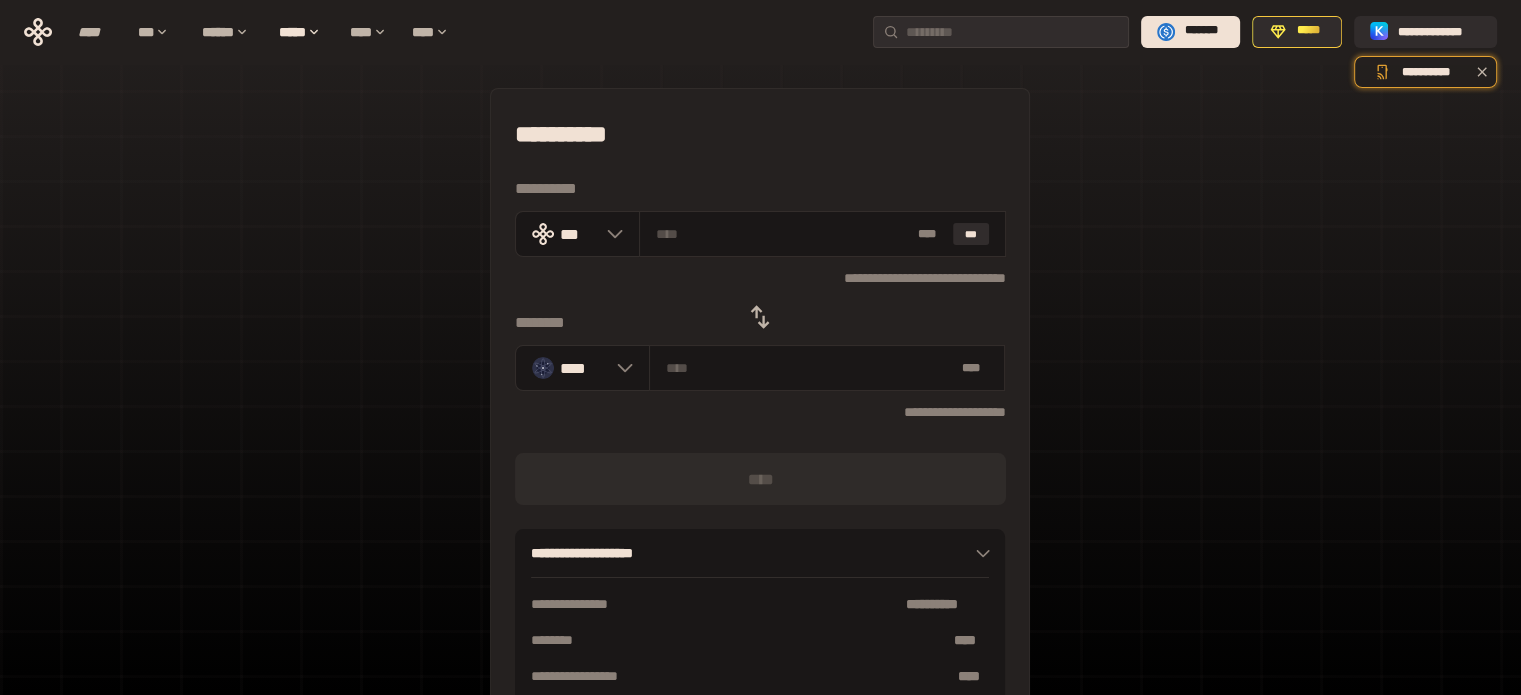 type on "*" 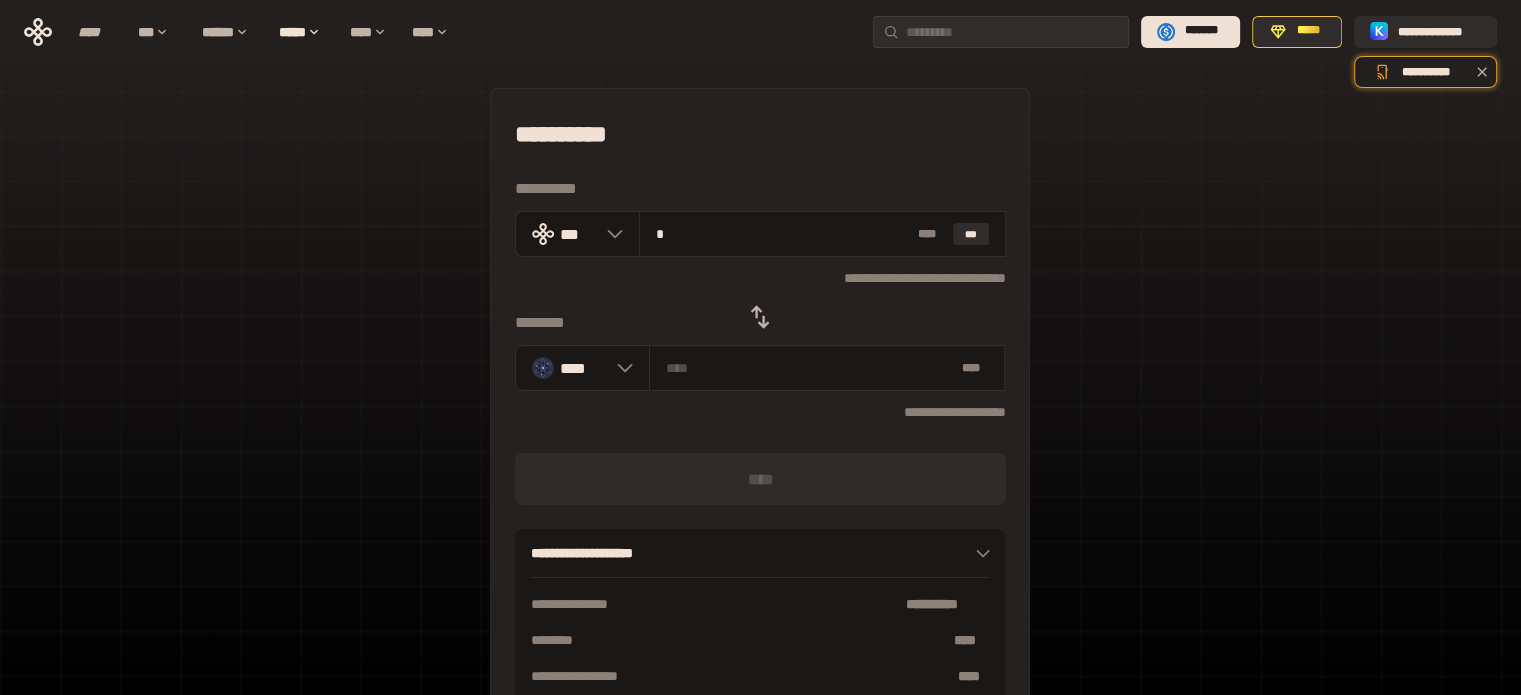 type on "********" 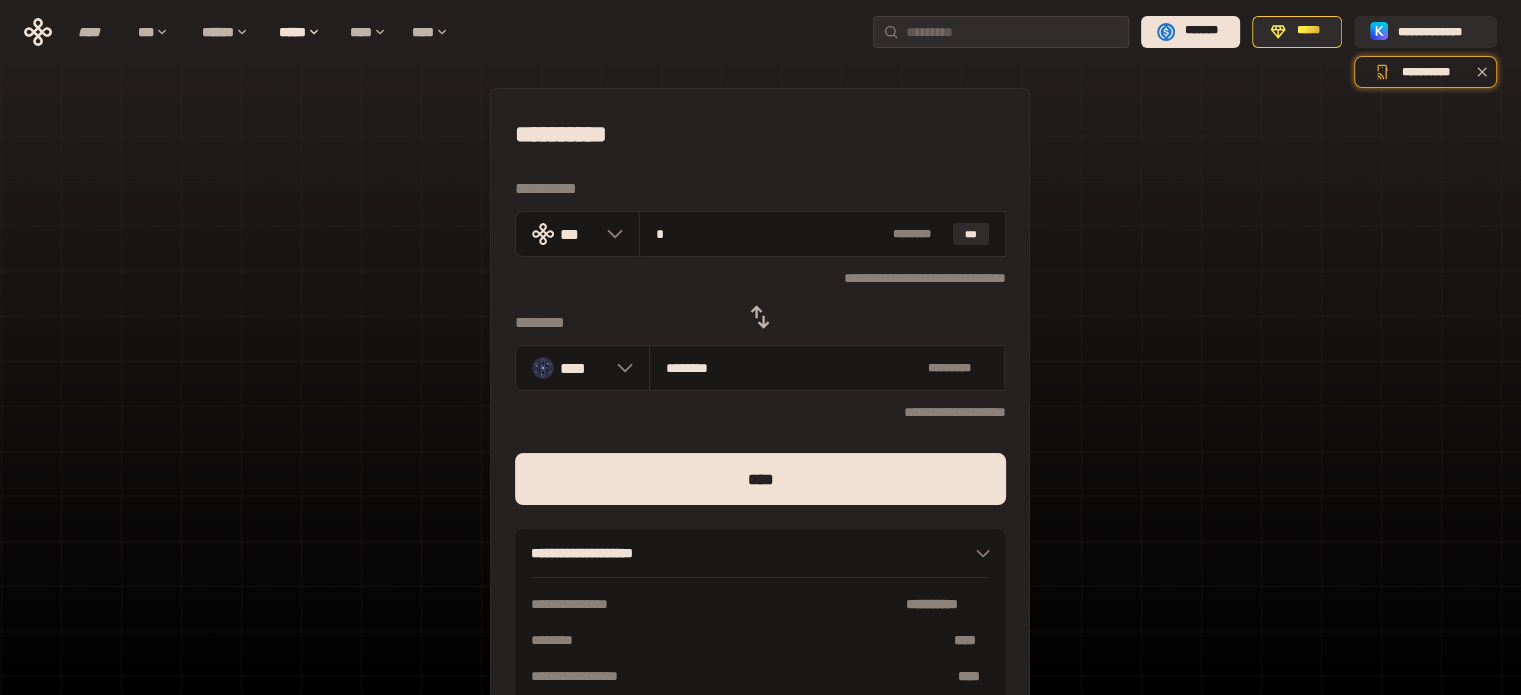 type on "**" 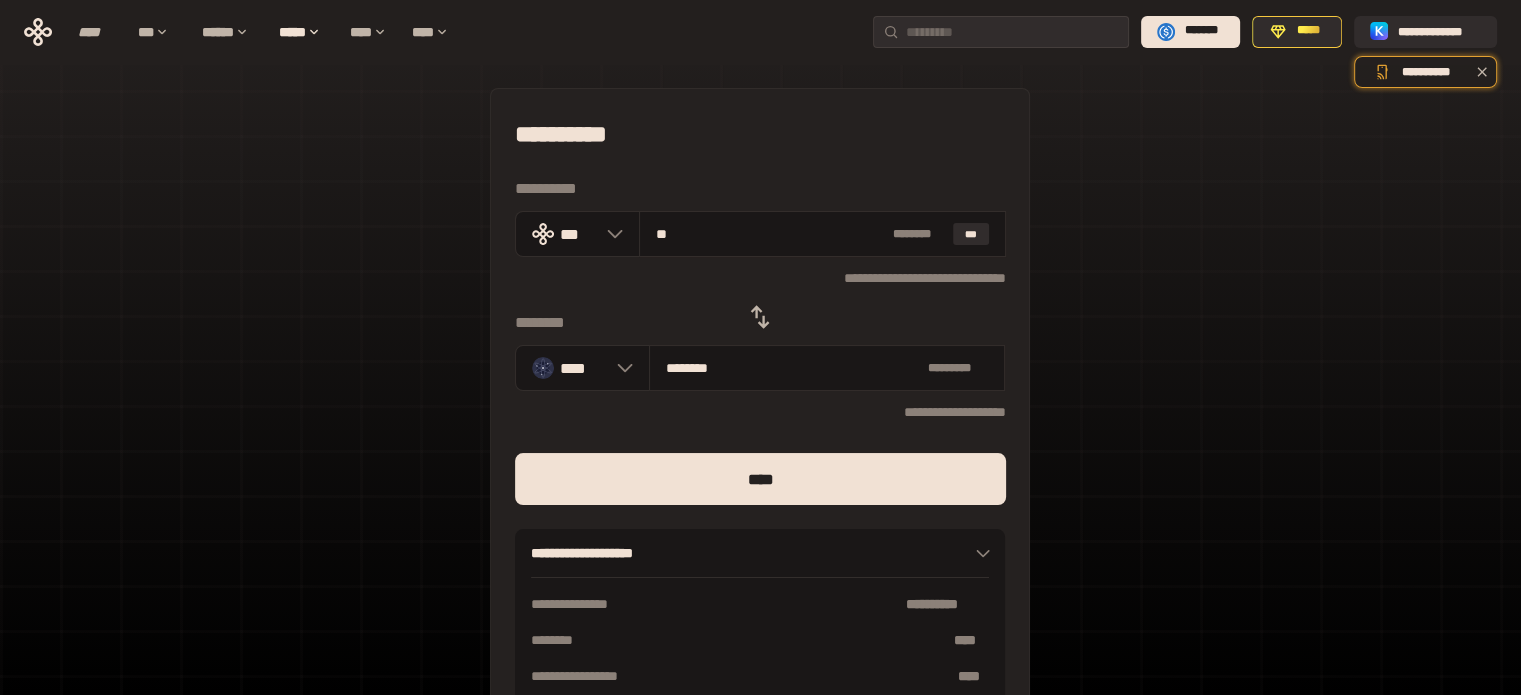 type on "********" 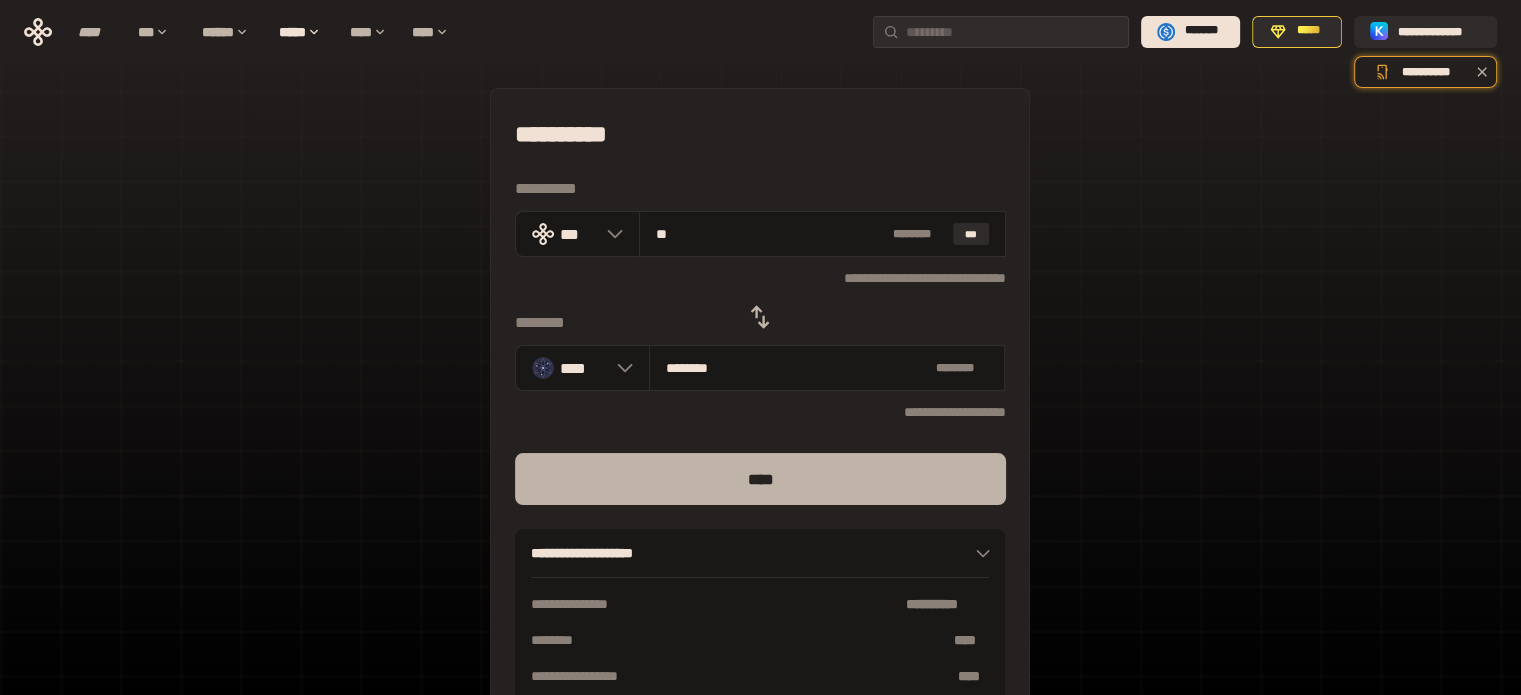 type on "**" 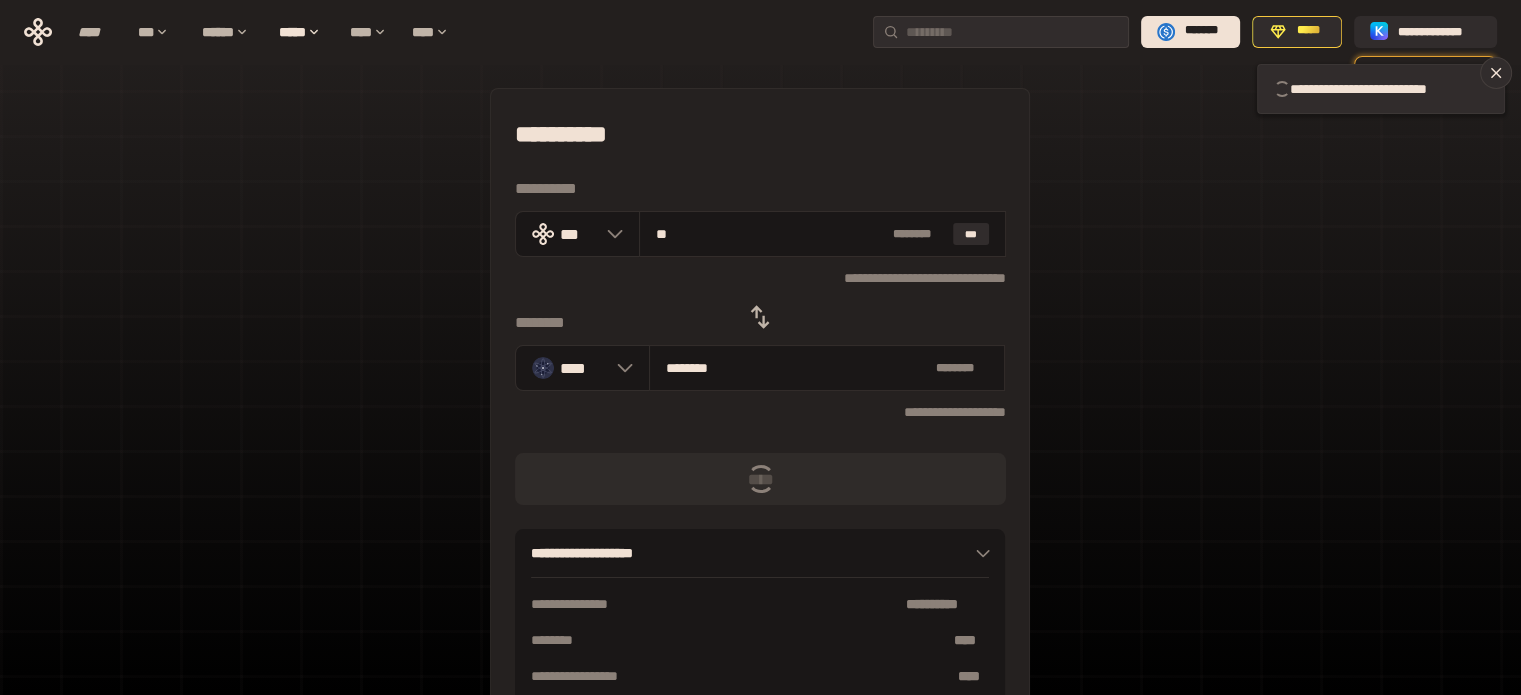 type 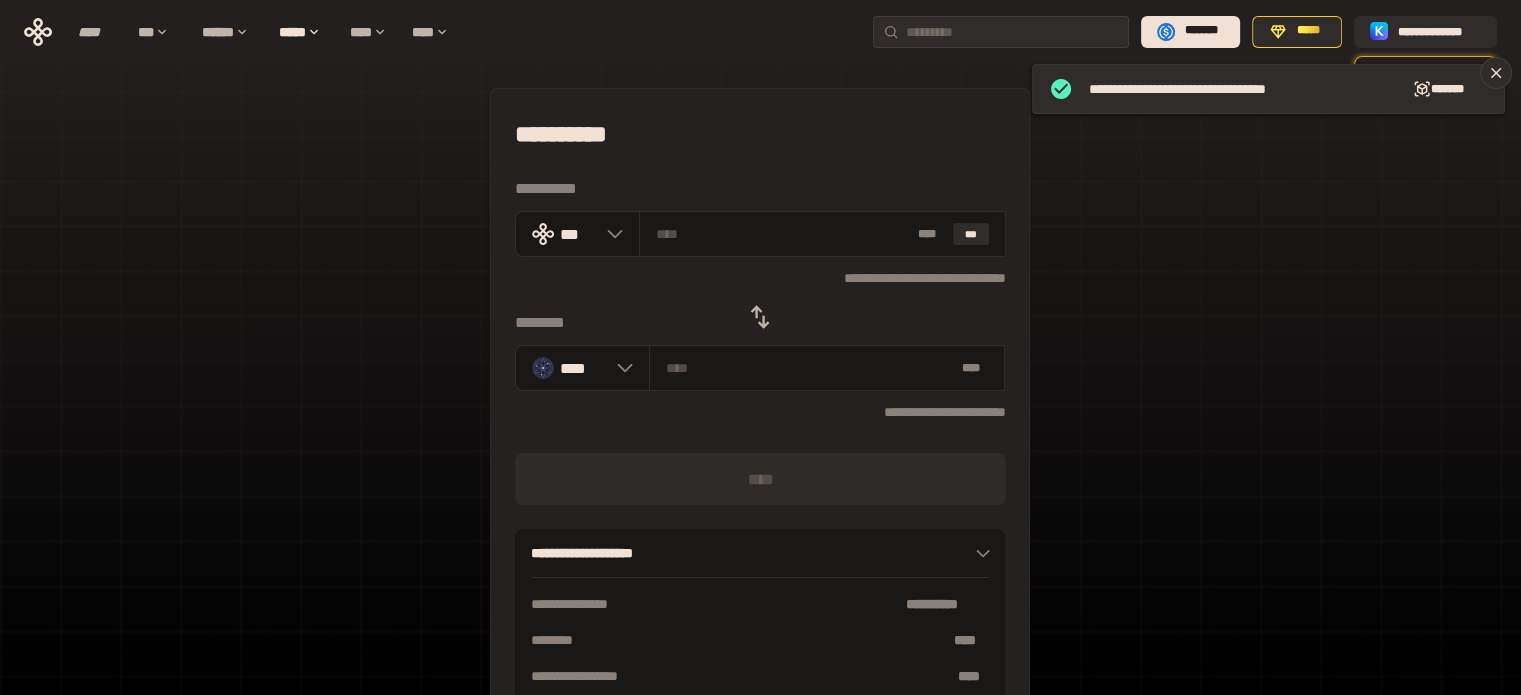 click at bounding box center [760, 317] 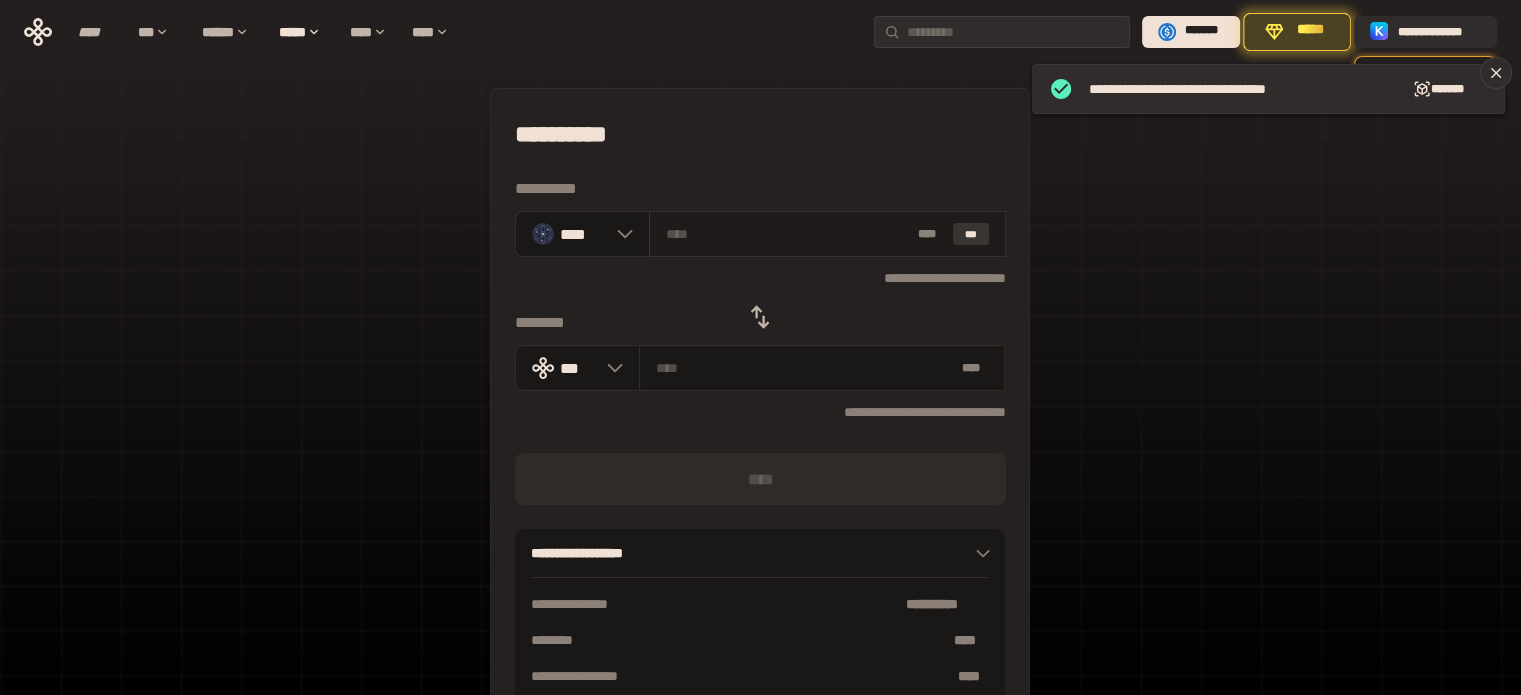 click on "***" at bounding box center (971, 234) 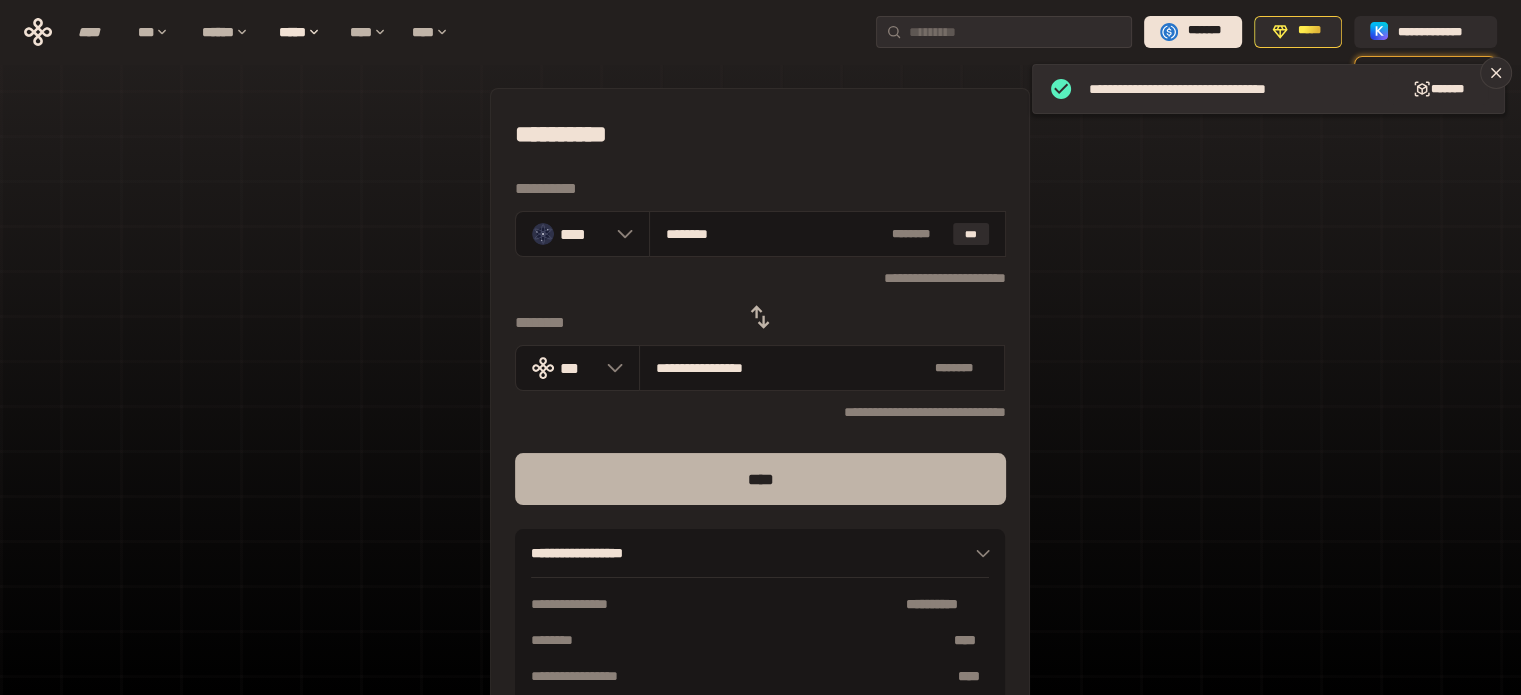 click on "****" at bounding box center [760, 479] 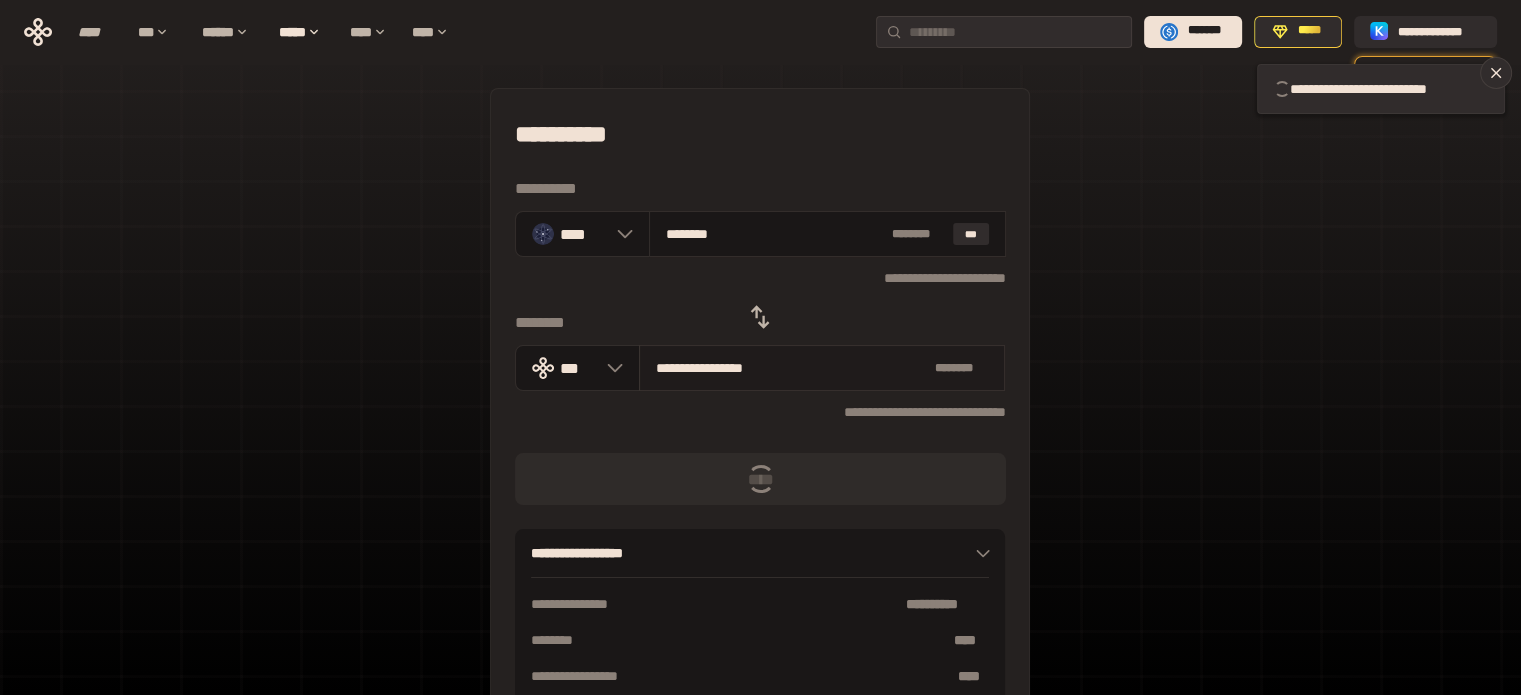 type 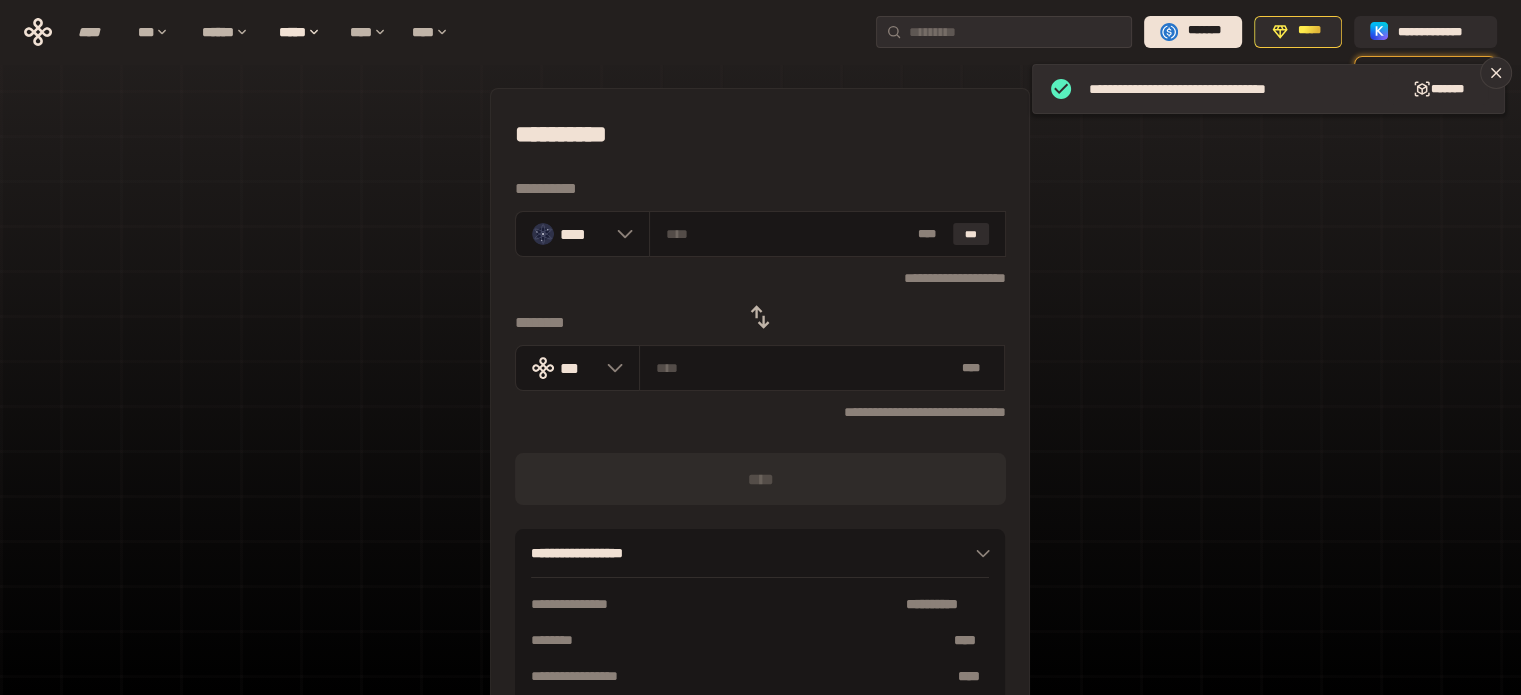 click 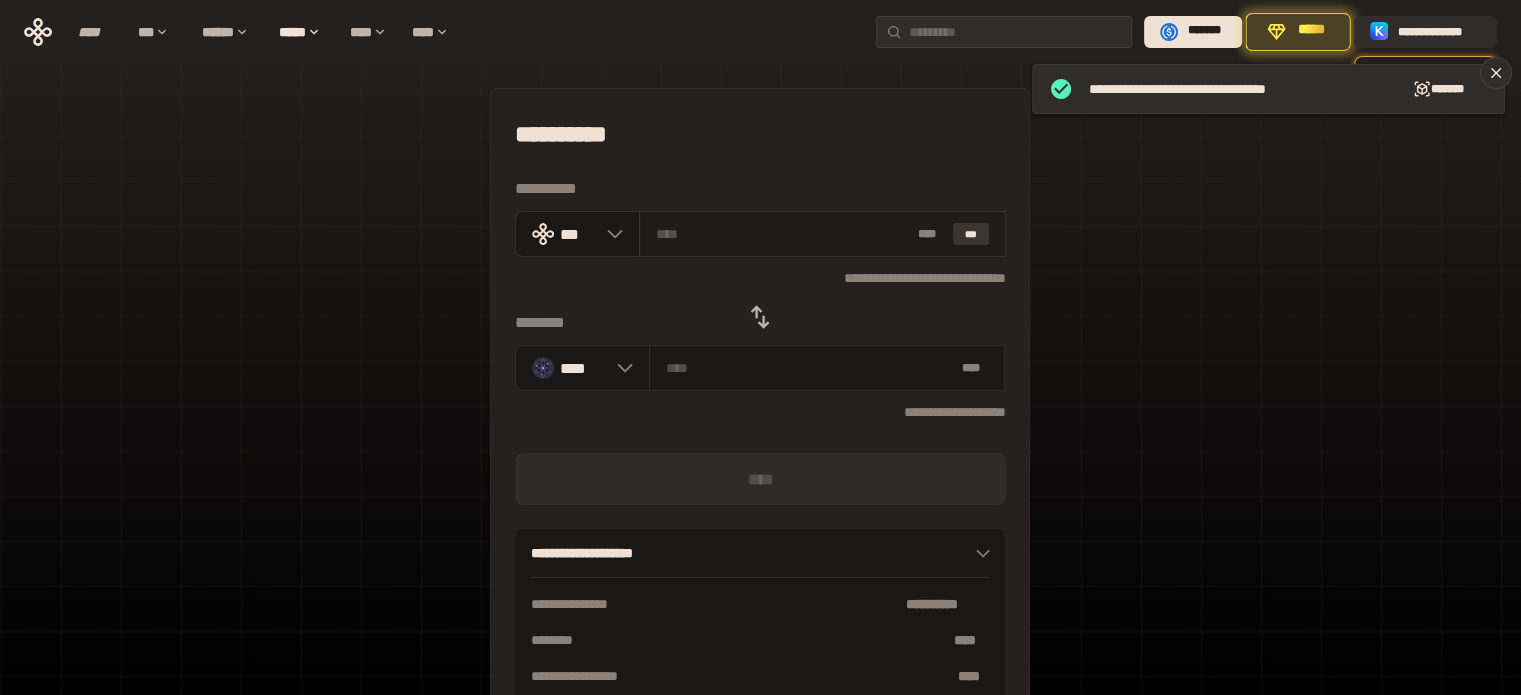 click on "***" at bounding box center [971, 234] 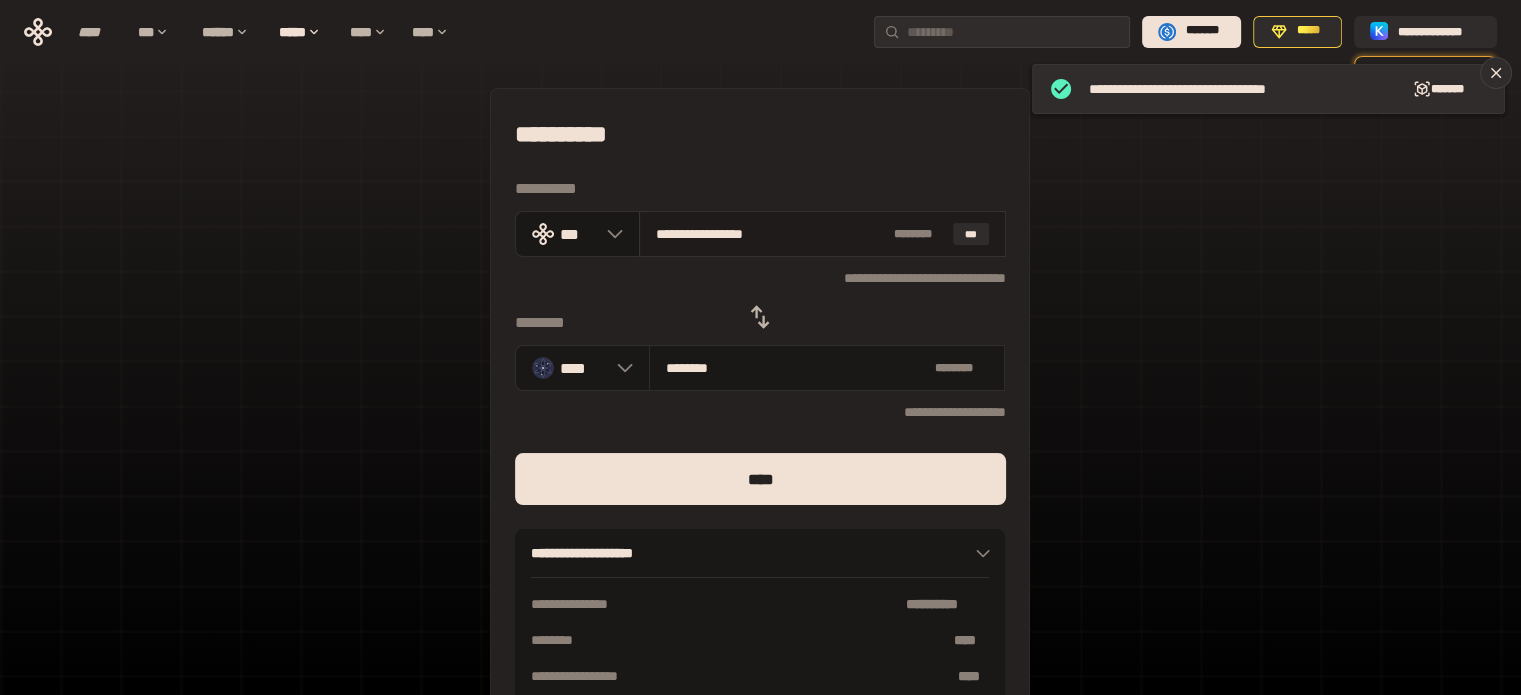 click on "**********" at bounding box center [771, 234] 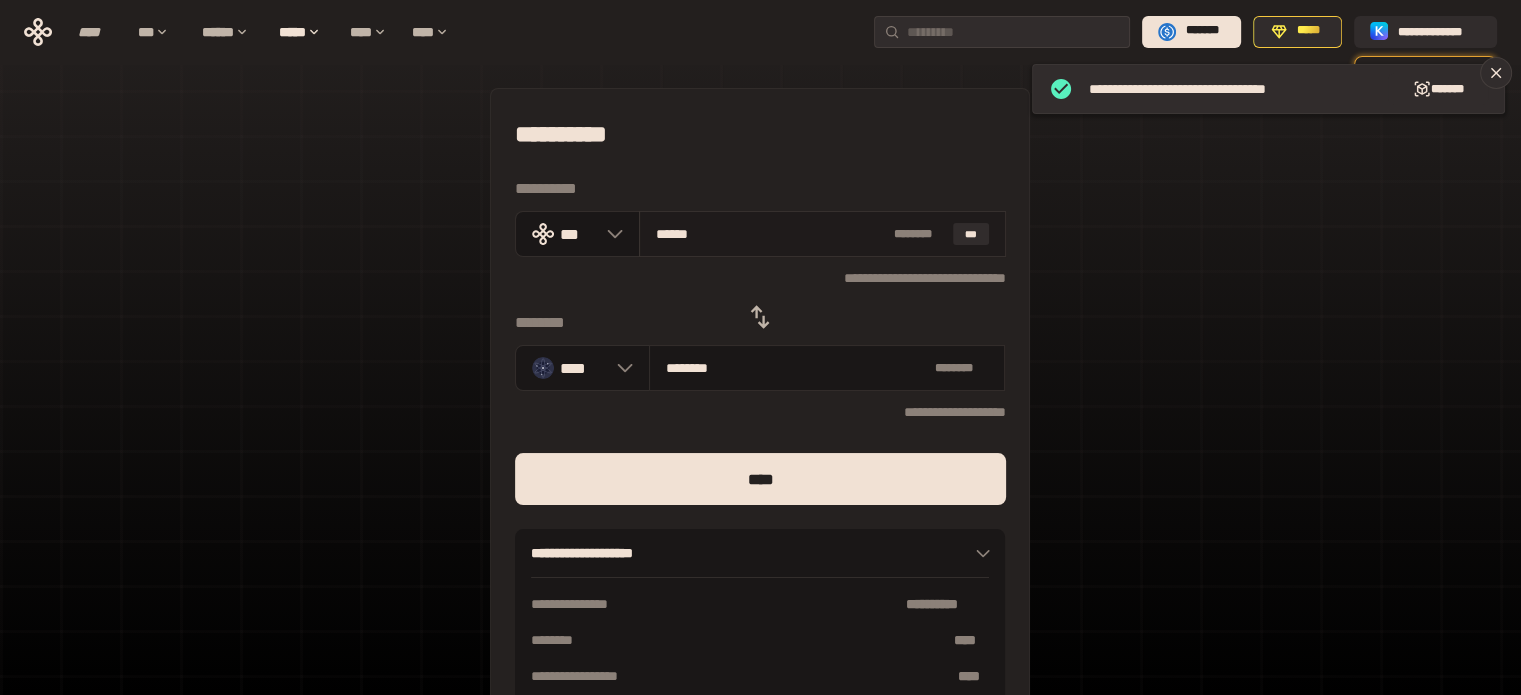 type on "*****" 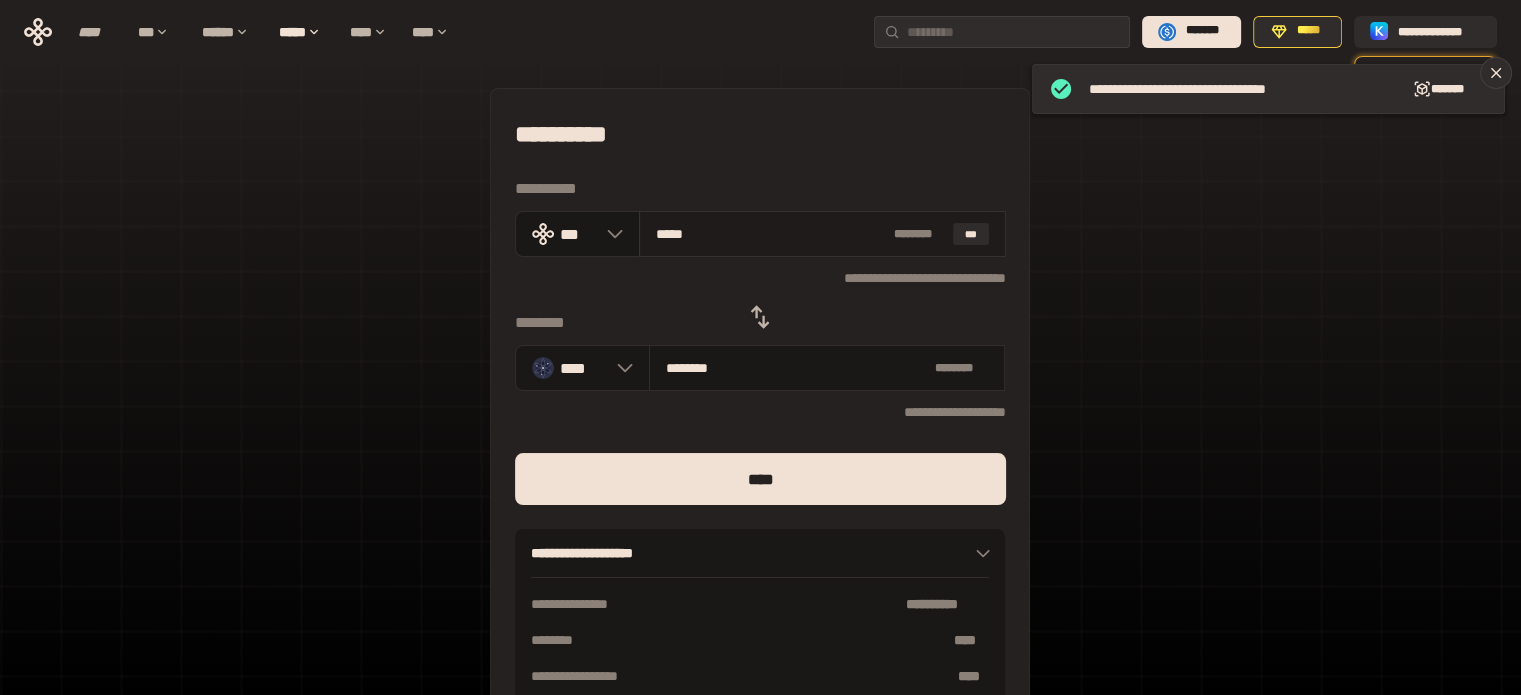 type on "********" 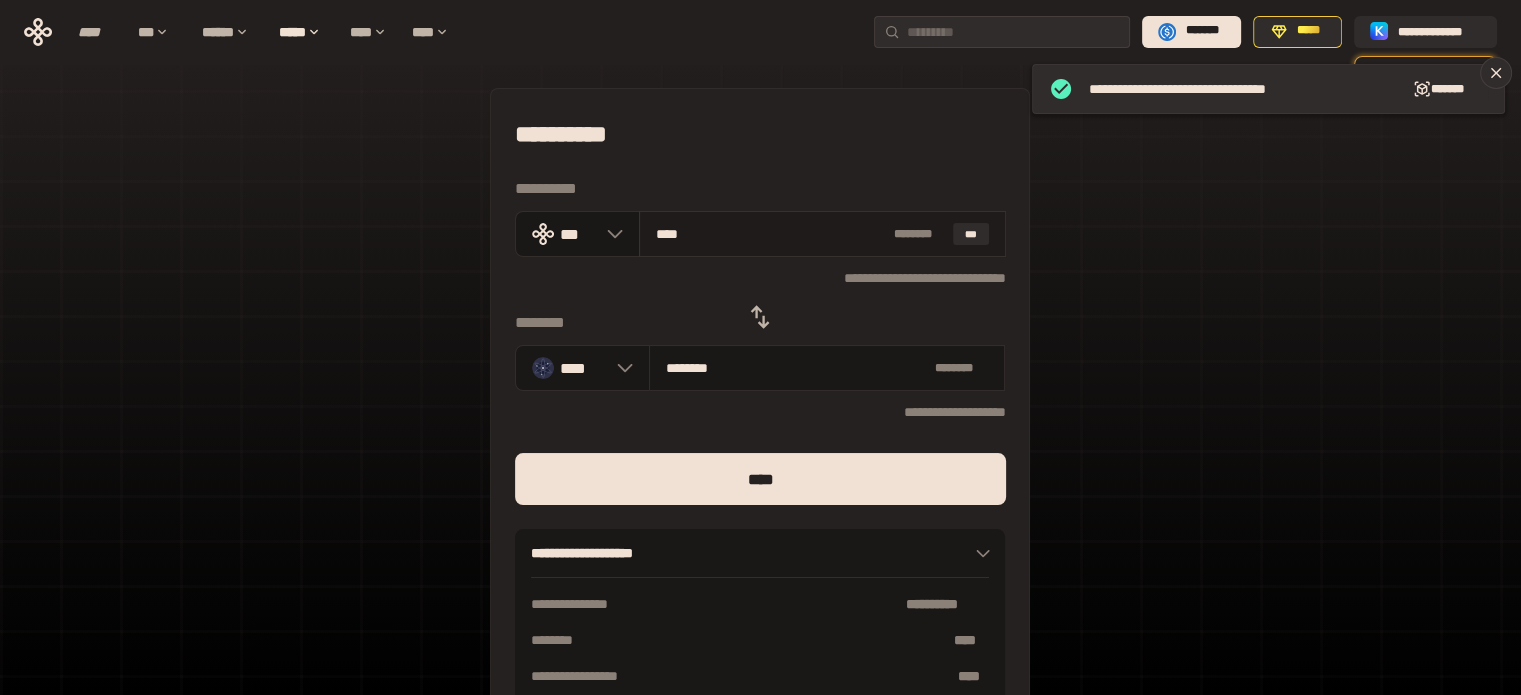 type on "********" 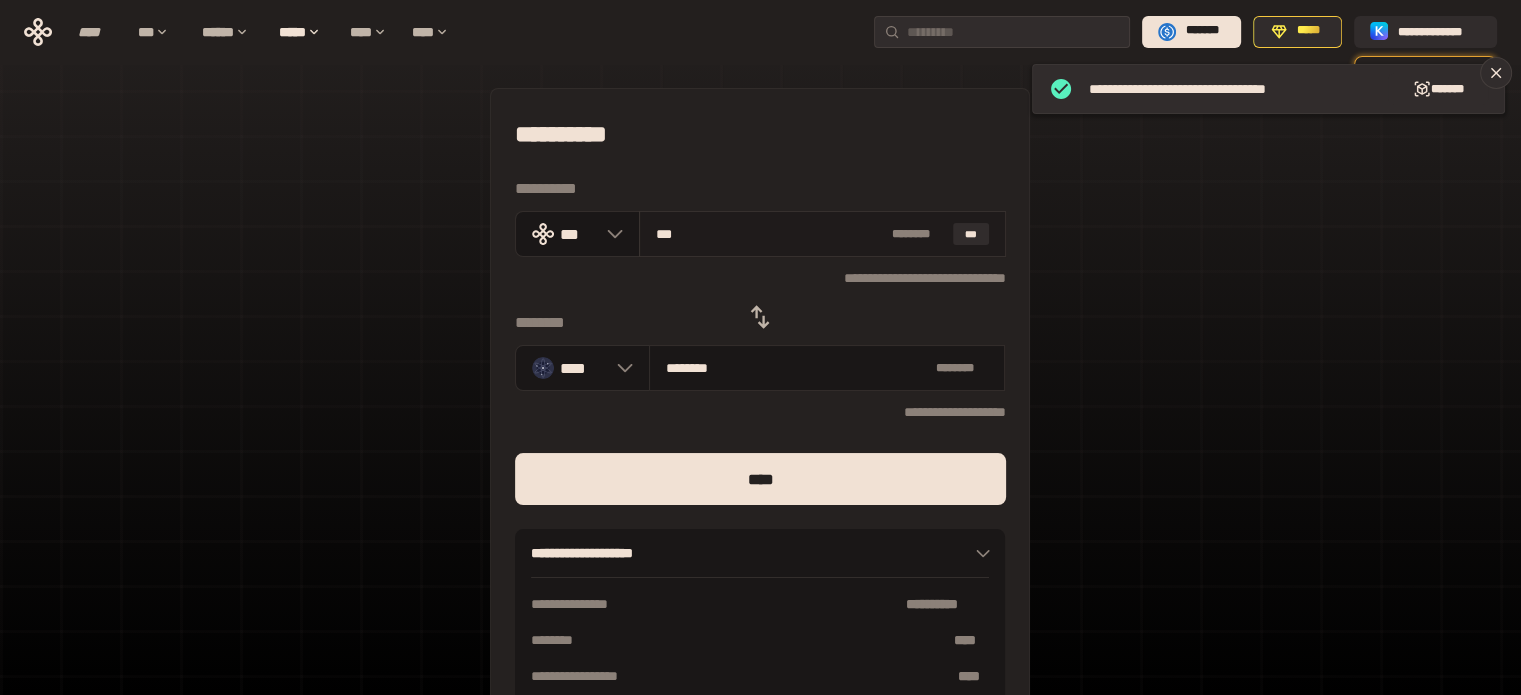 type on "**" 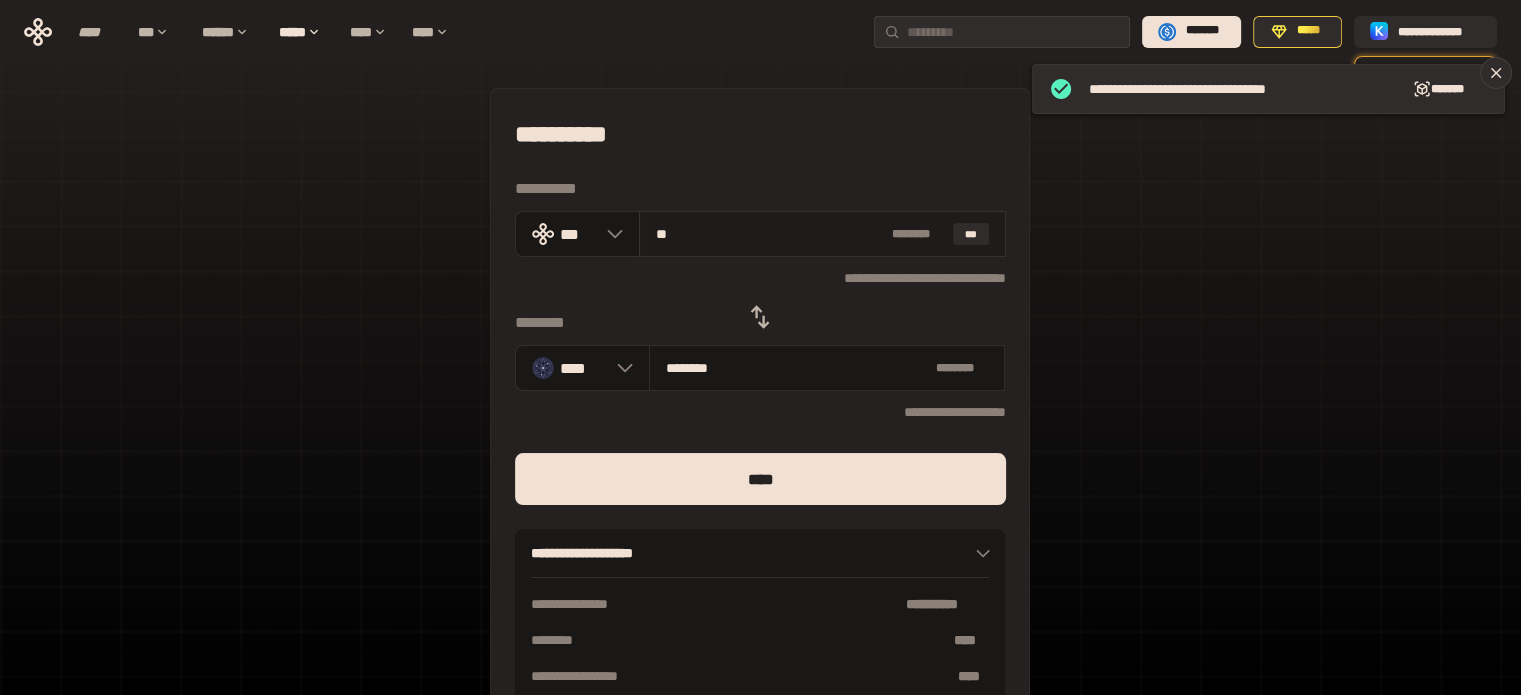 type on "*" 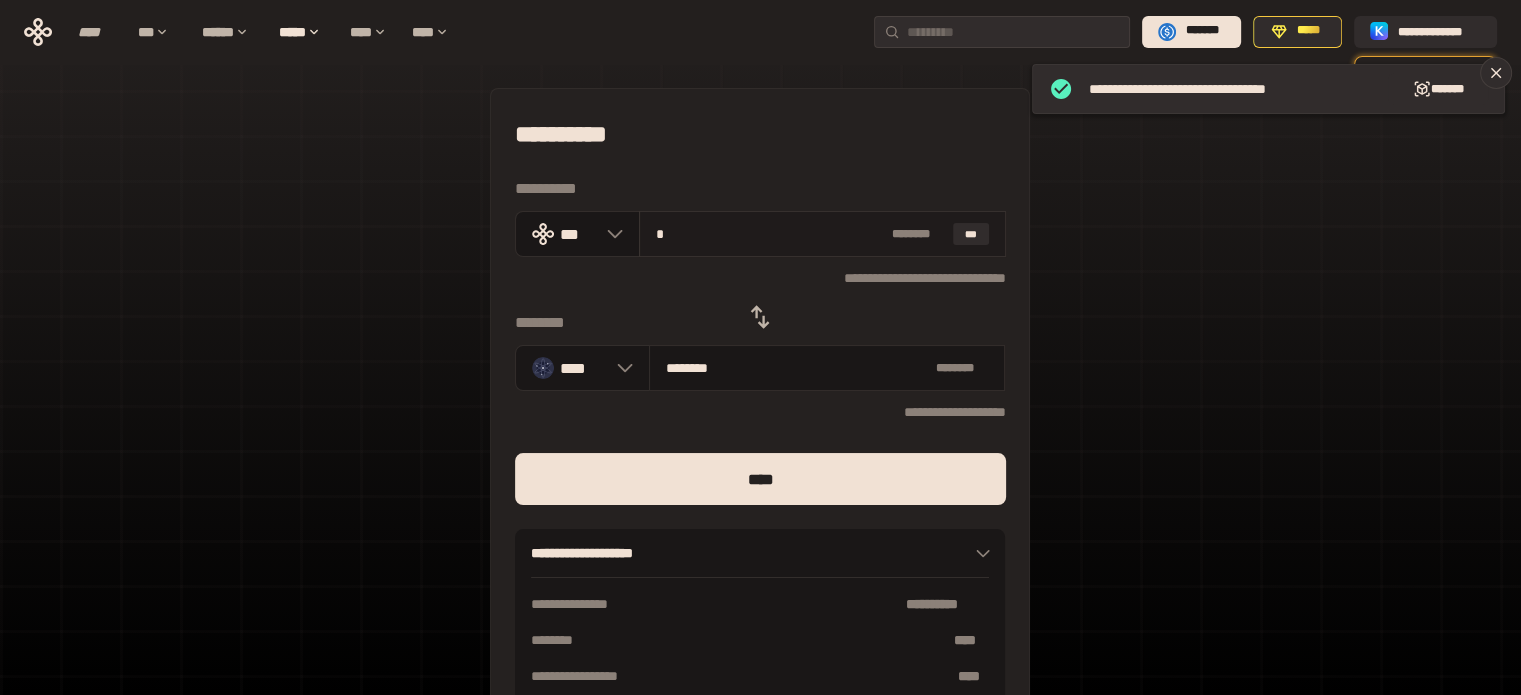 type on "********" 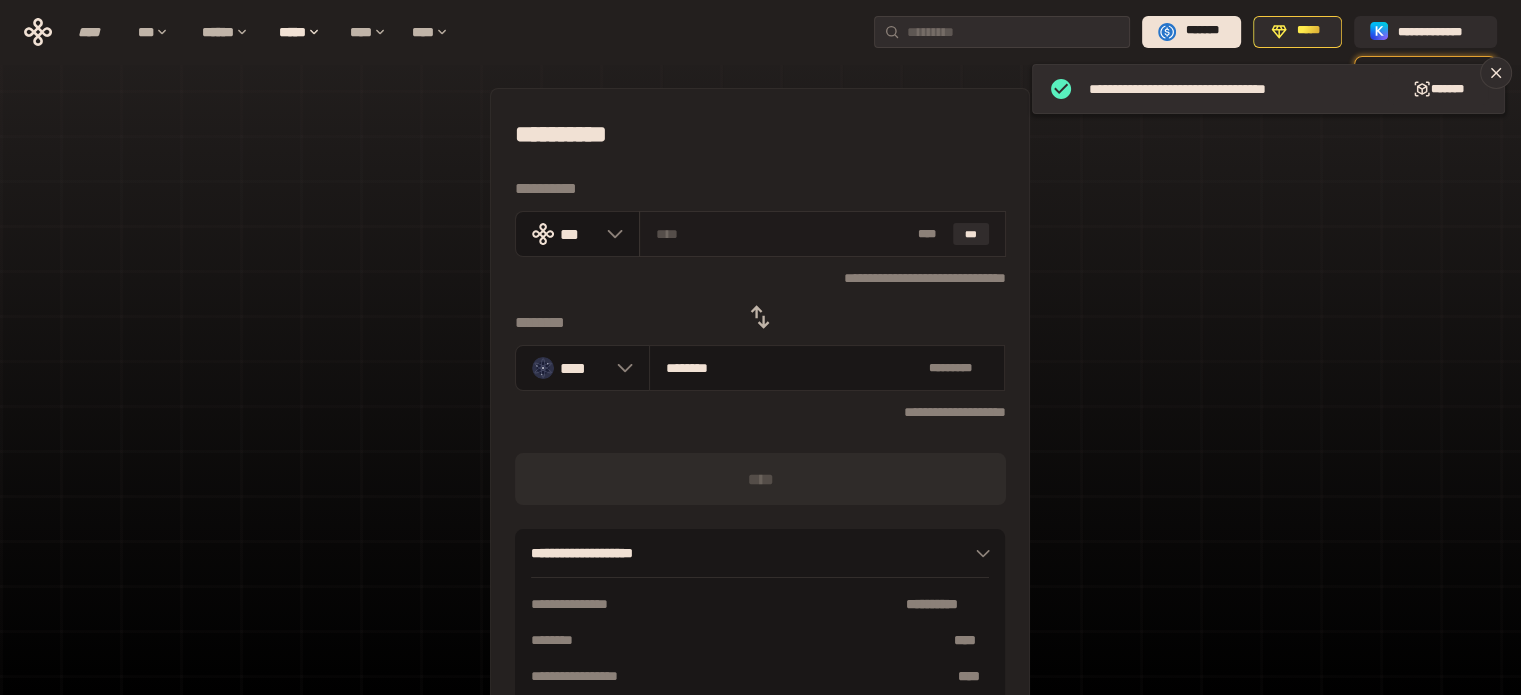 type on "*" 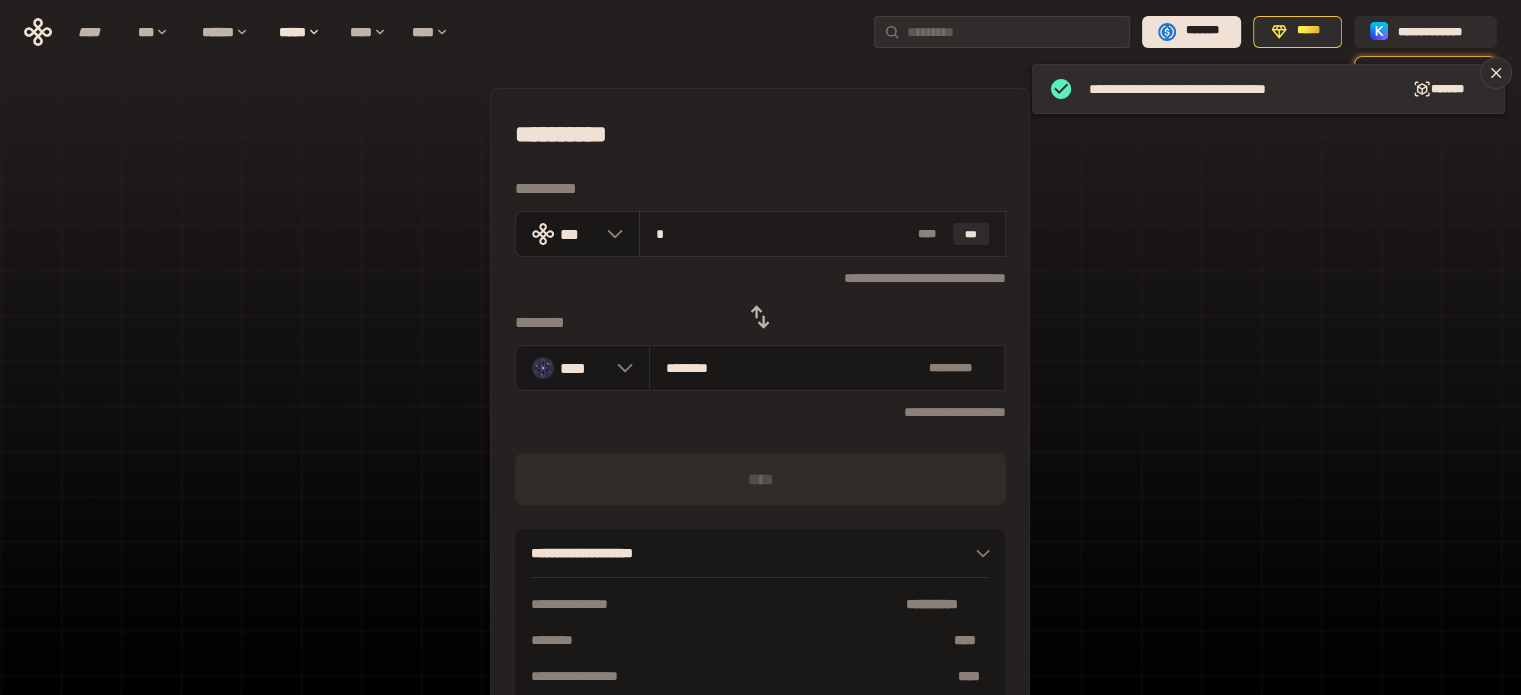 type on "********" 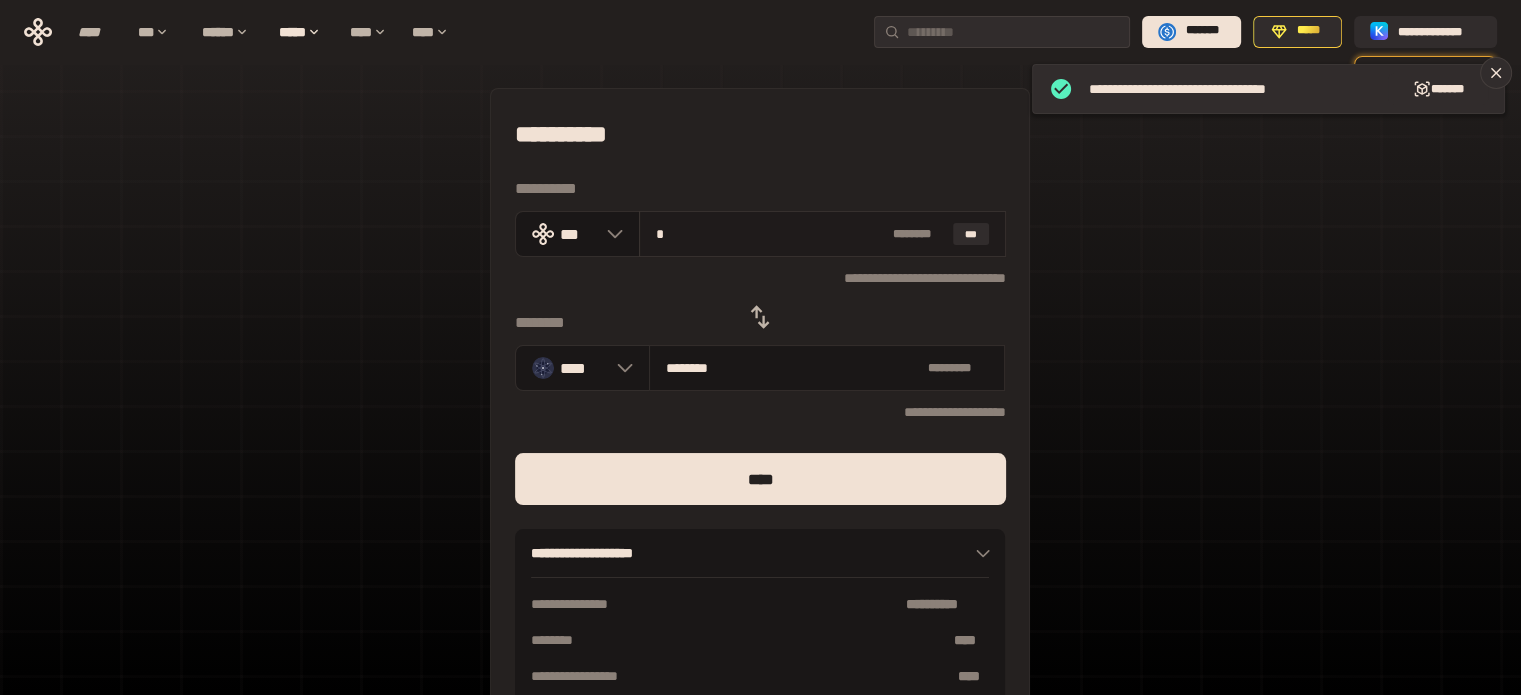 type on "**" 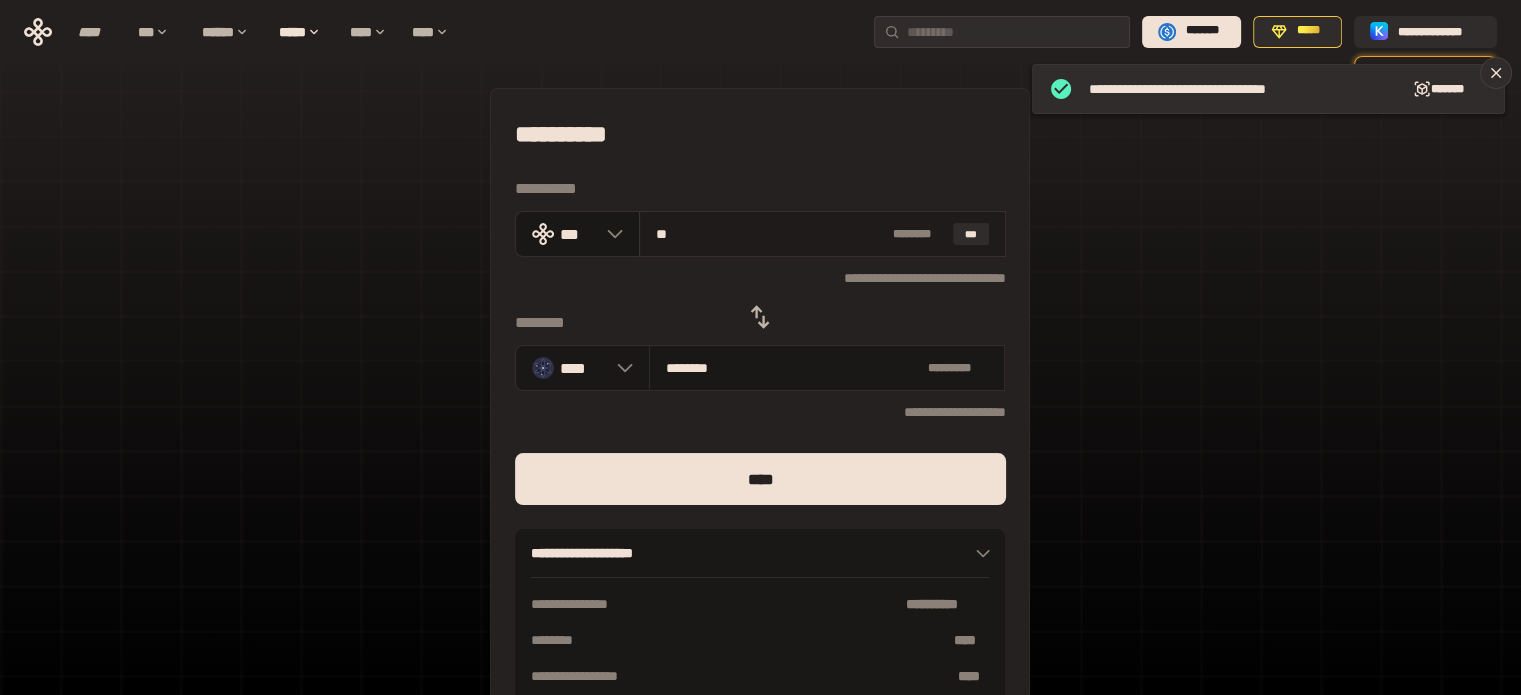 type on "********" 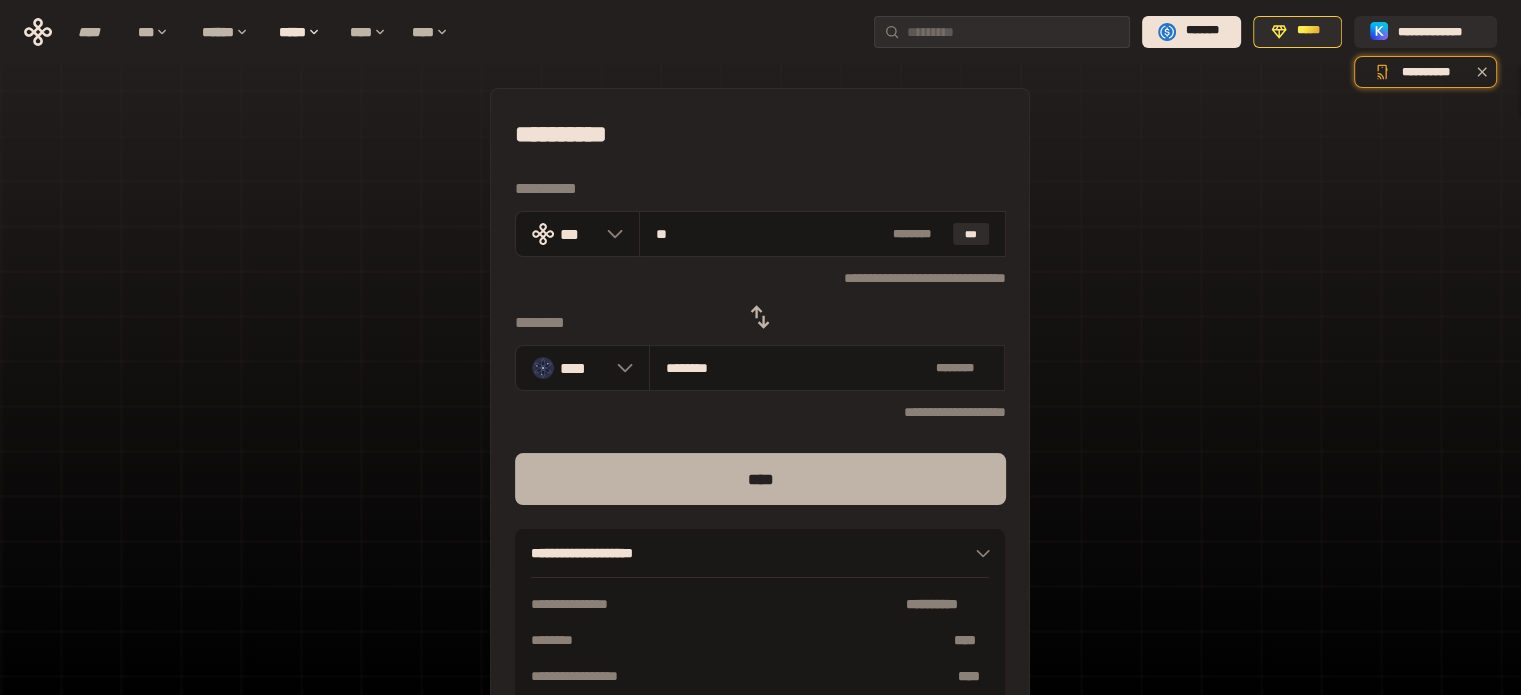 type on "**" 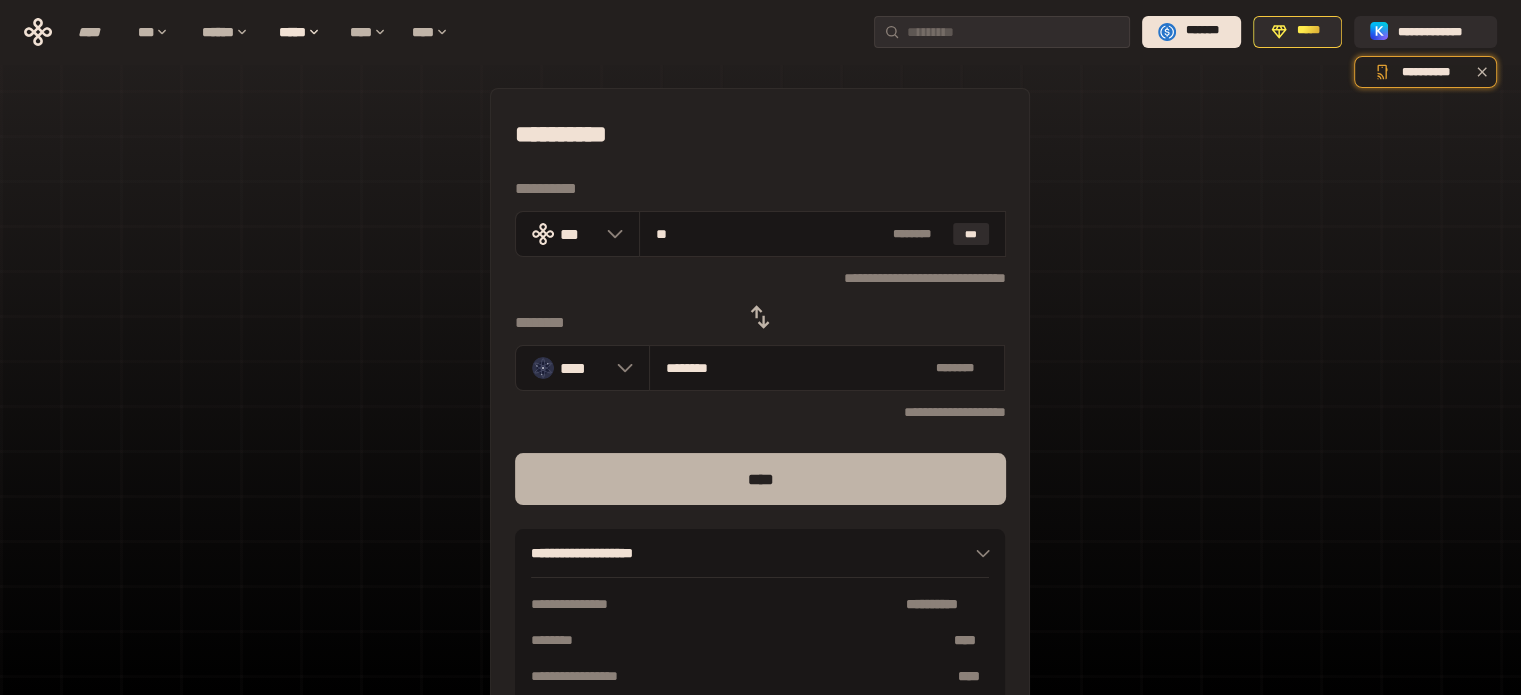 click on "****" at bounding box center [760, 479] 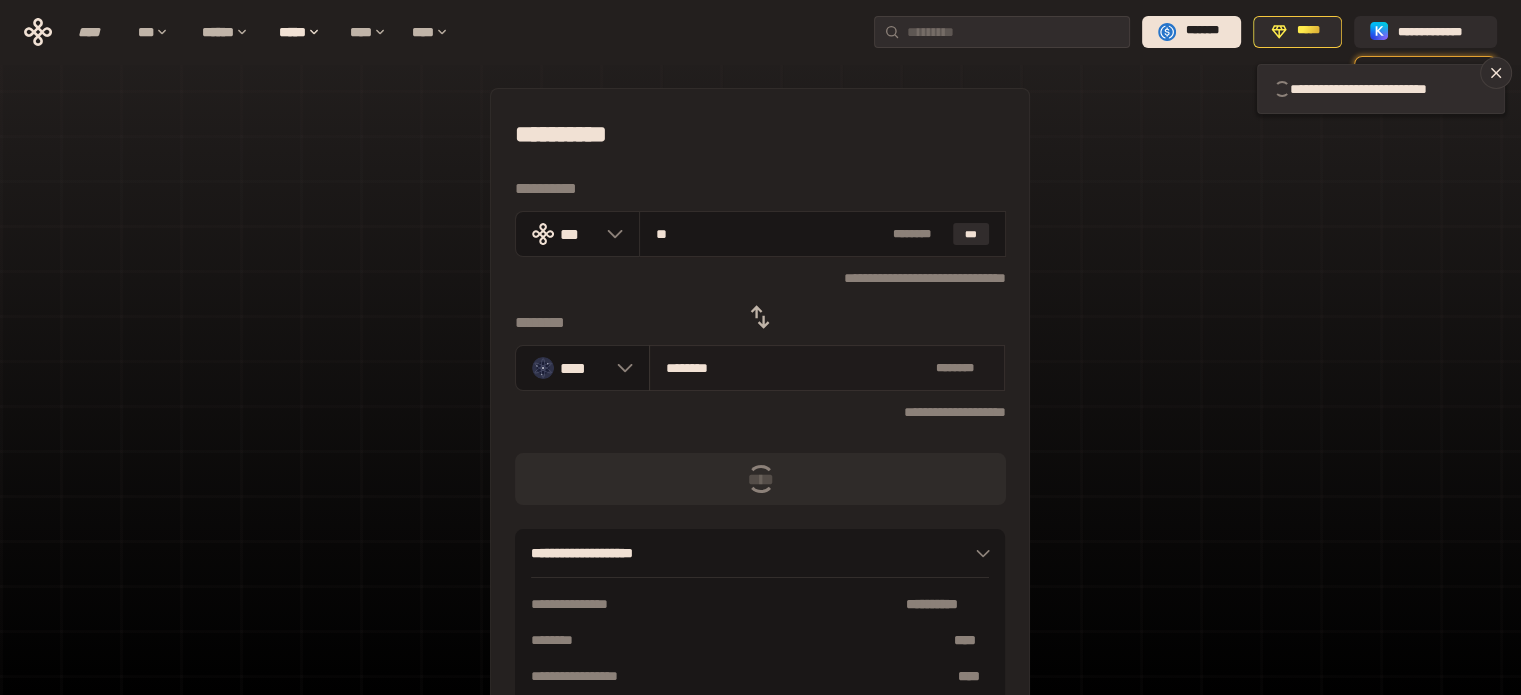 type 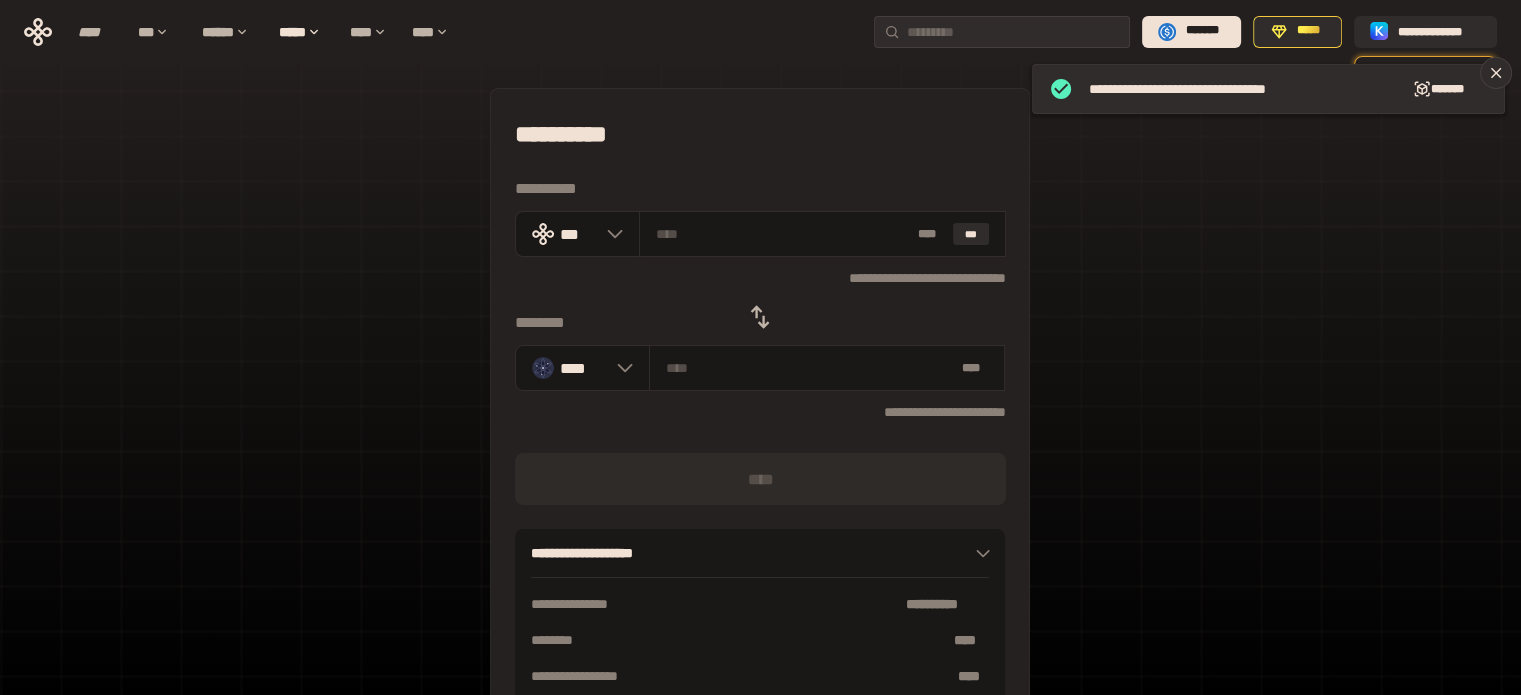 click at bounding box center [760, 317] 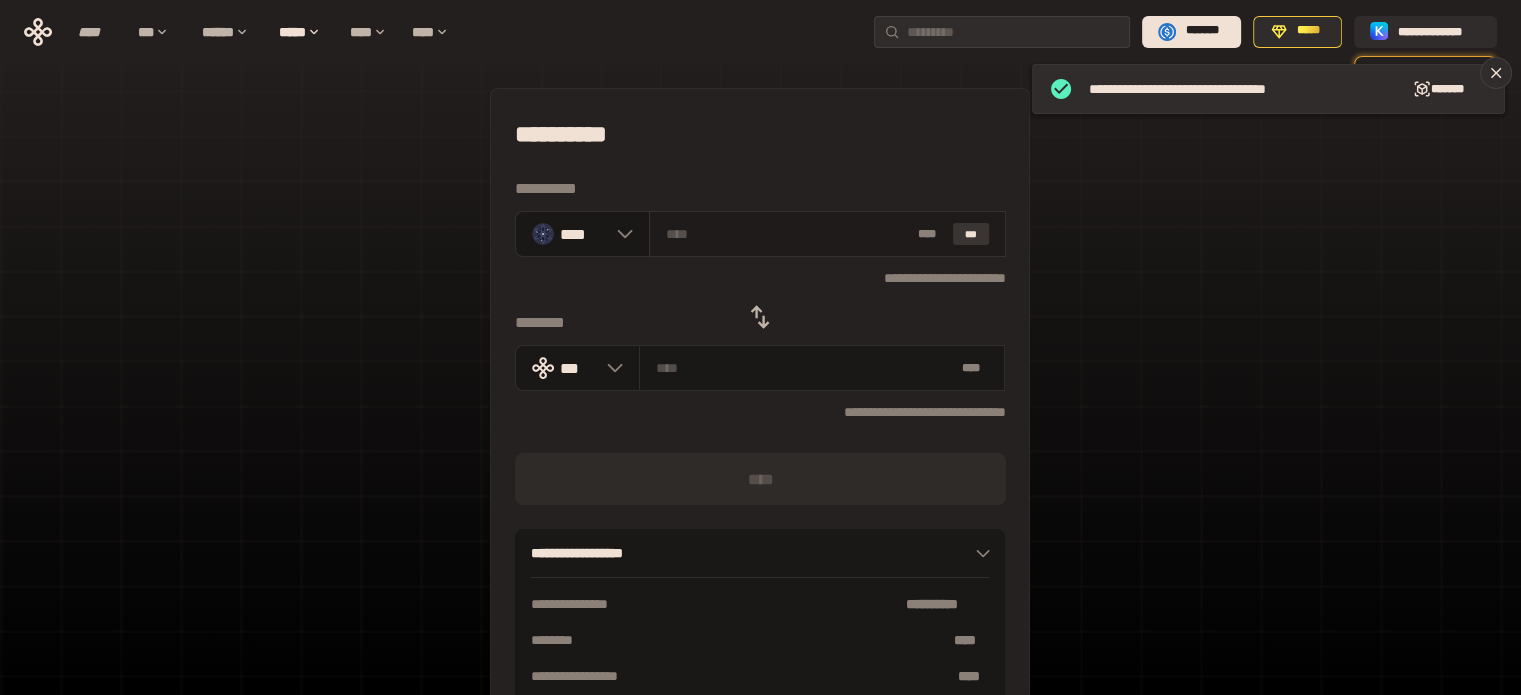 click on "***" at bounding box center (971, 234) 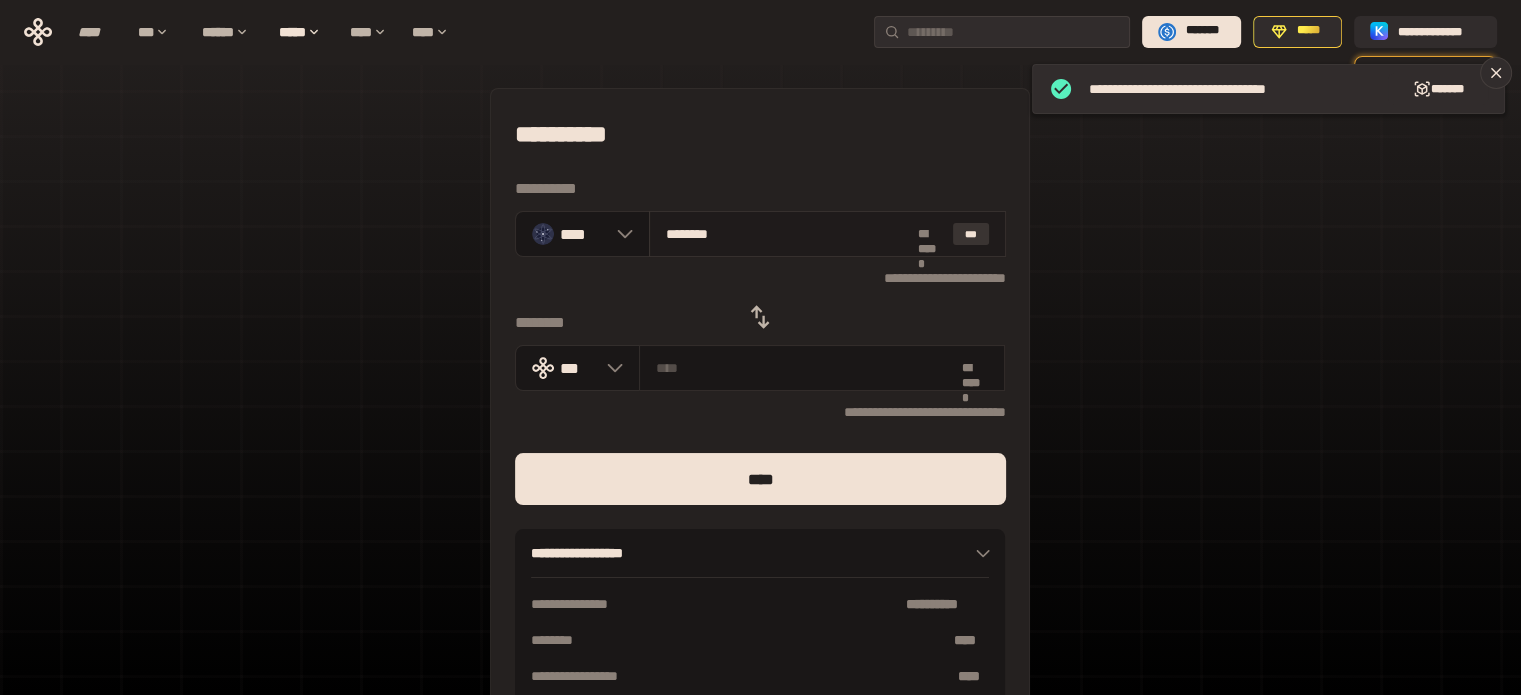 type on "**********" 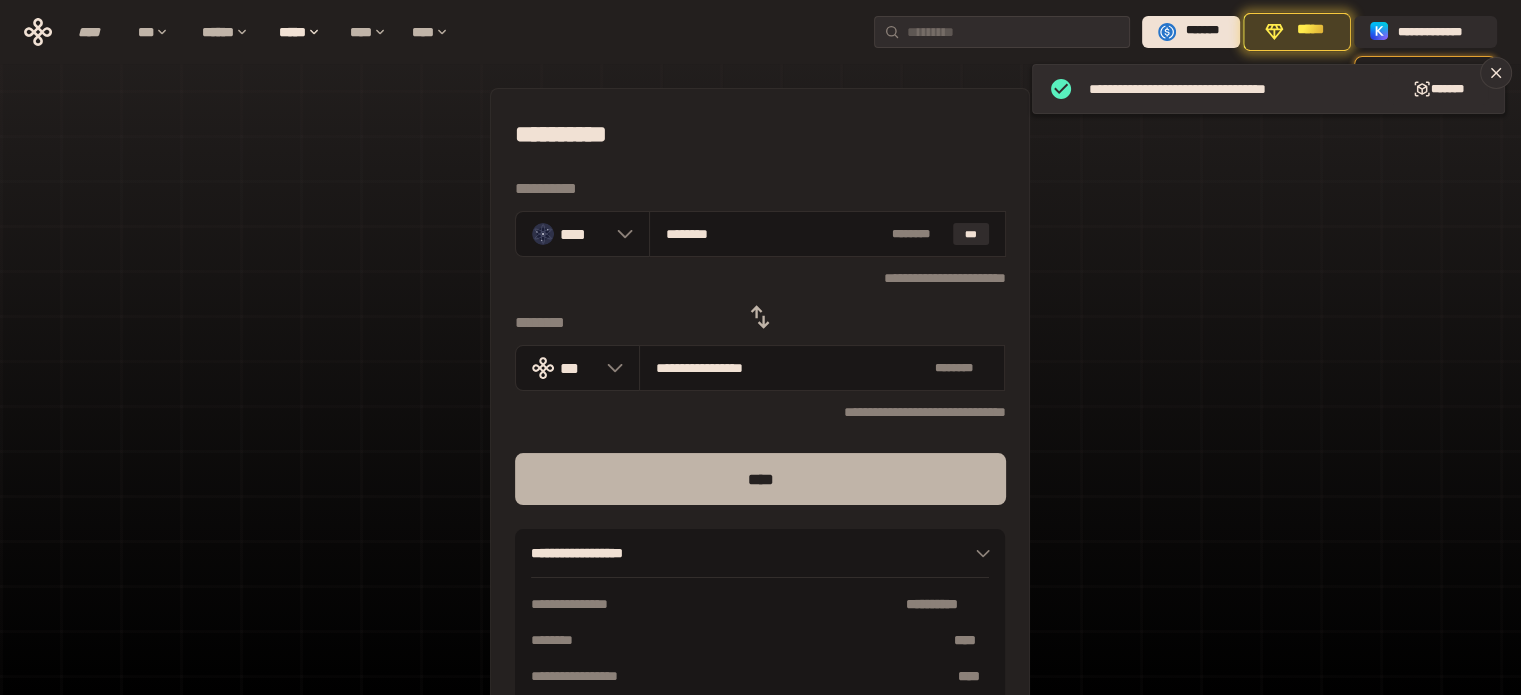 click on "****" at bounding box center [760, 479] 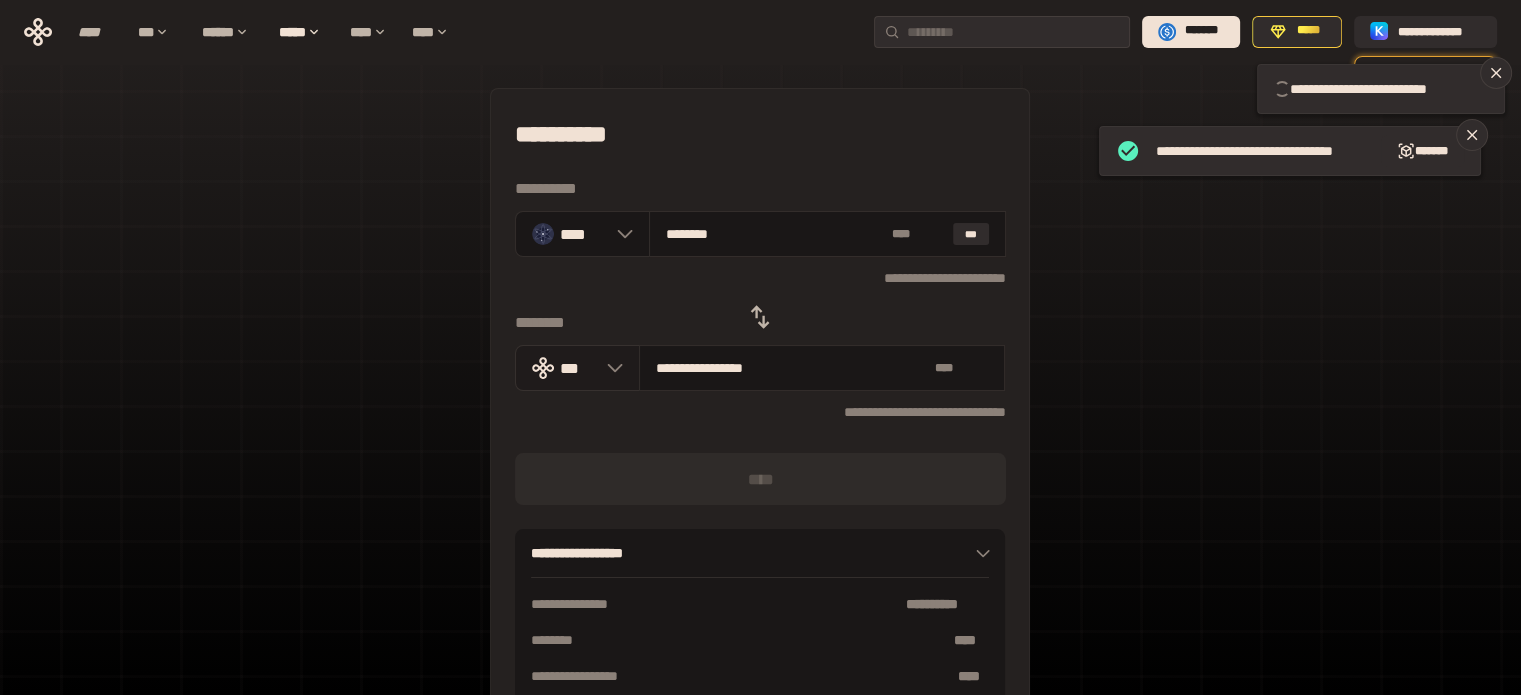 type 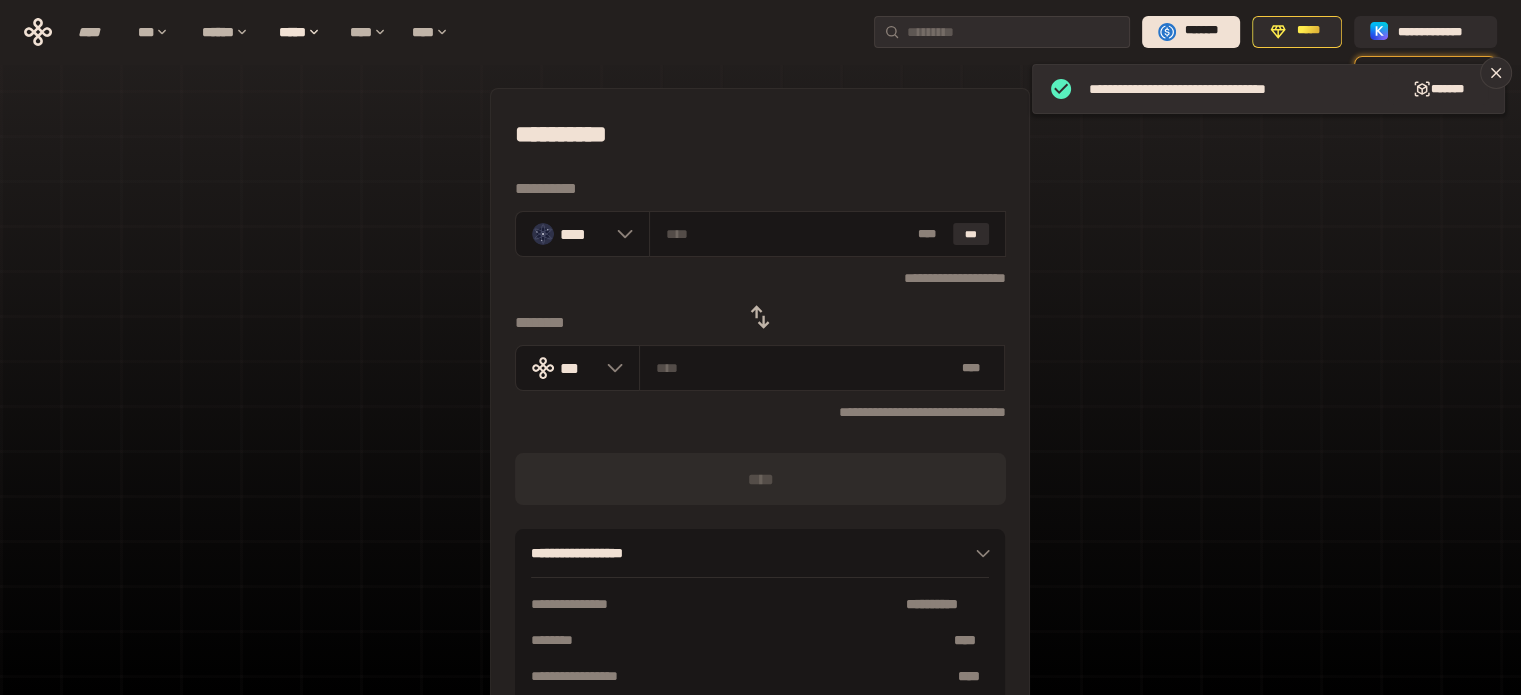 click 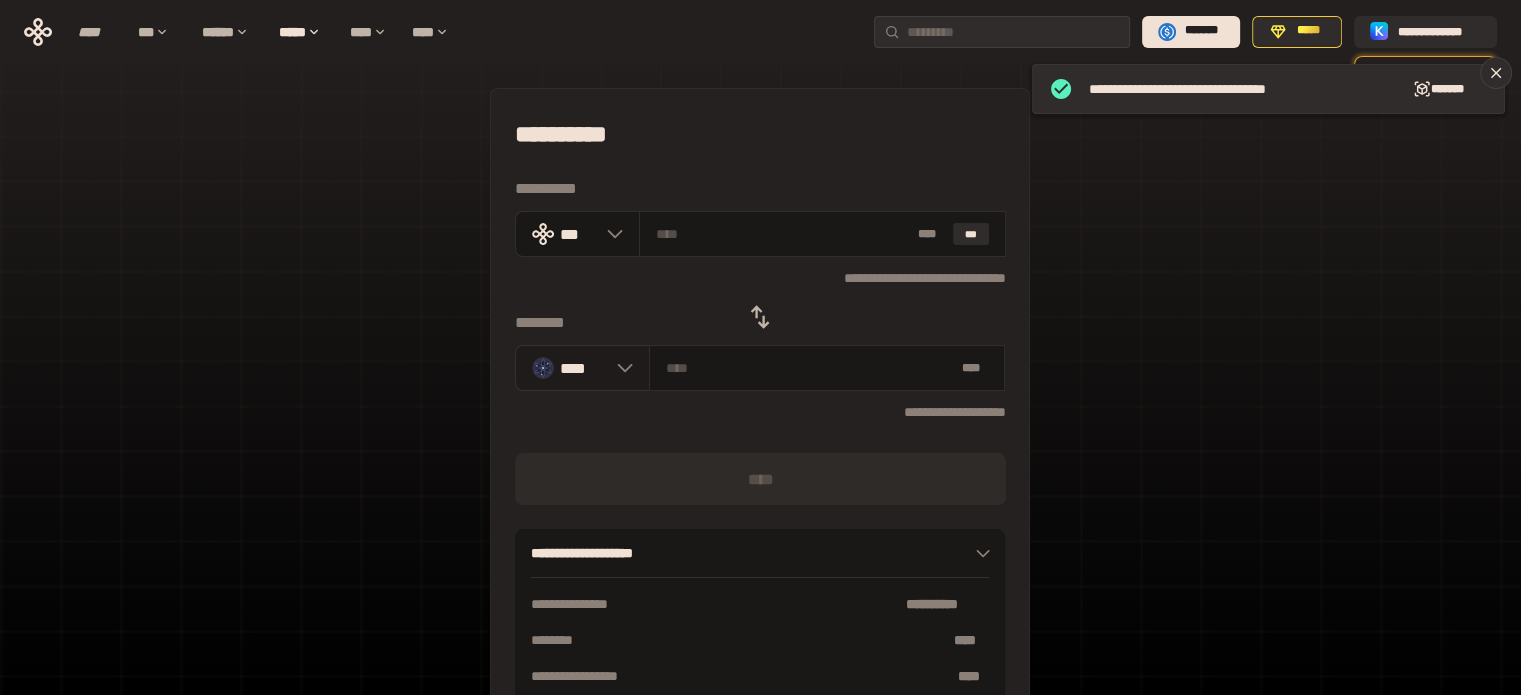click 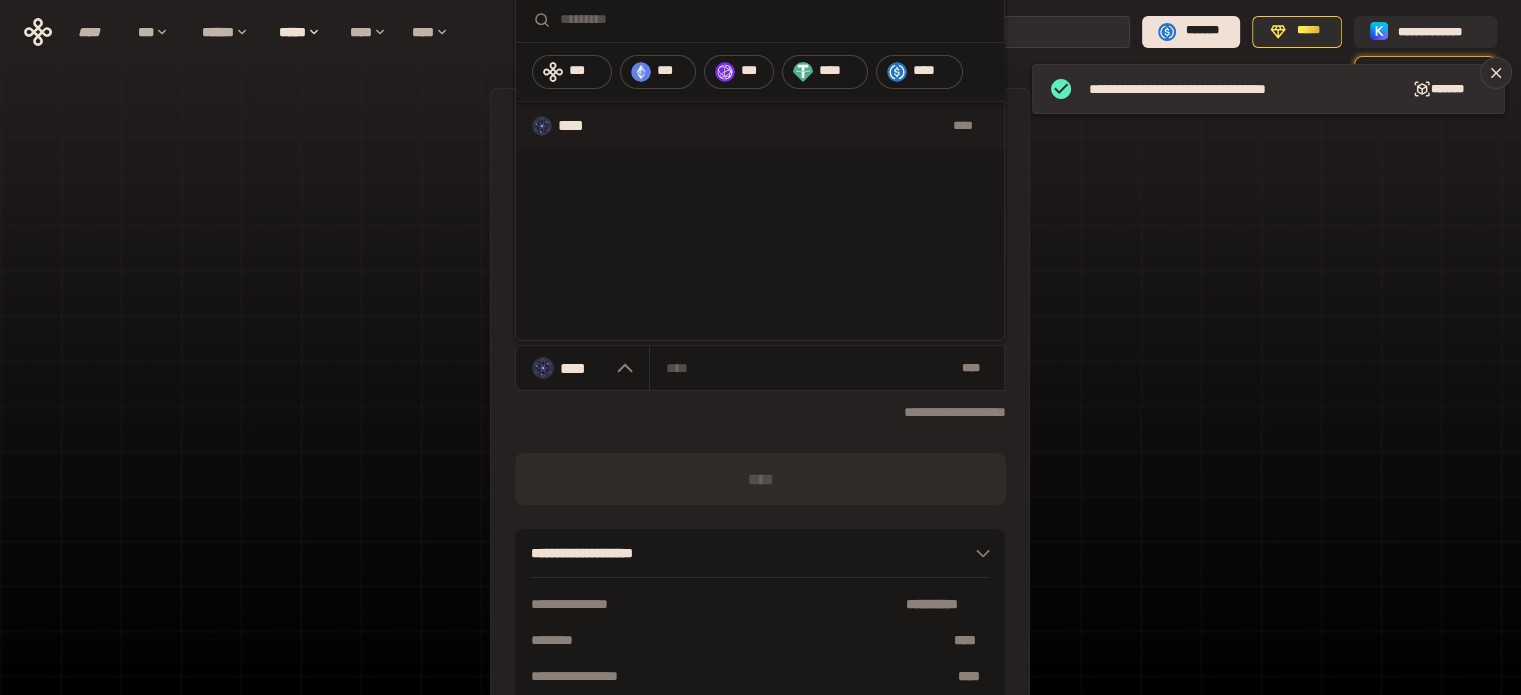 scroll, scrollTop: 0, scrollLeft: 0, axis: both 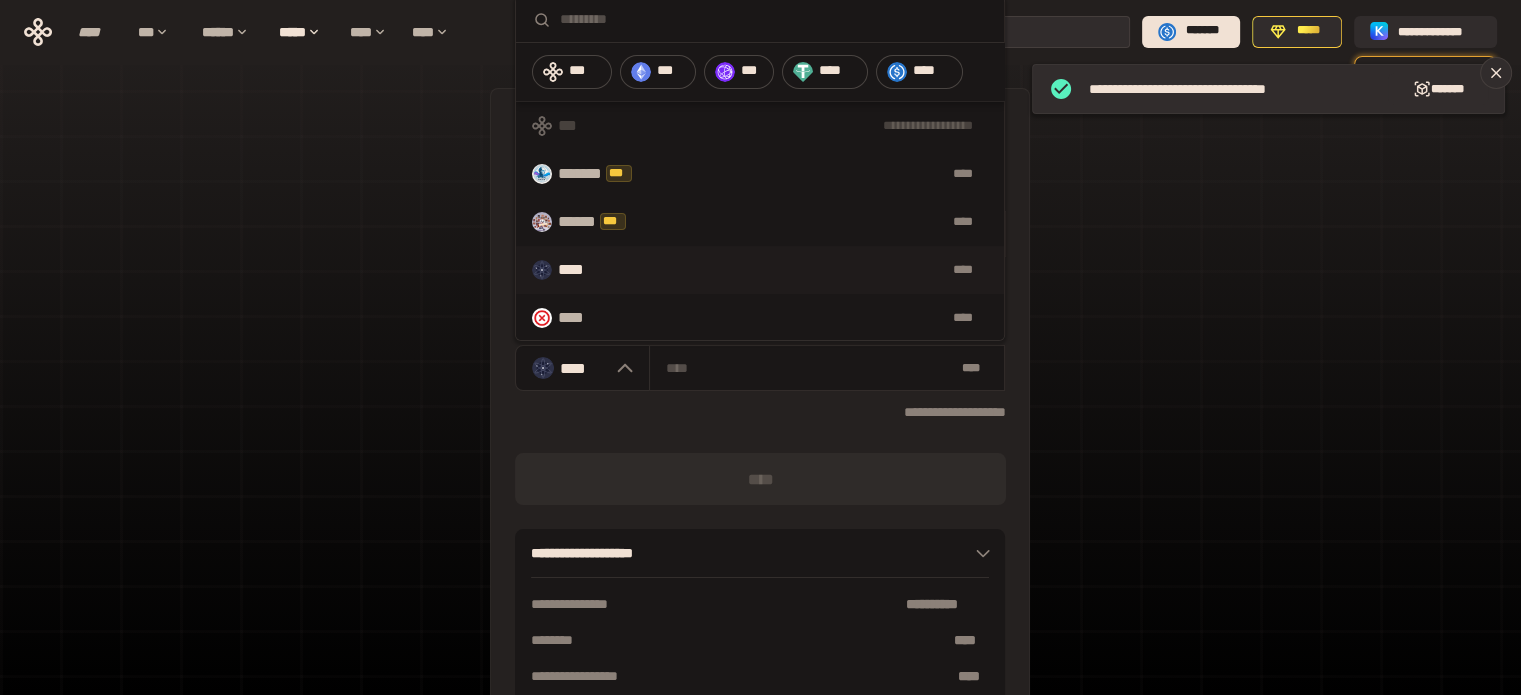 click on "***" at bounding box center (613, 221) 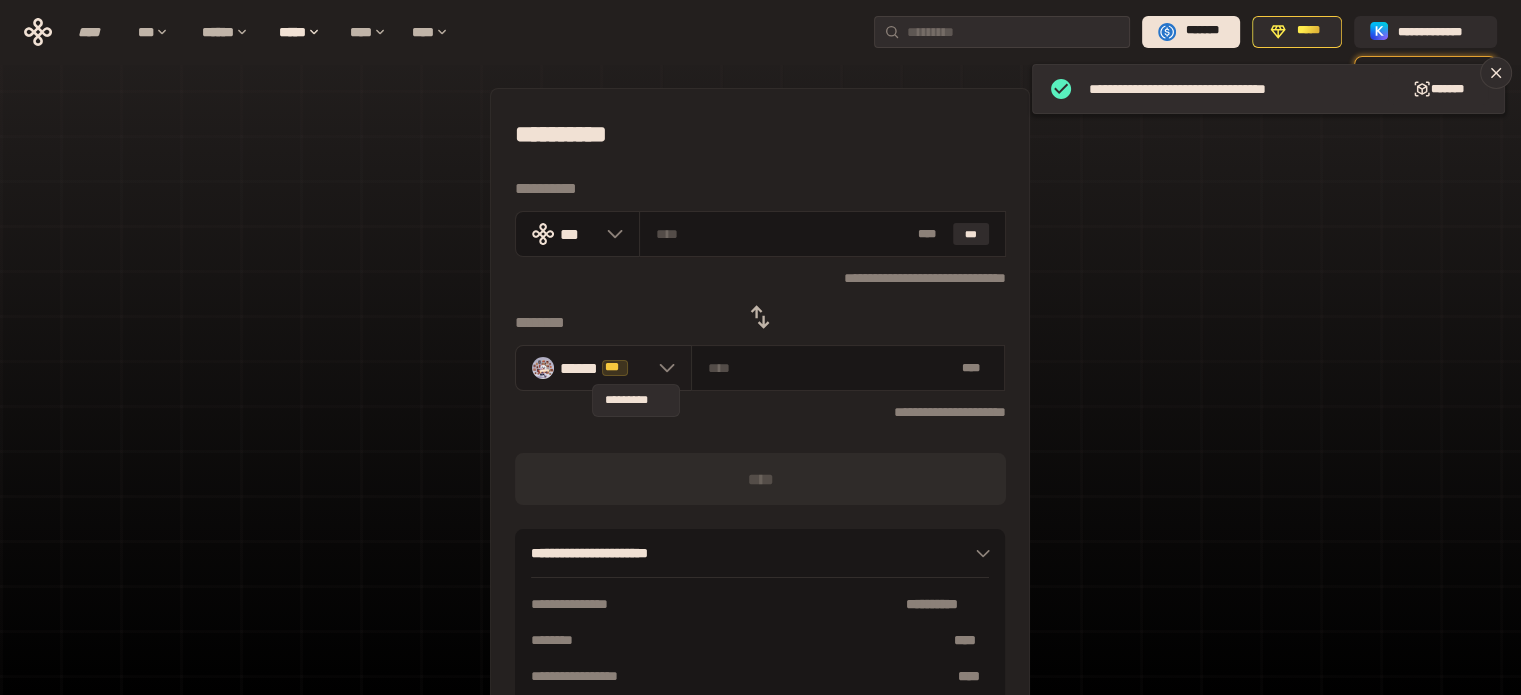 click on "***" at bounding box center [615, 368] 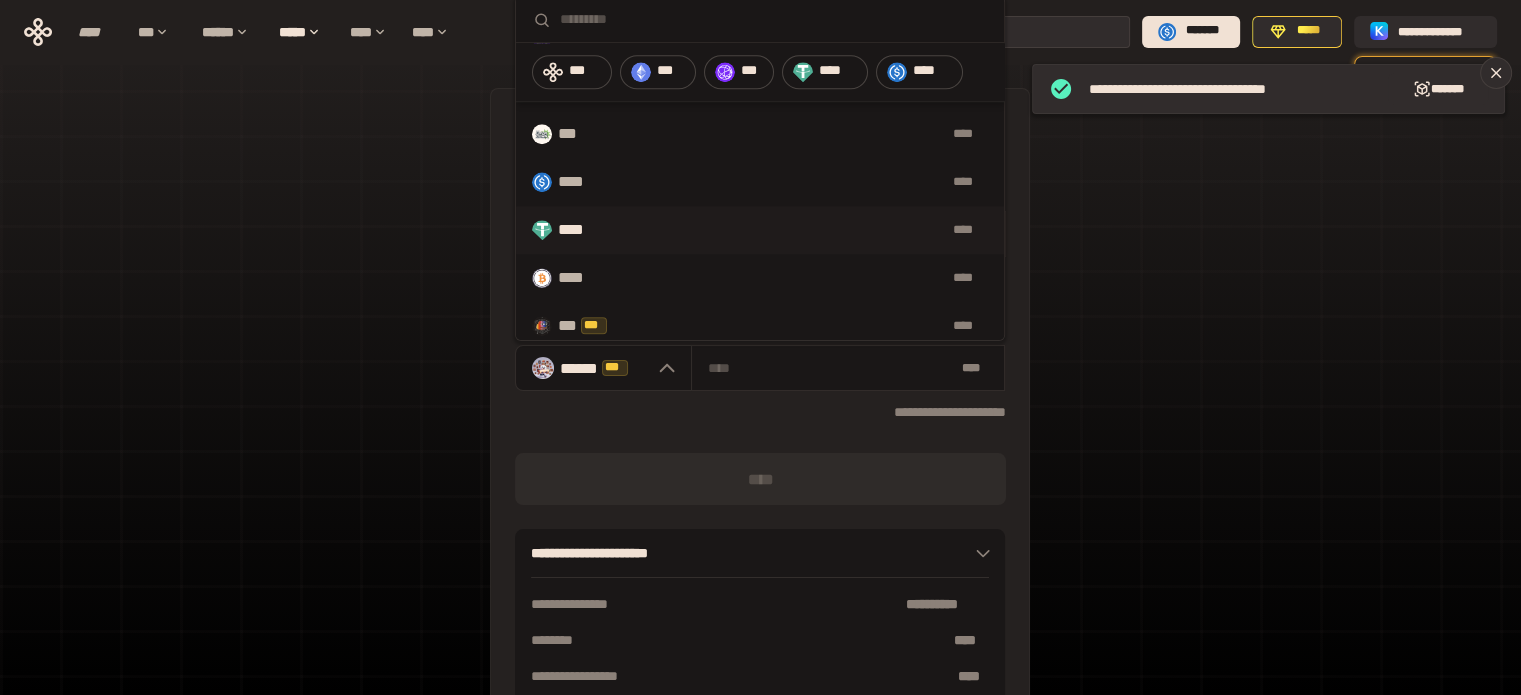 scroll, scrollTop: 1696, scrollLeft: 0, axis: vertical 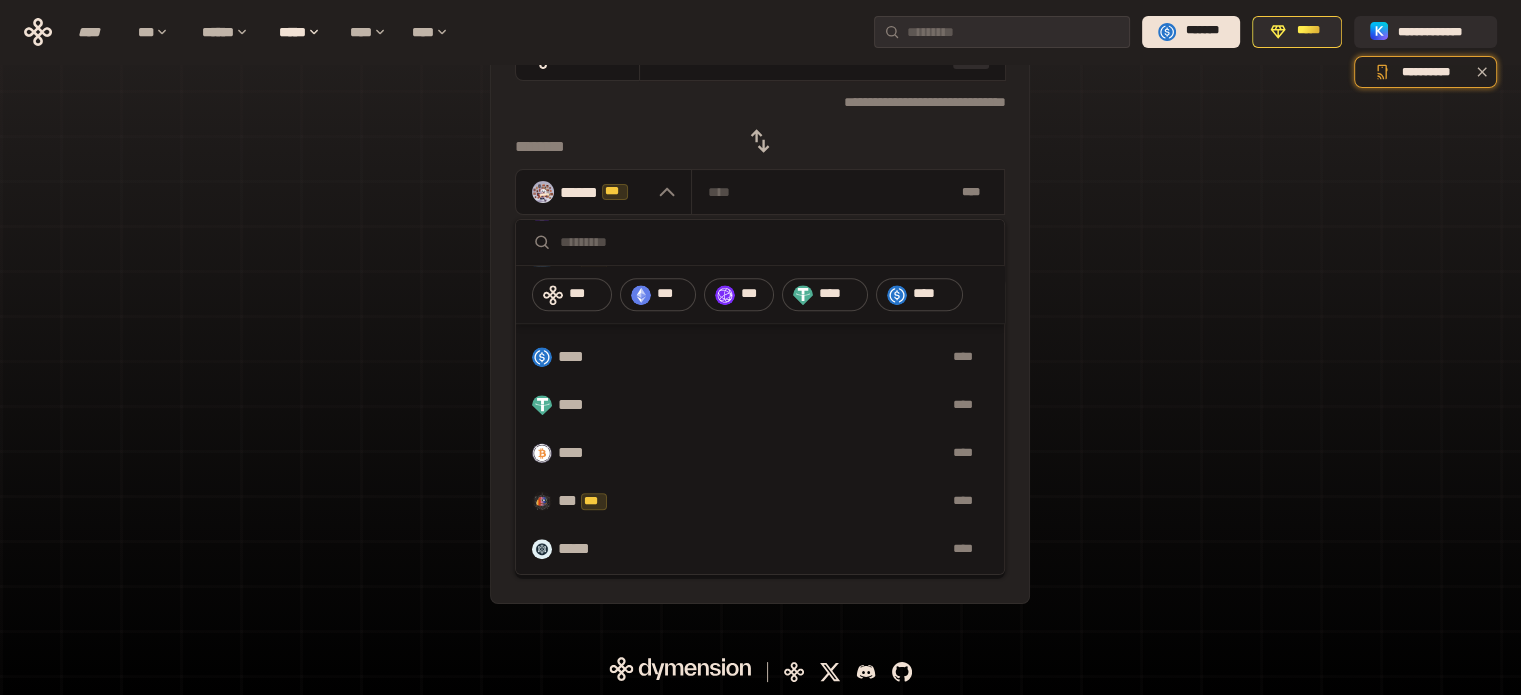 drag, startPoint x: 1272, startPoint y: 344, endPoint x: 1219, endPoint y: 318, distance: 59.03389 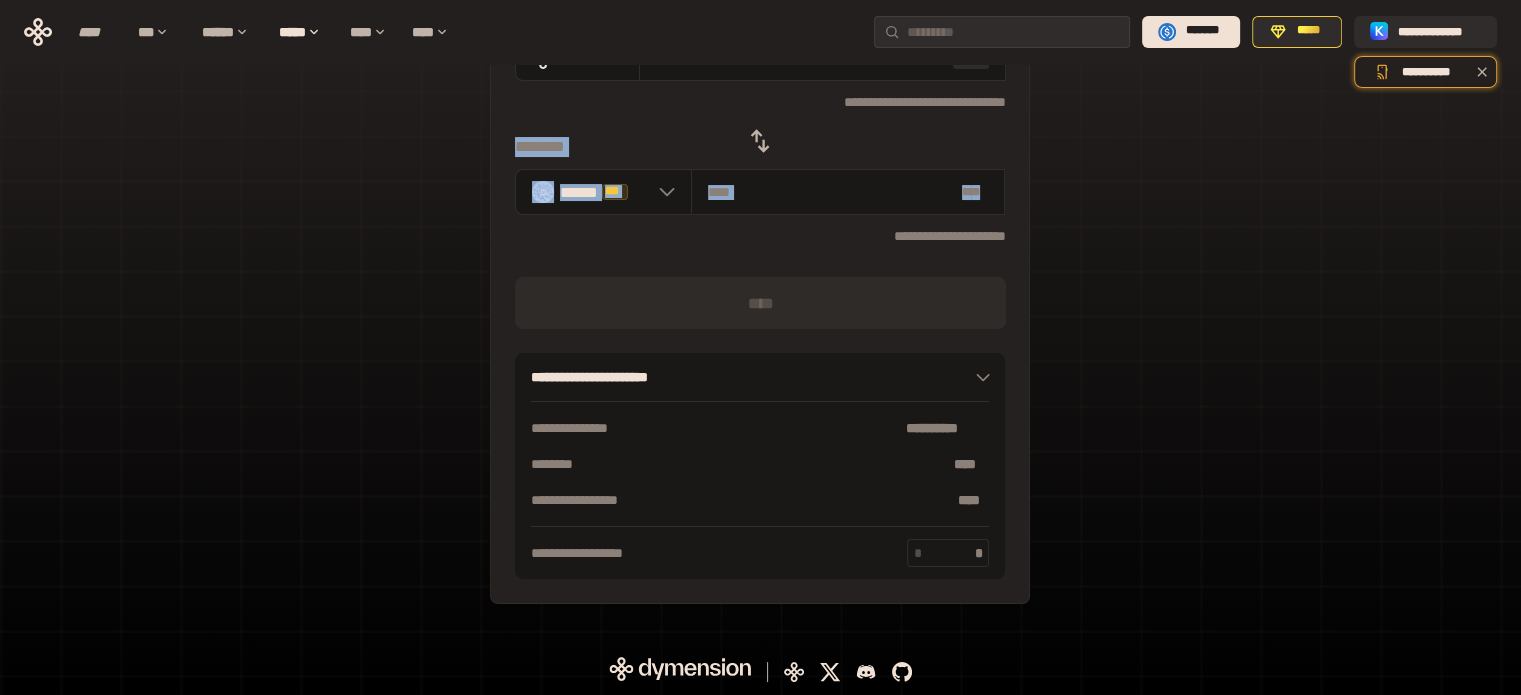 drag, startPoint x: 1150, startPoint y: 162, endPoint x: 1155, endPoint y: 174, distance: 13 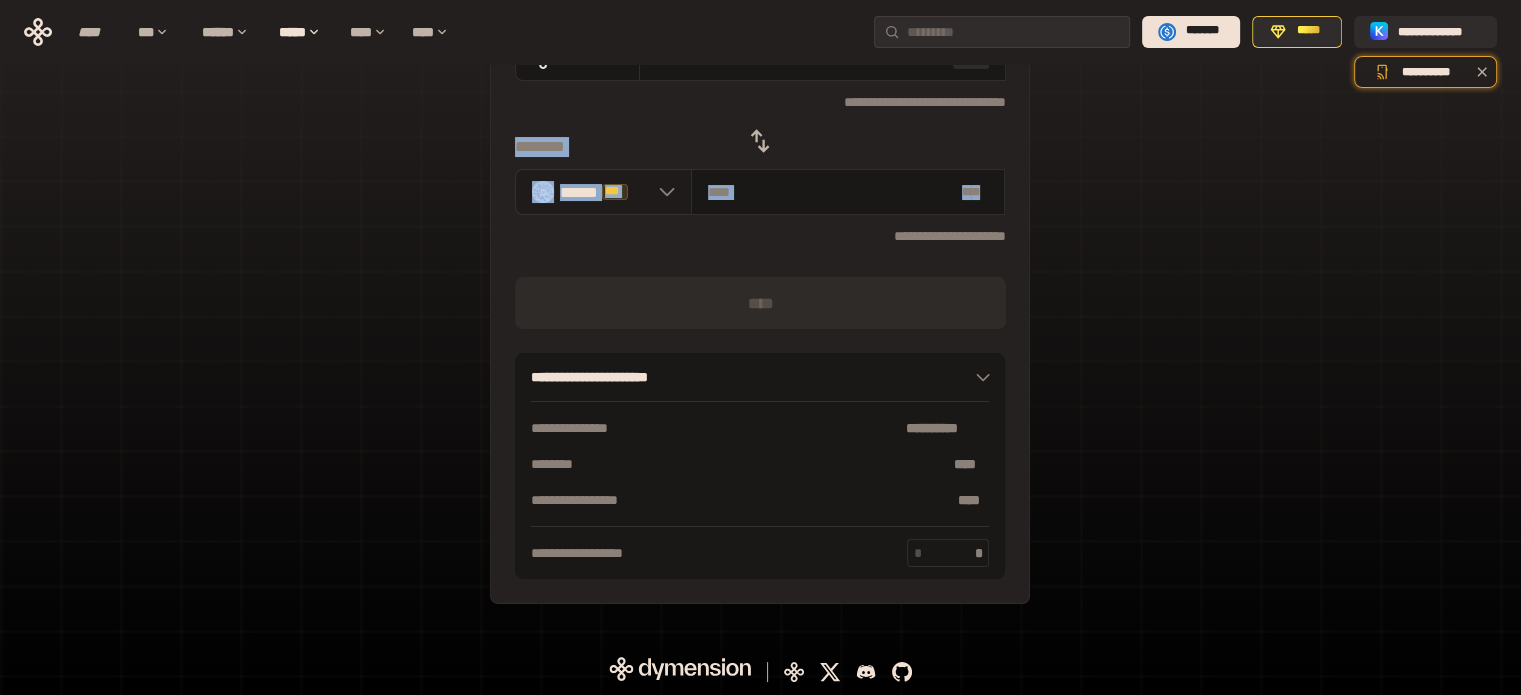 click 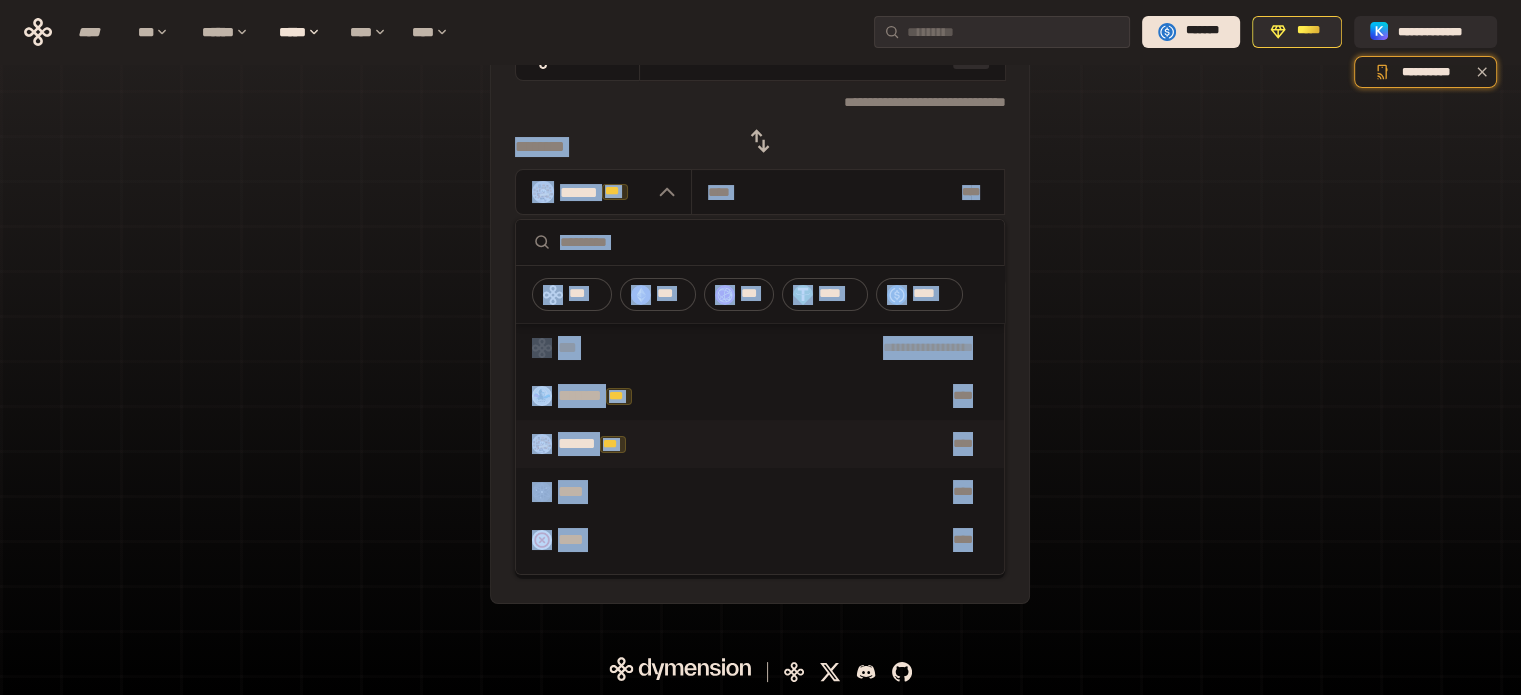 click on "****" at bounding box center [822, 444] 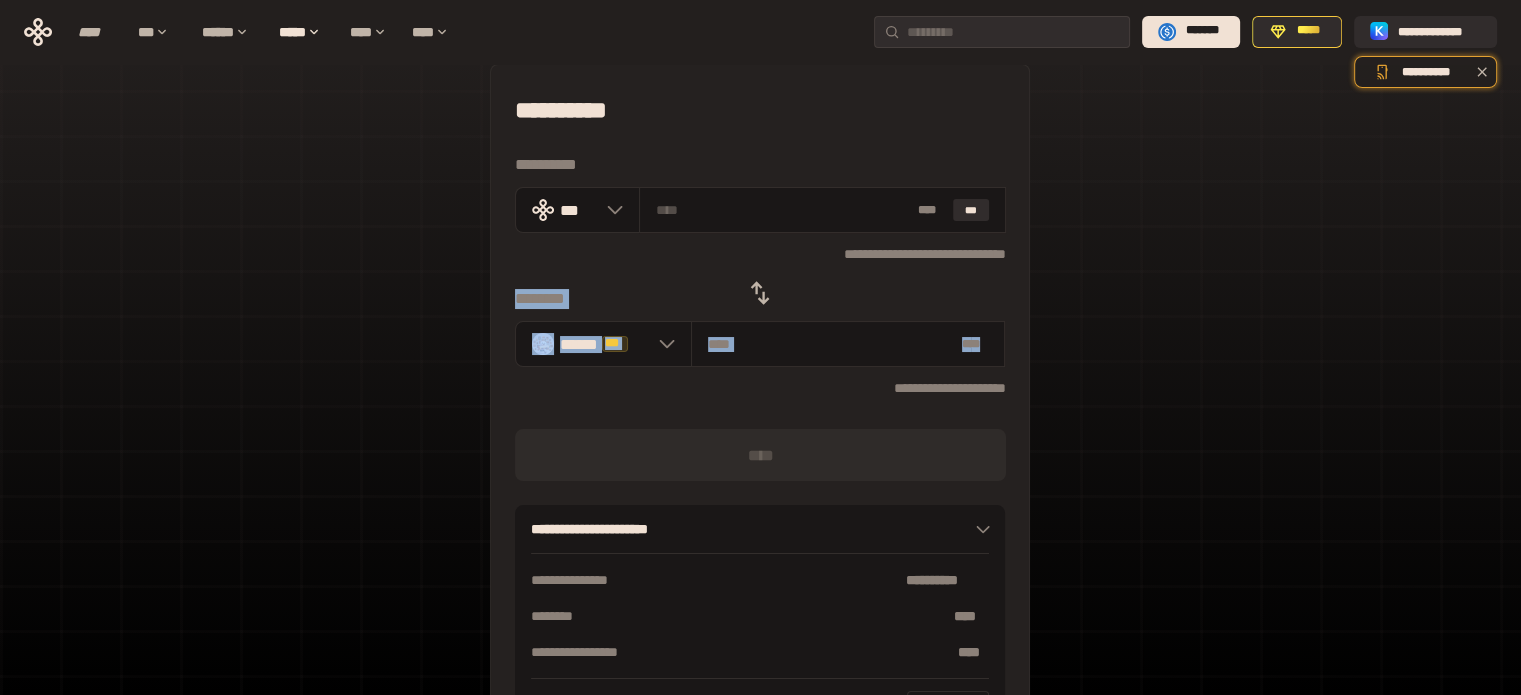 scroll, scrollTop: 0, scrollLeft: 0, axis: both 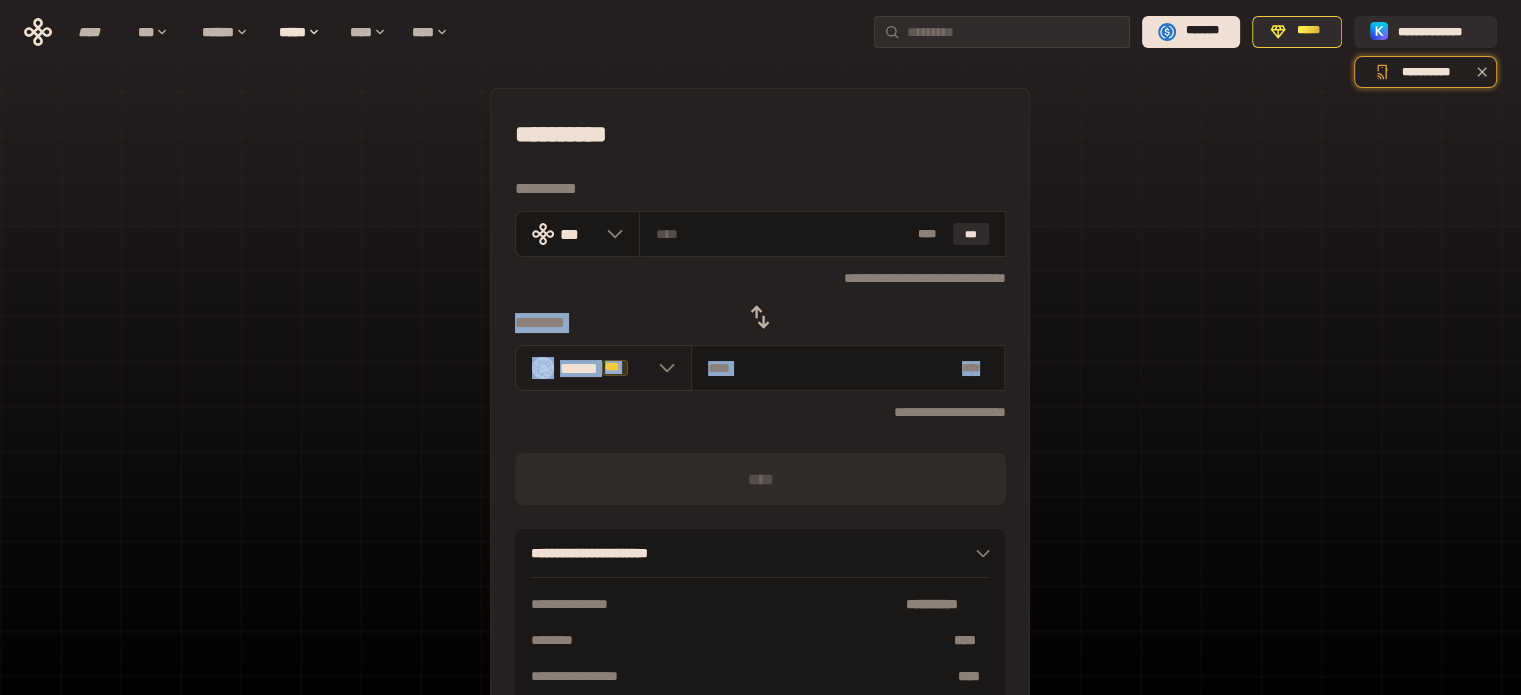 click on "******   ***" at bounding box center [603, 368] 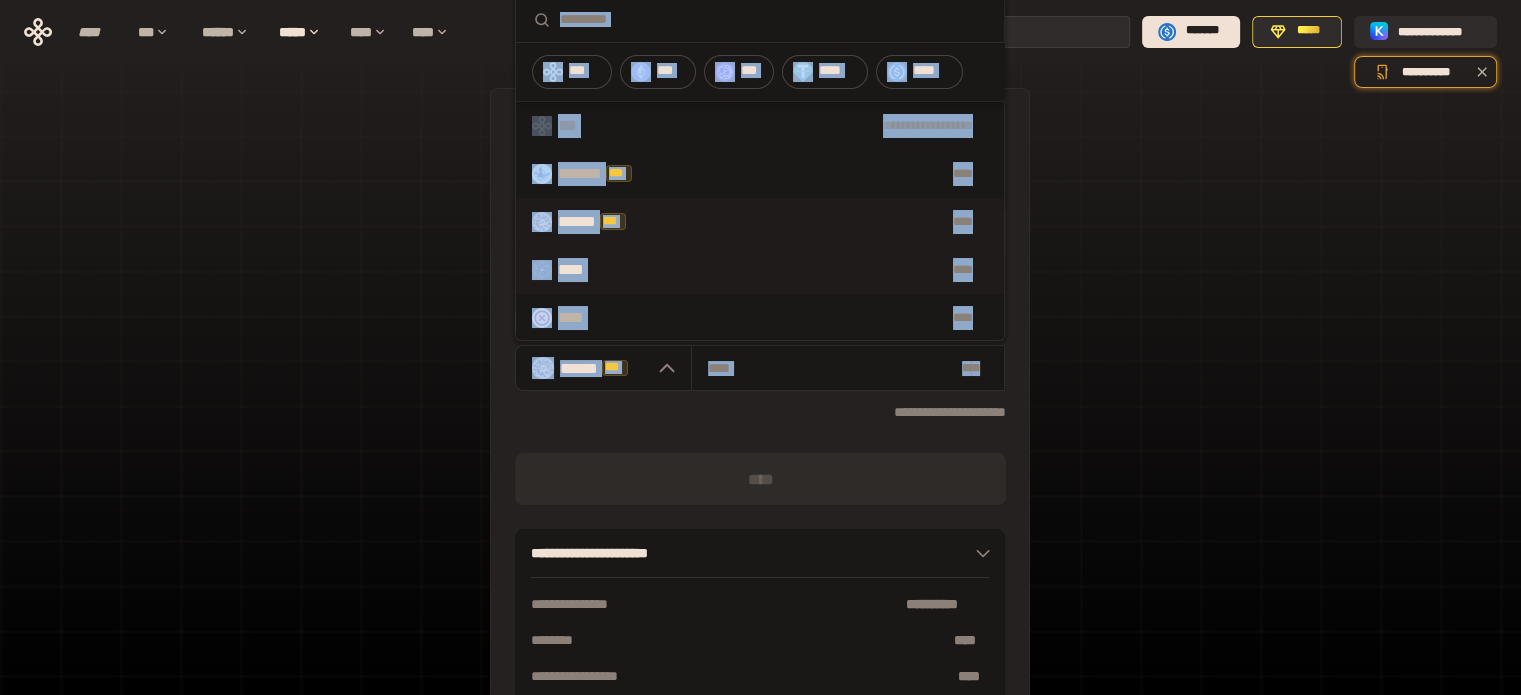 click on "**** ****" at bounding box center (760, 270) 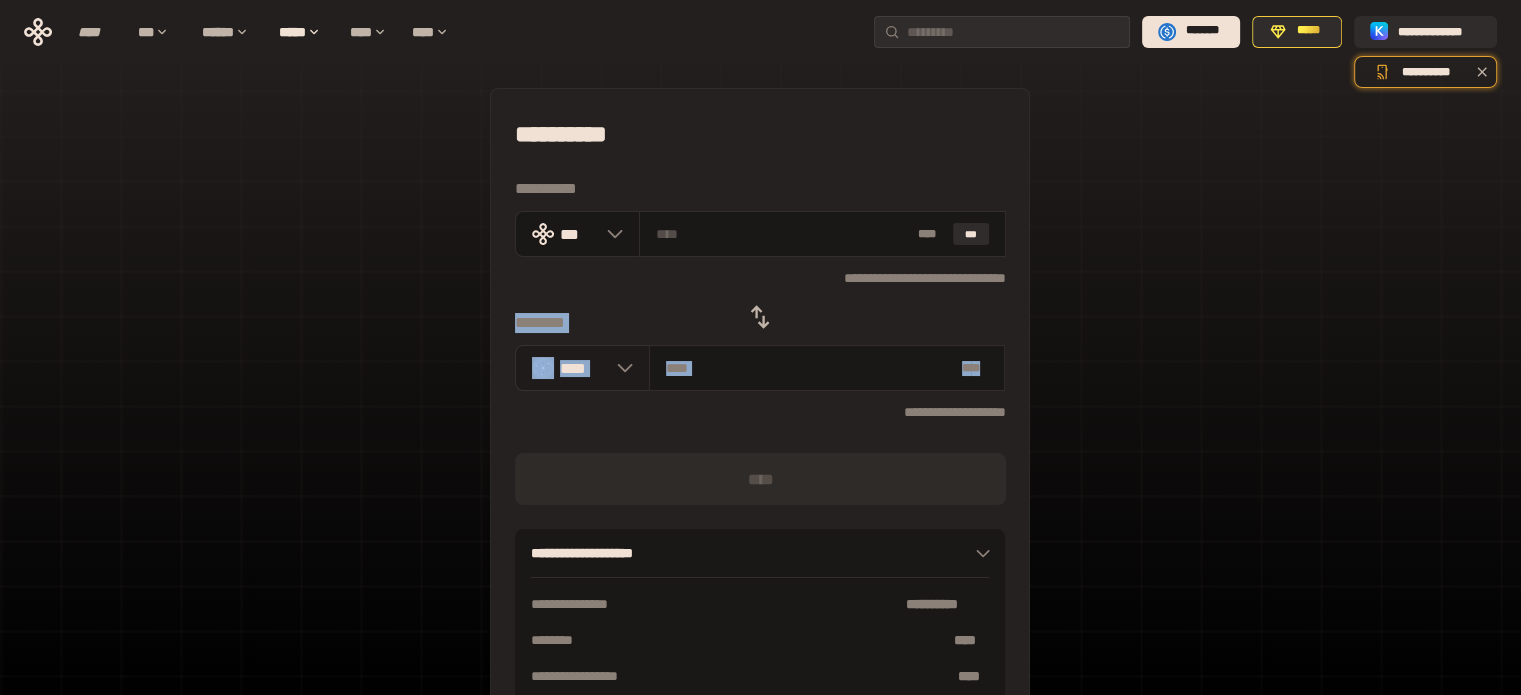 click 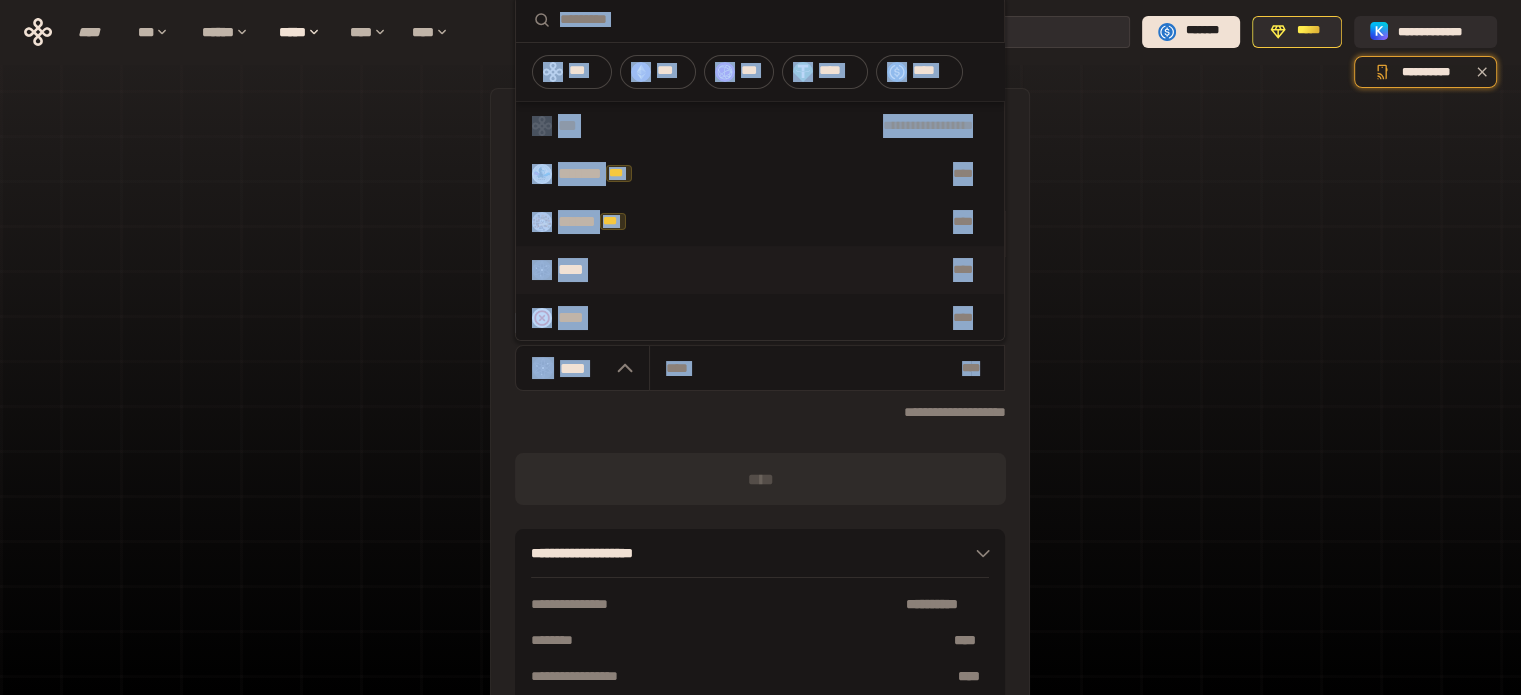 click on "[FIRST] [LAST] [STREET_NAME] [STREET_TYPE] [CITY], [STATE] [ZIP_CODE] [COUNTRY] [PHONE] [EMAIL]" at bounding box center (760, 444) 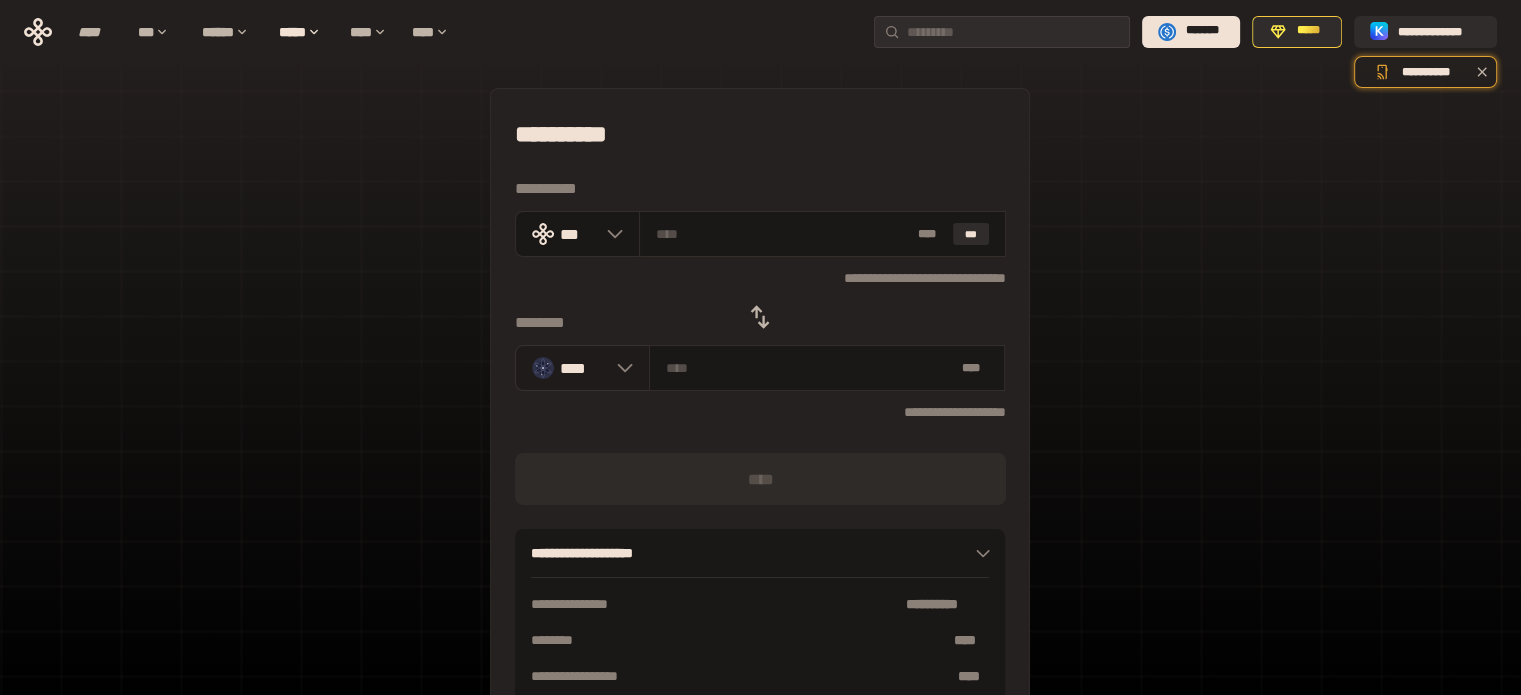 click on "****" at bounding box center (582, 368) 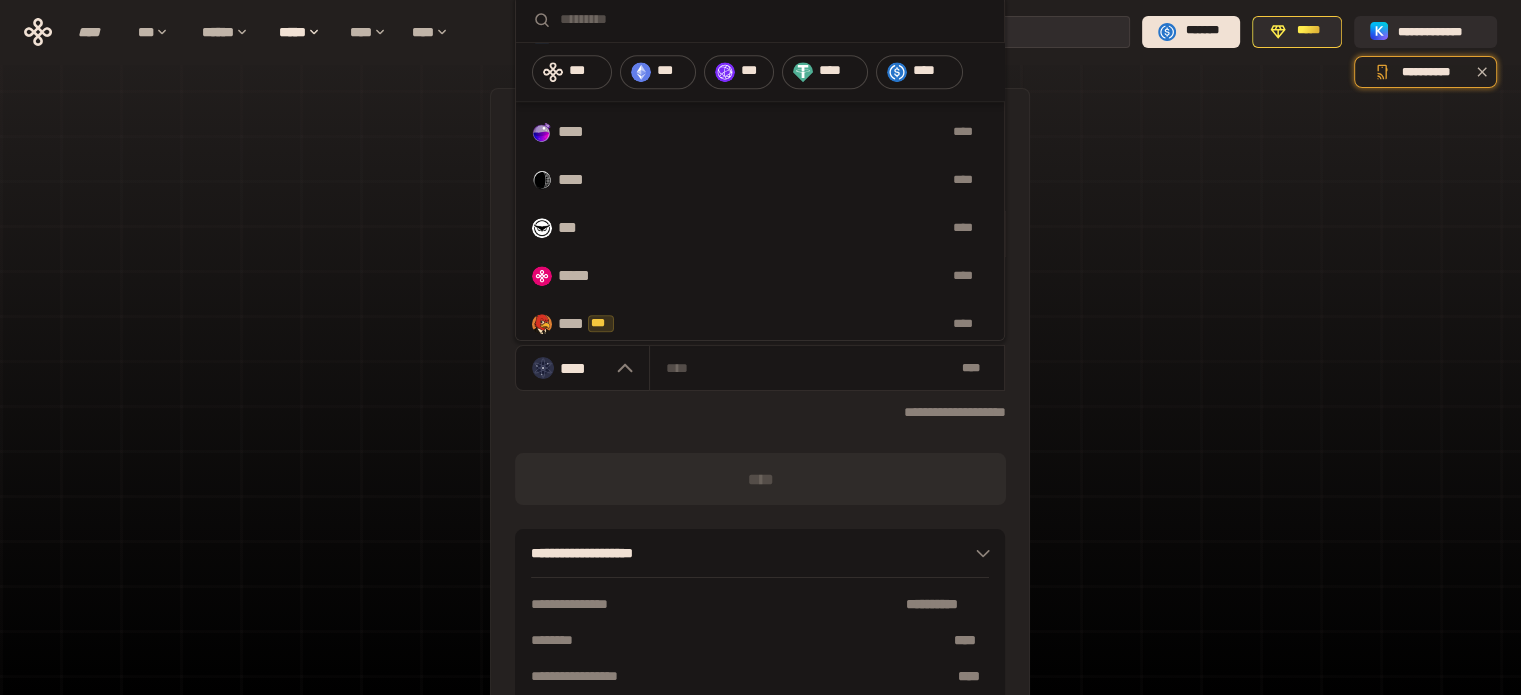scroll, scrollTop: 1100, scrollLeft: 0, axis: vertical 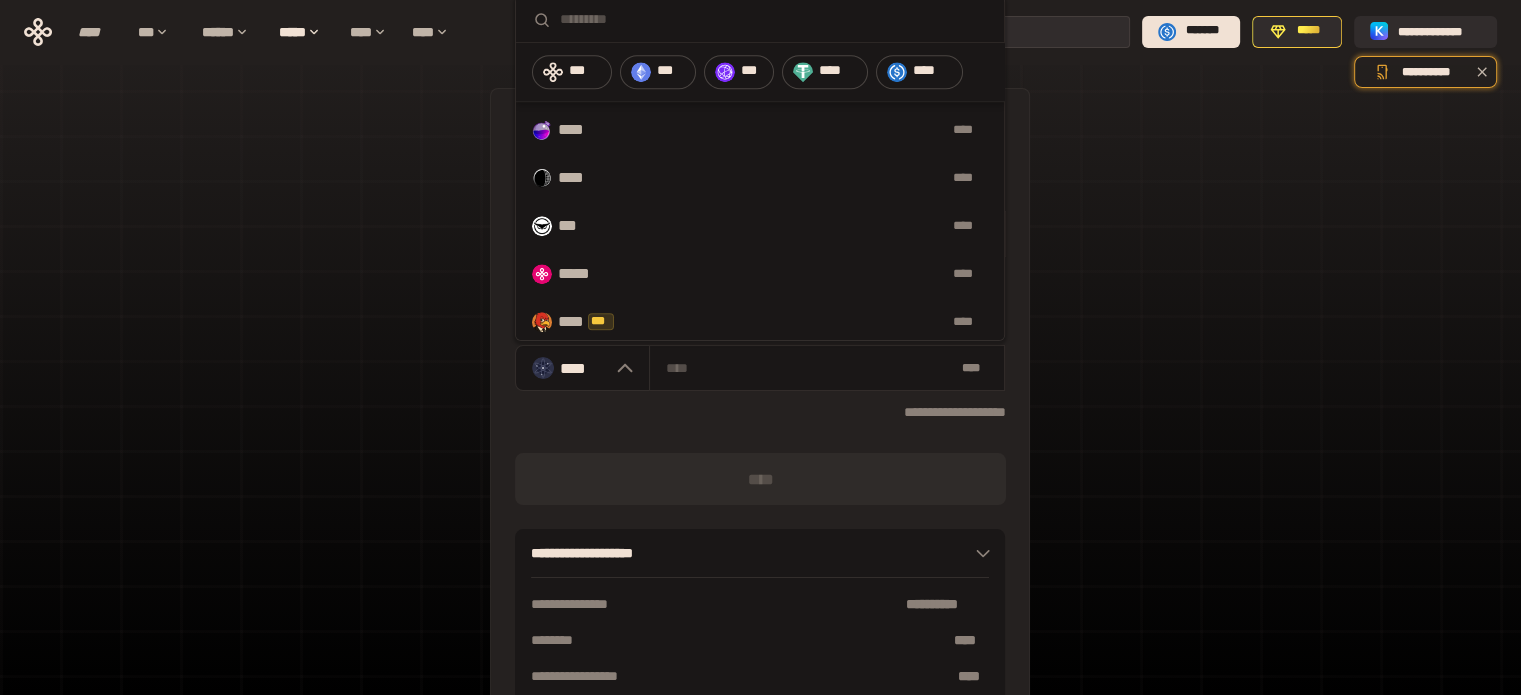 click on "****" at bounding box center (582, 130) 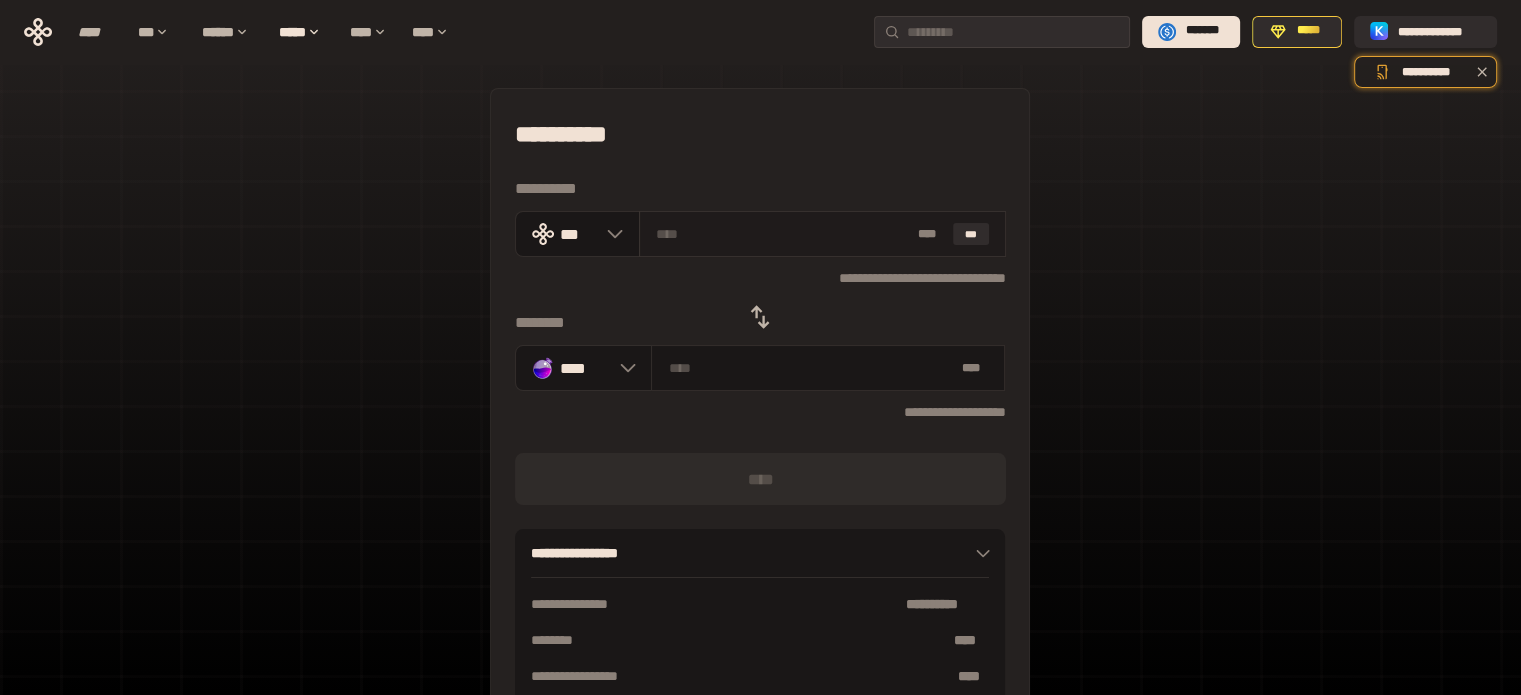 click at bounding box center (783, 234) 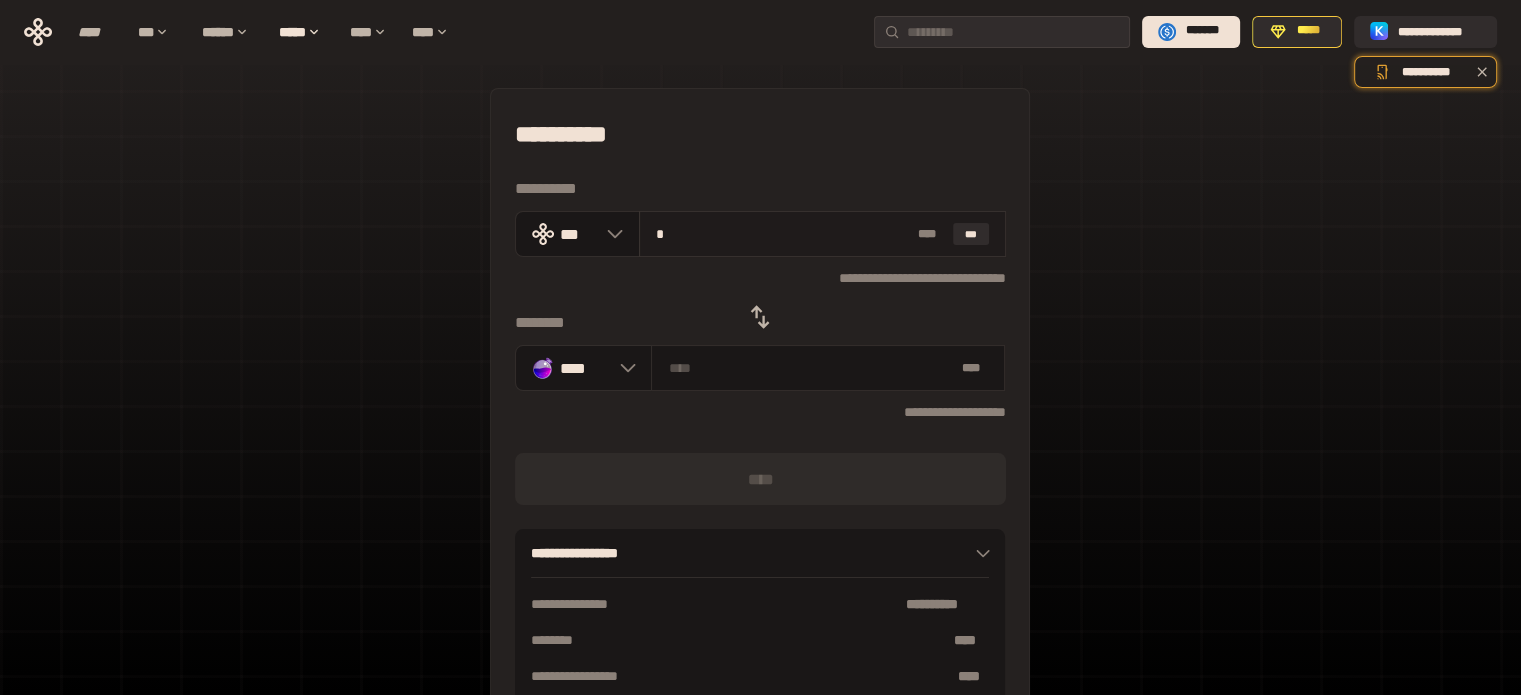 type on "********" 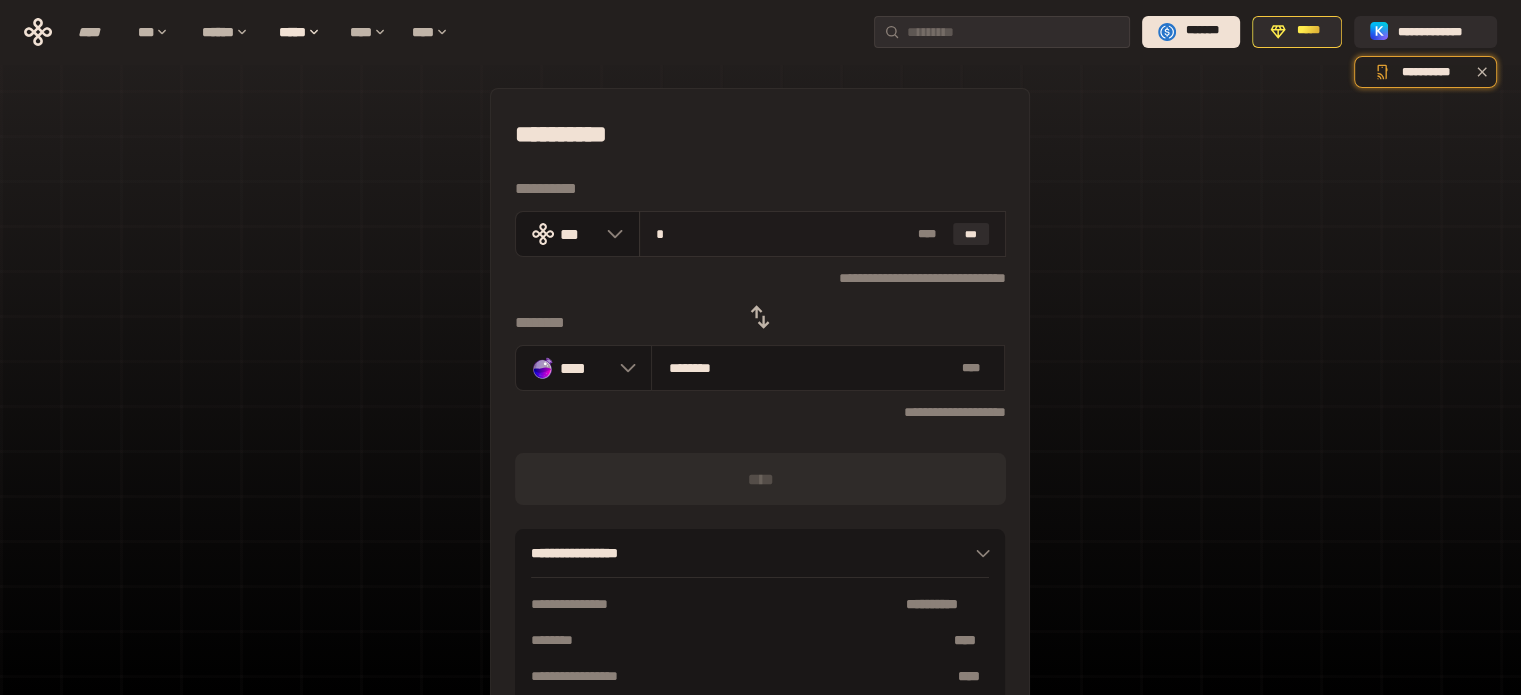 type on "**" 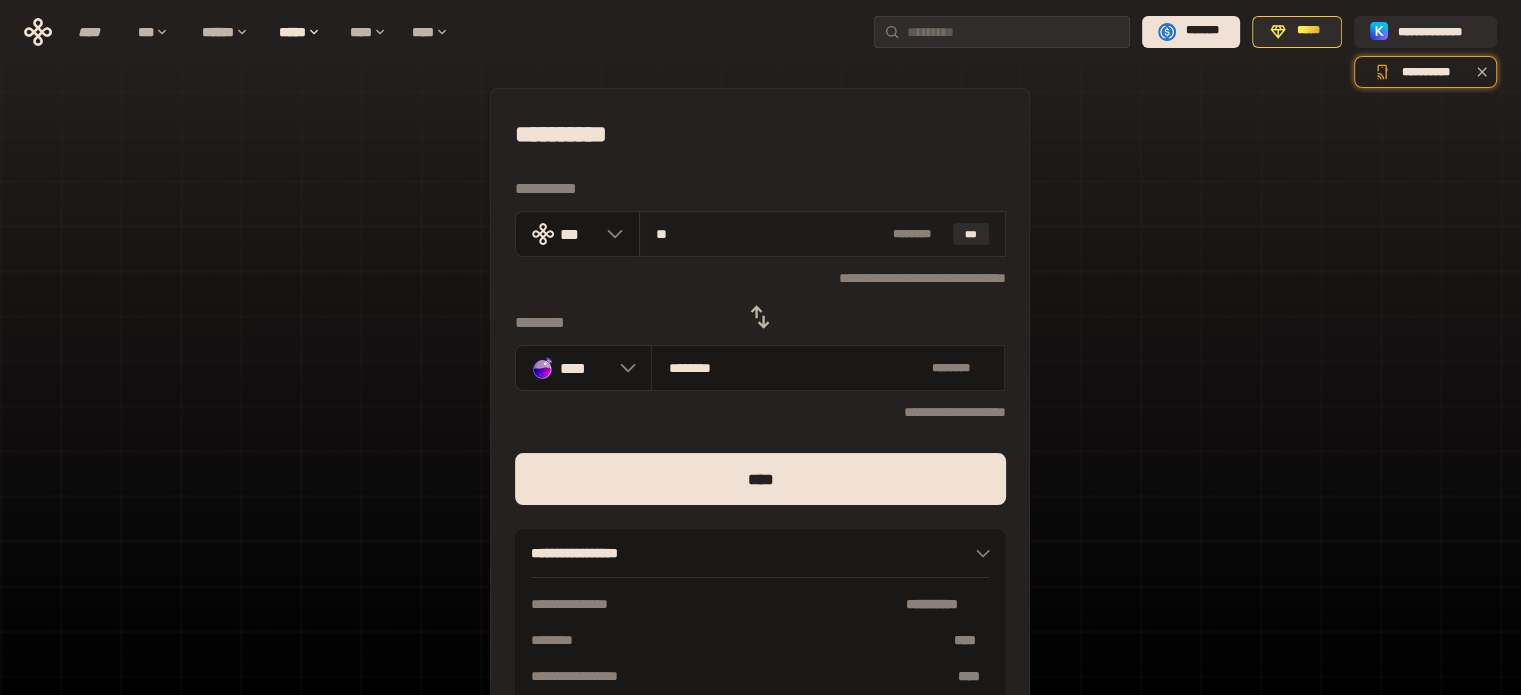 type on "*********" 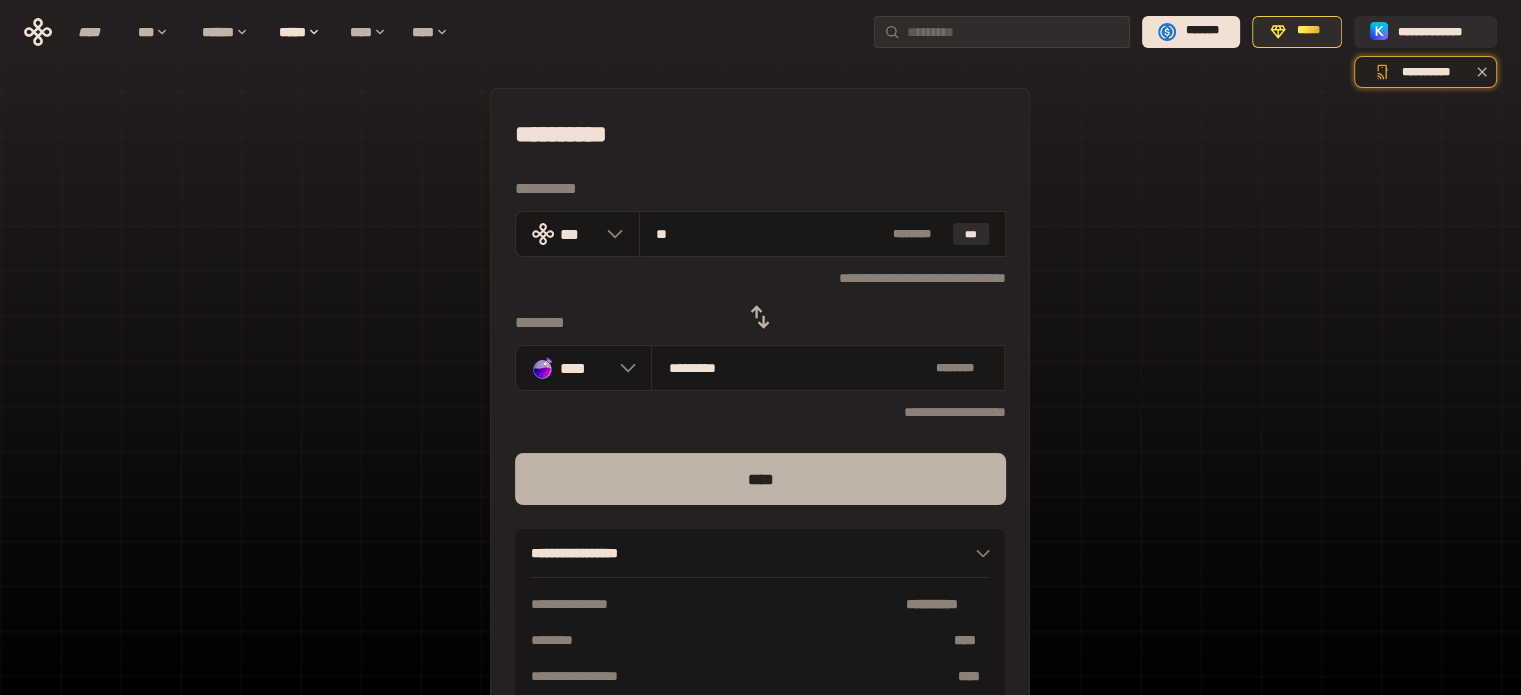 type on "**" 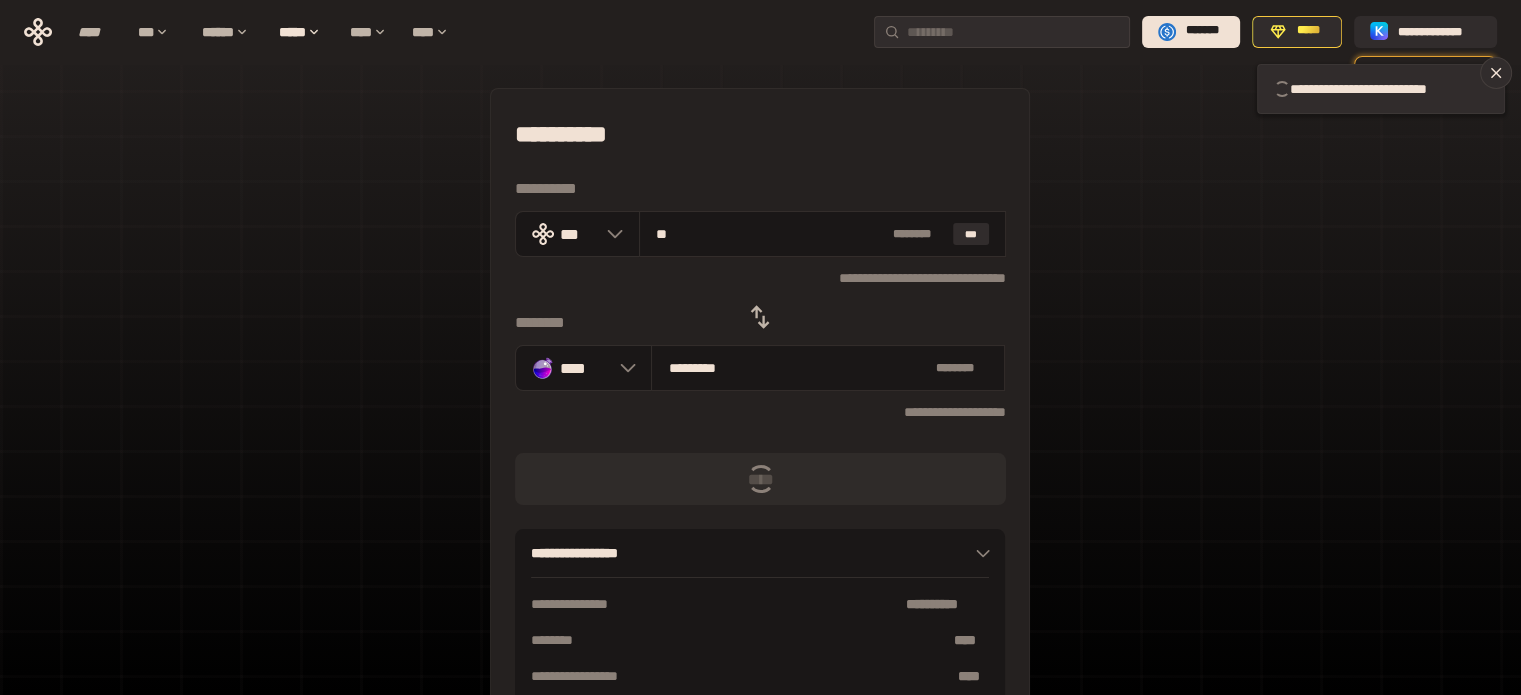 type 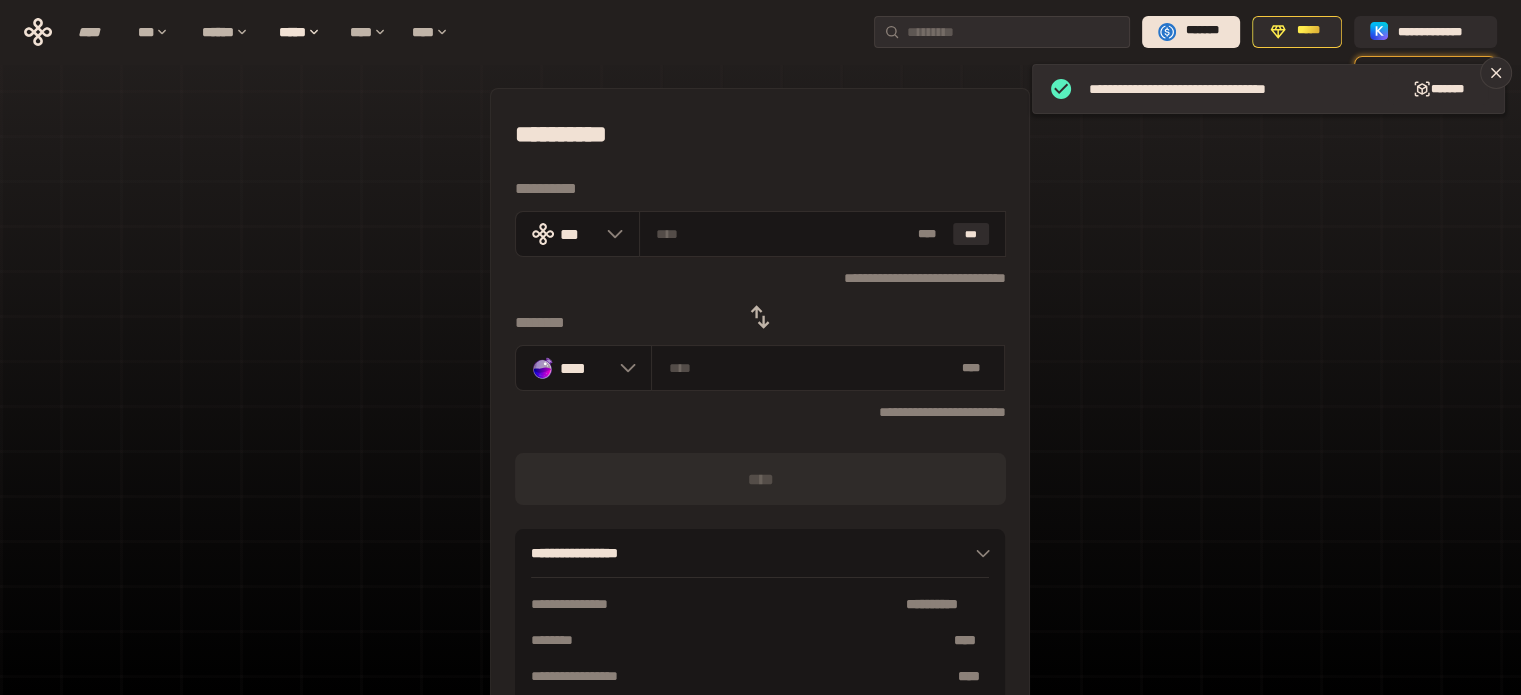 click 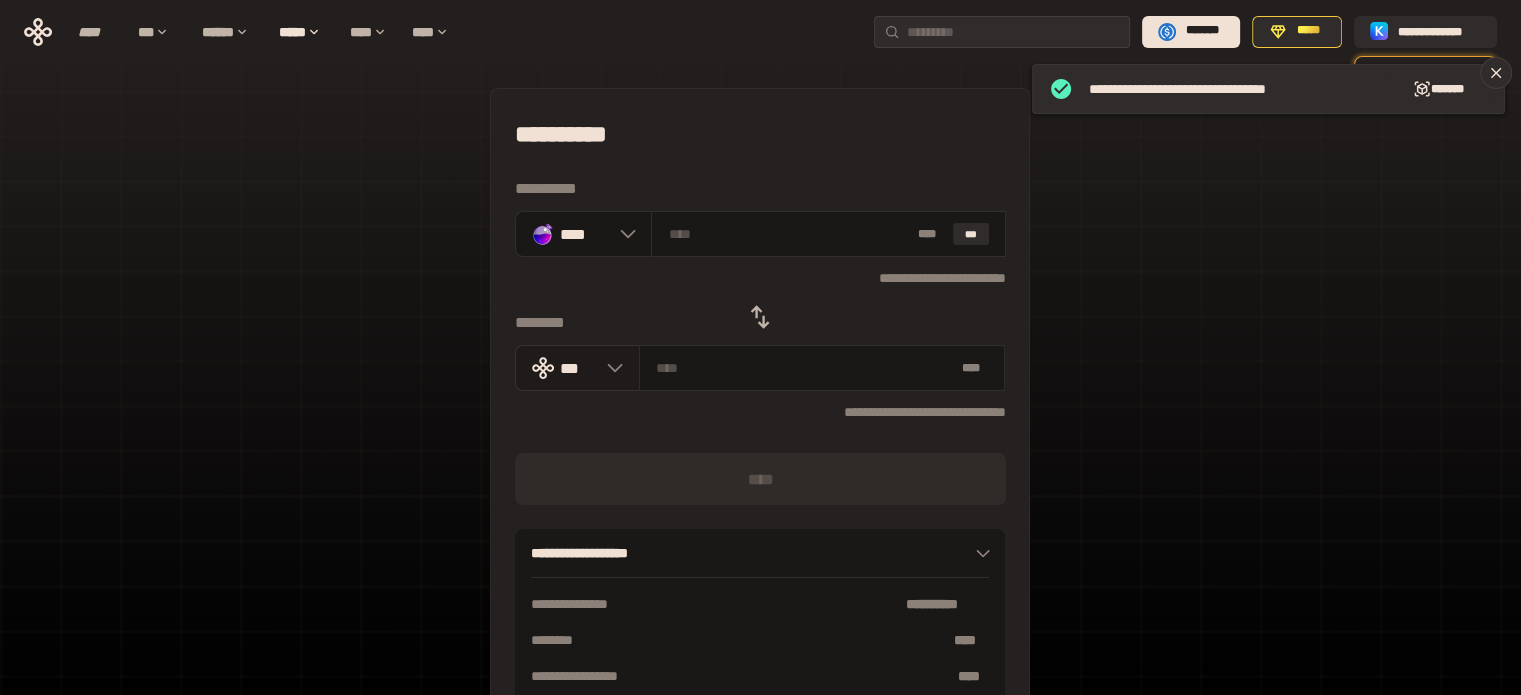 click 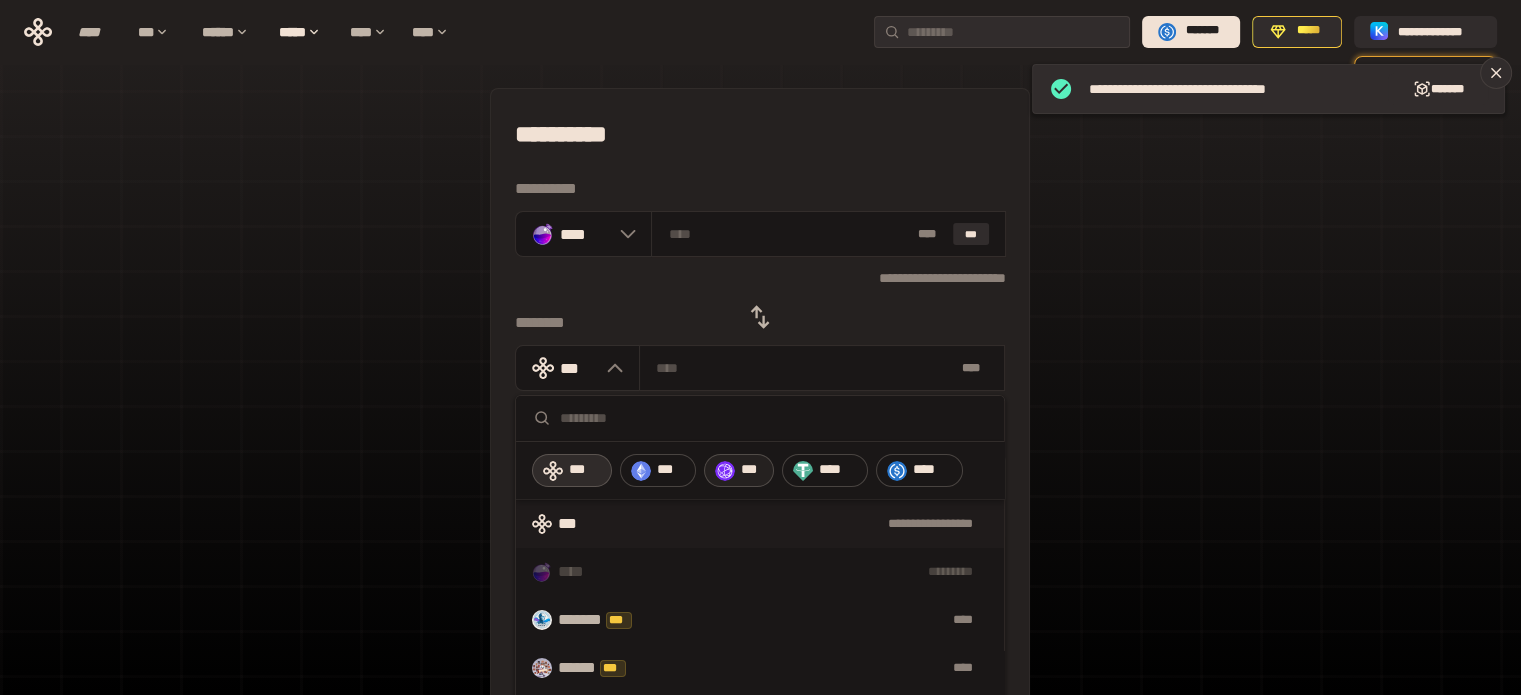 click on "***" at bounding box center (739, 471) 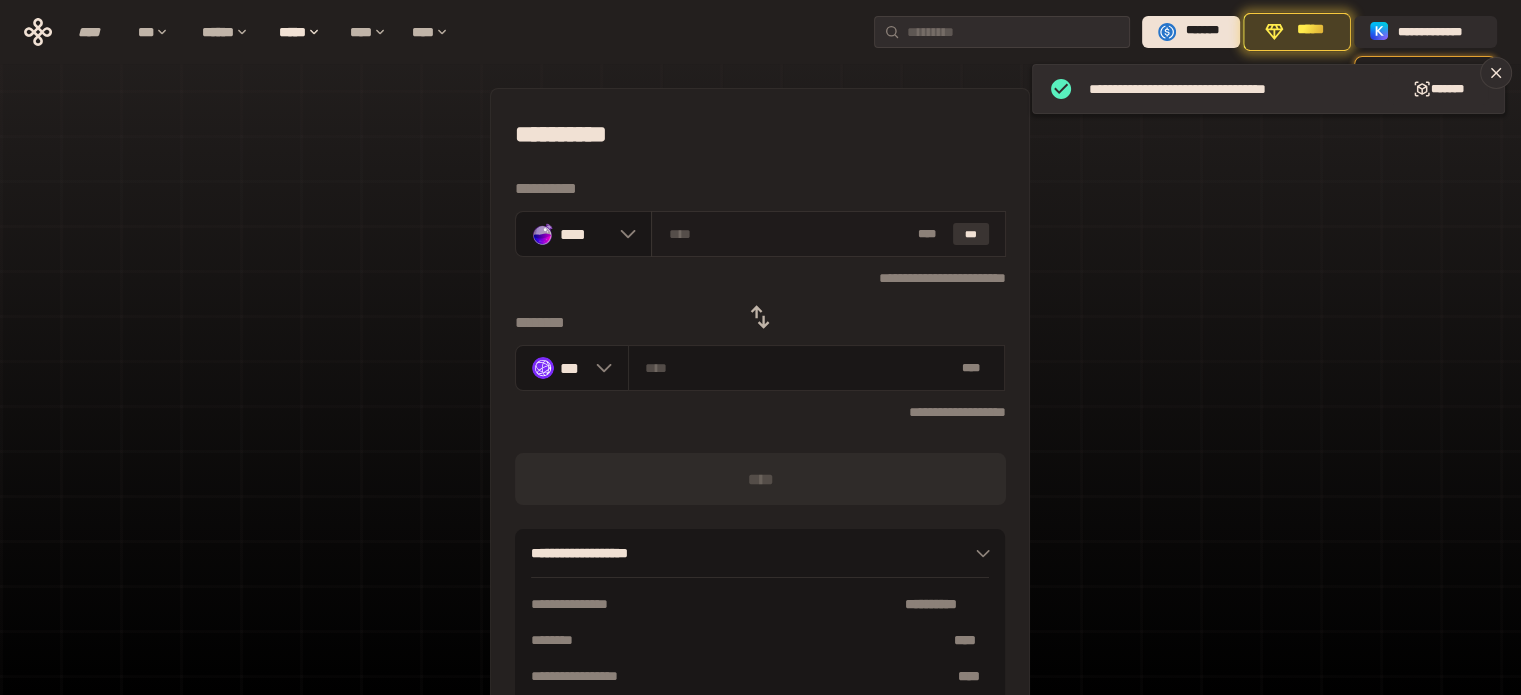 click on "***" at bounding box center (971, 234) 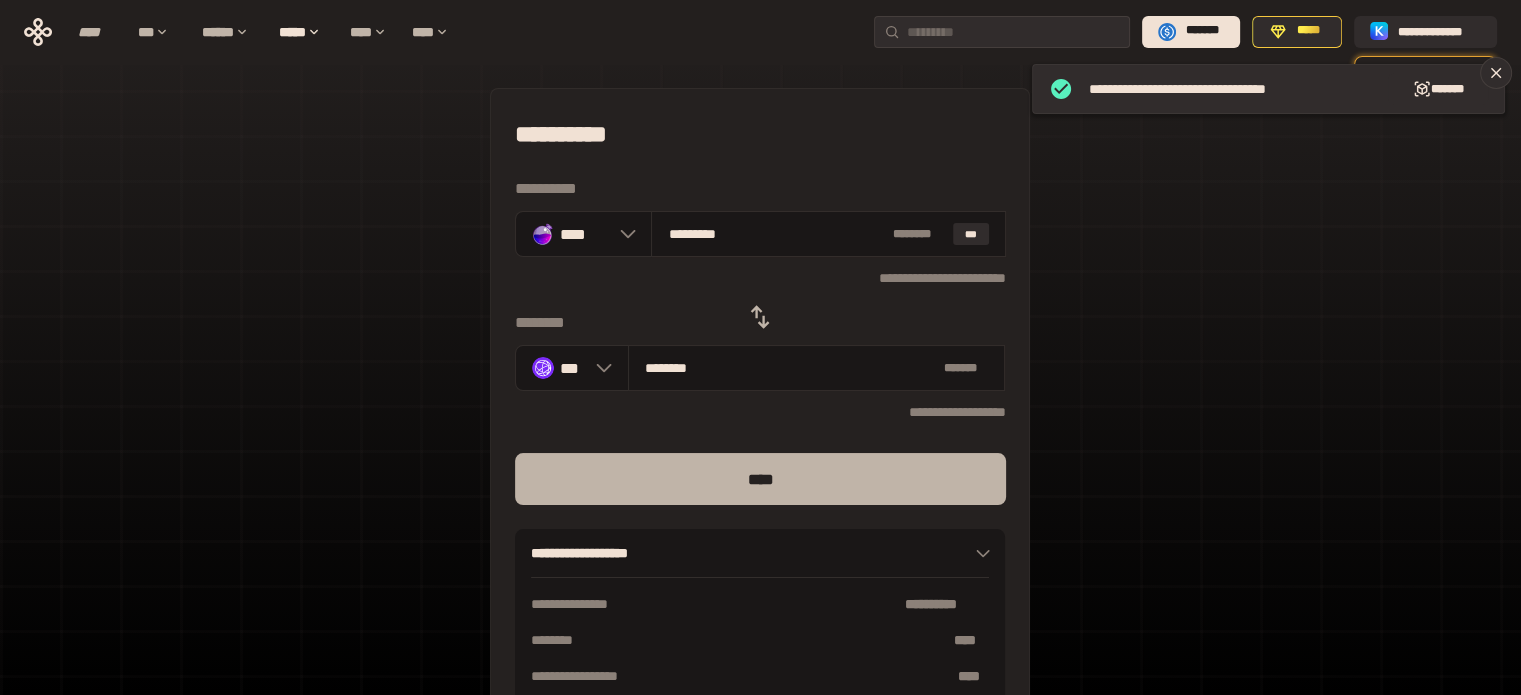 click on "****" at bounding box center [760, 479] 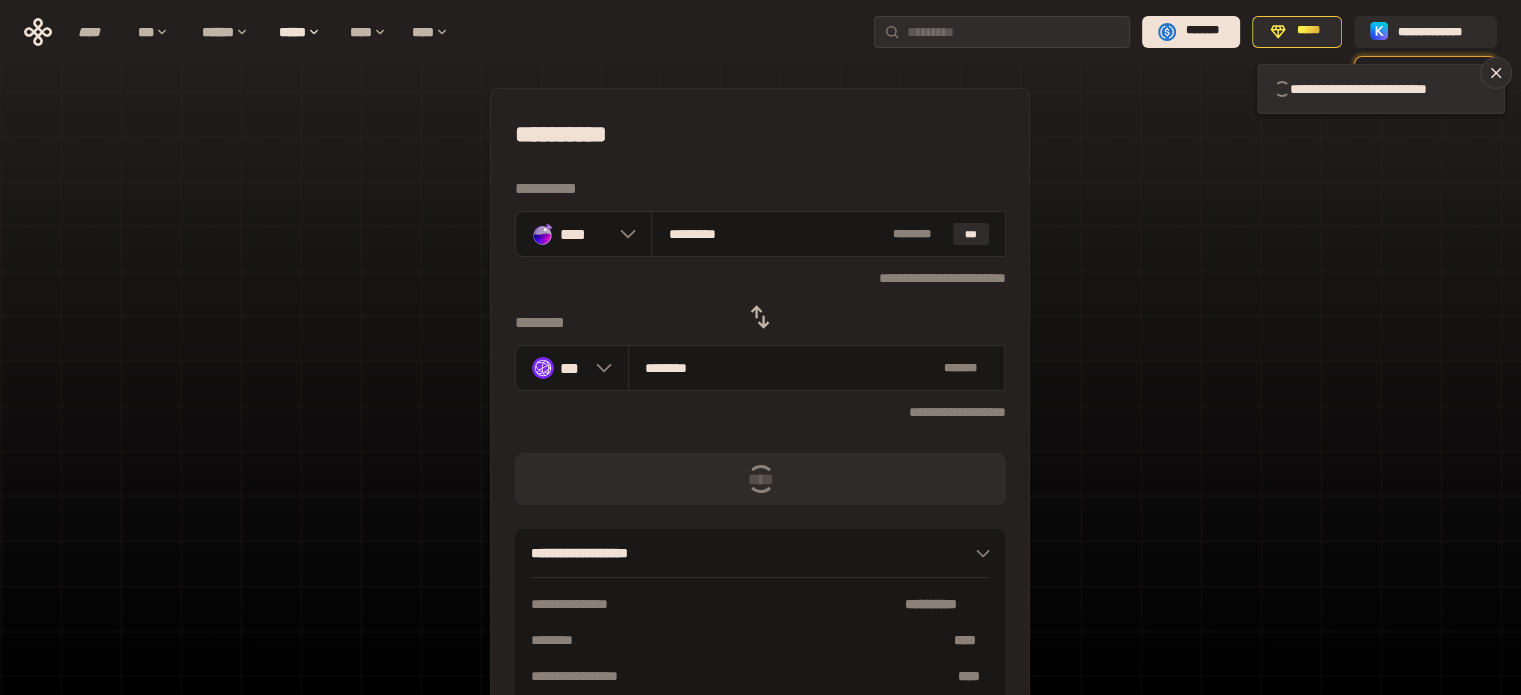 type 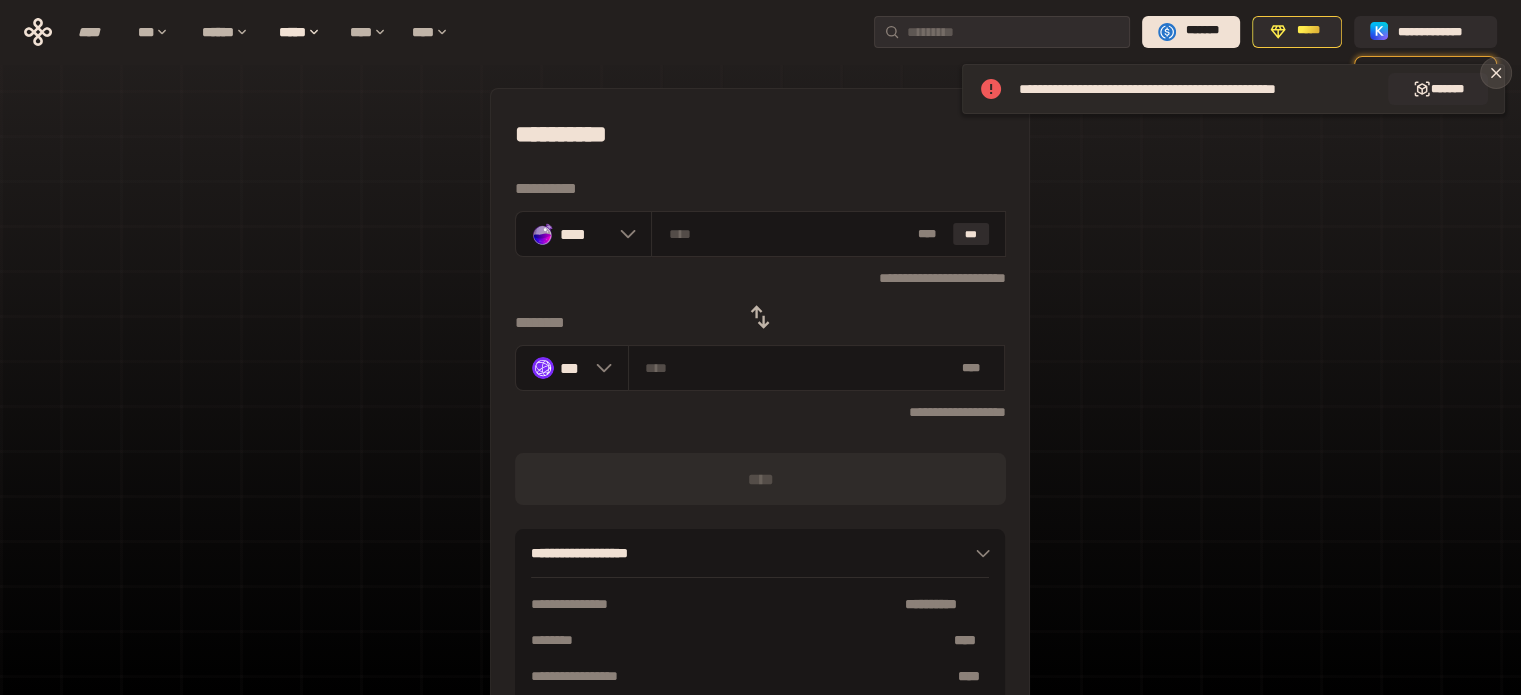 click 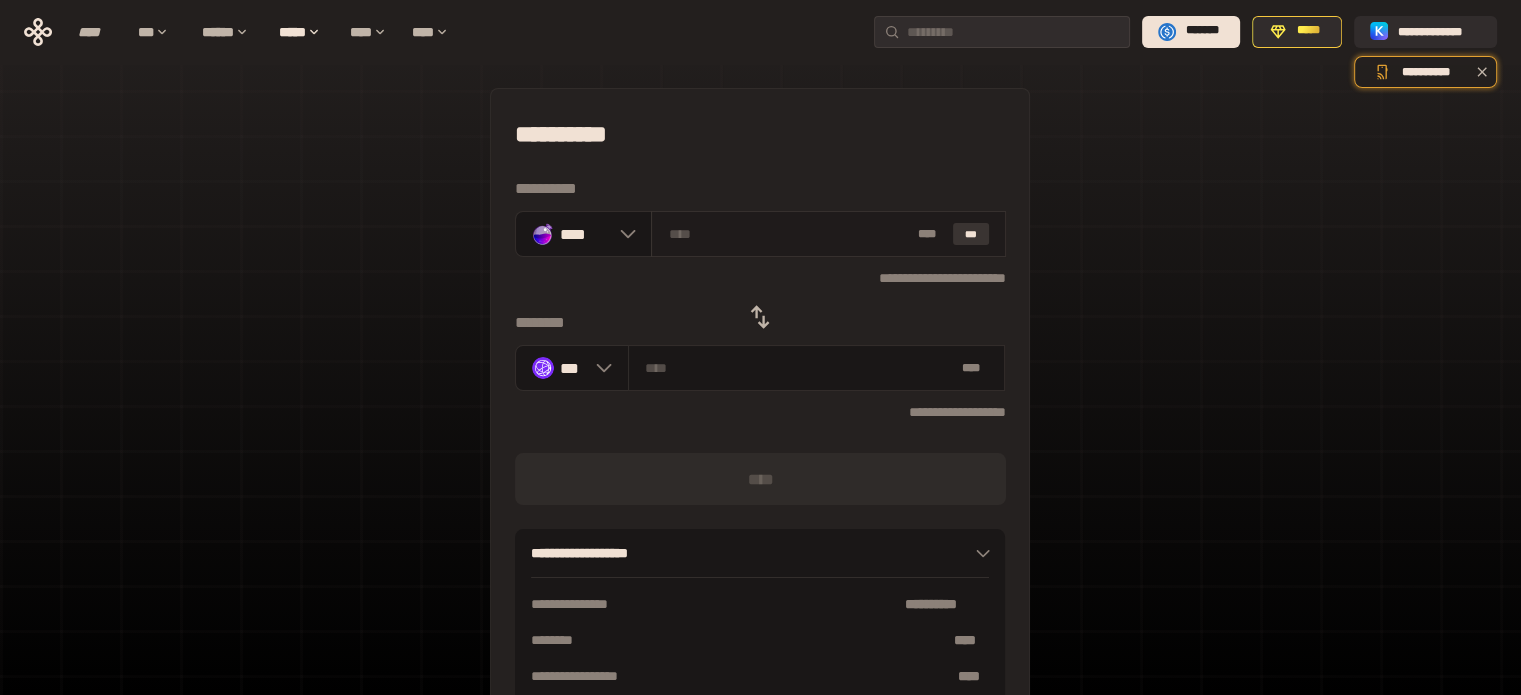 click on "***" at bounding box center [971, 234] 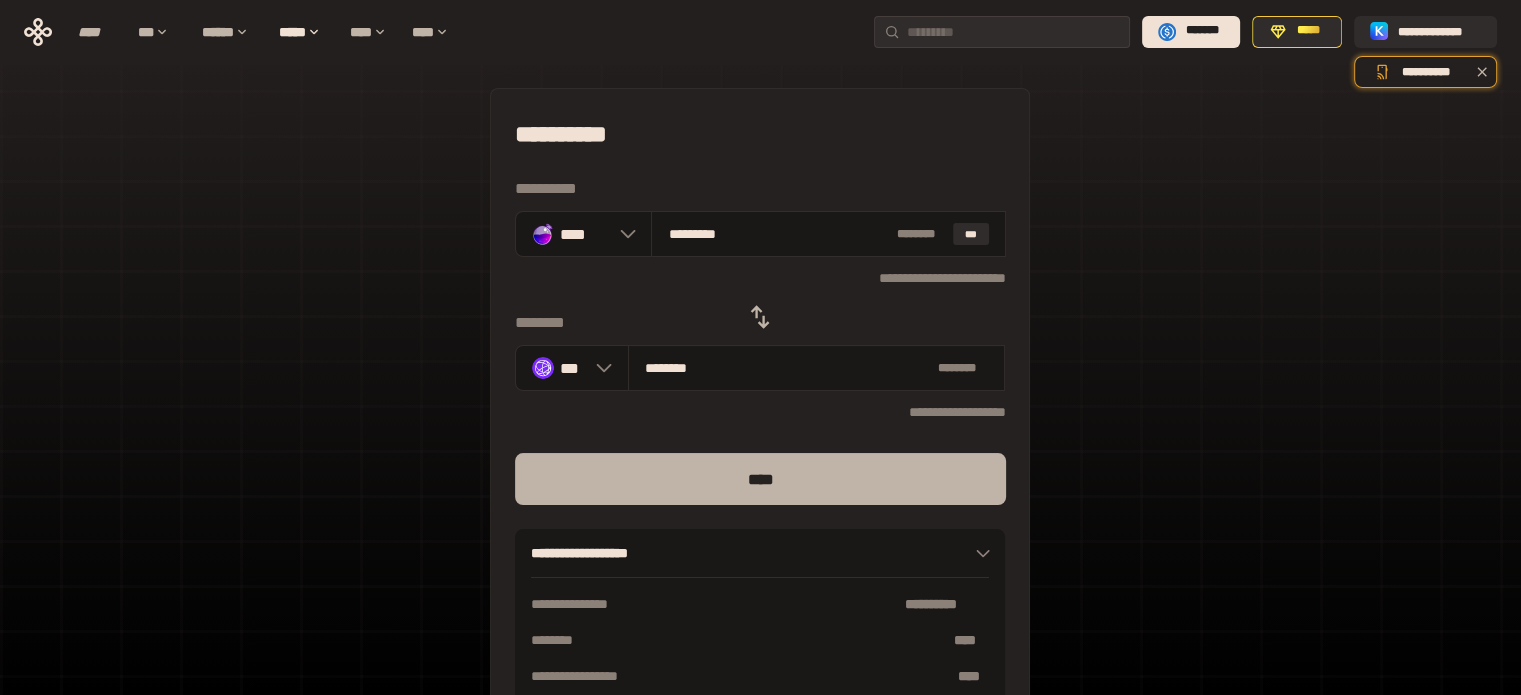 click on "****" at bounding box center (760, 479) 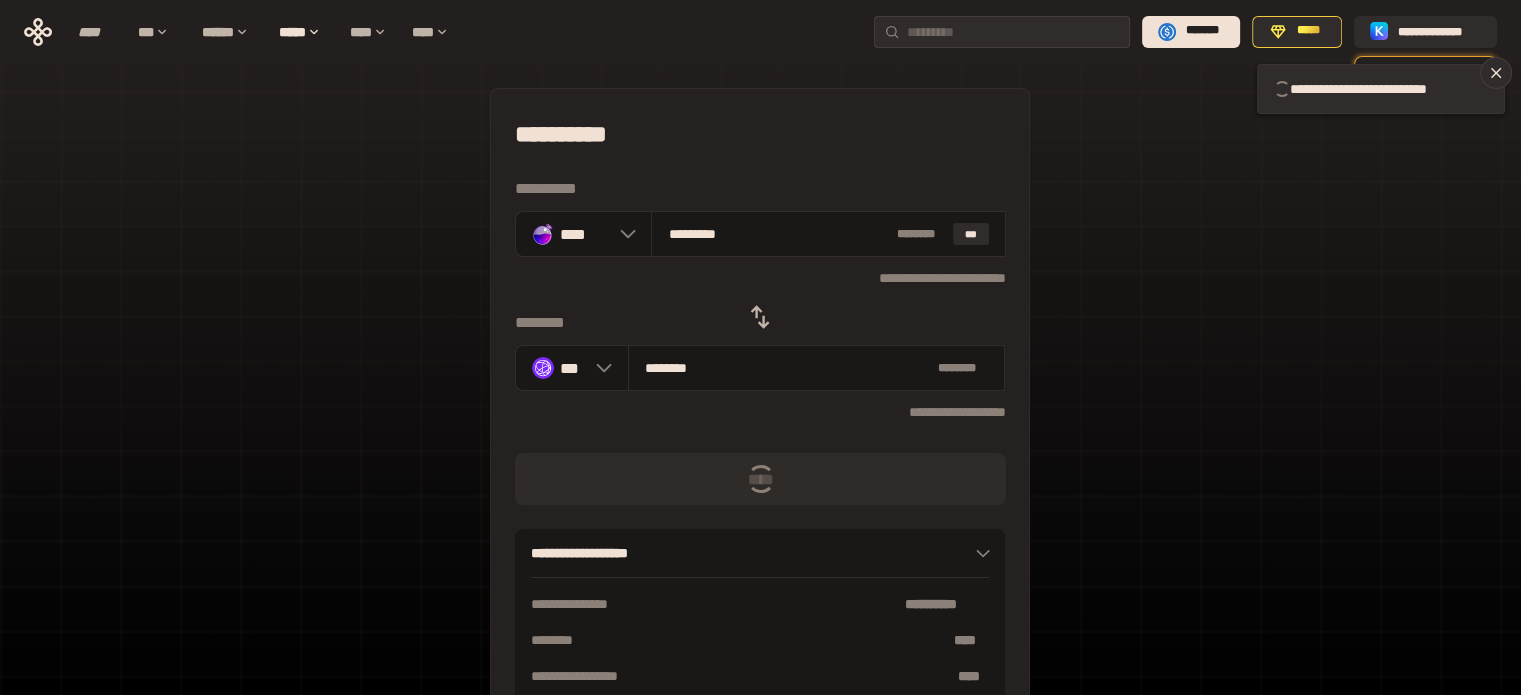 type 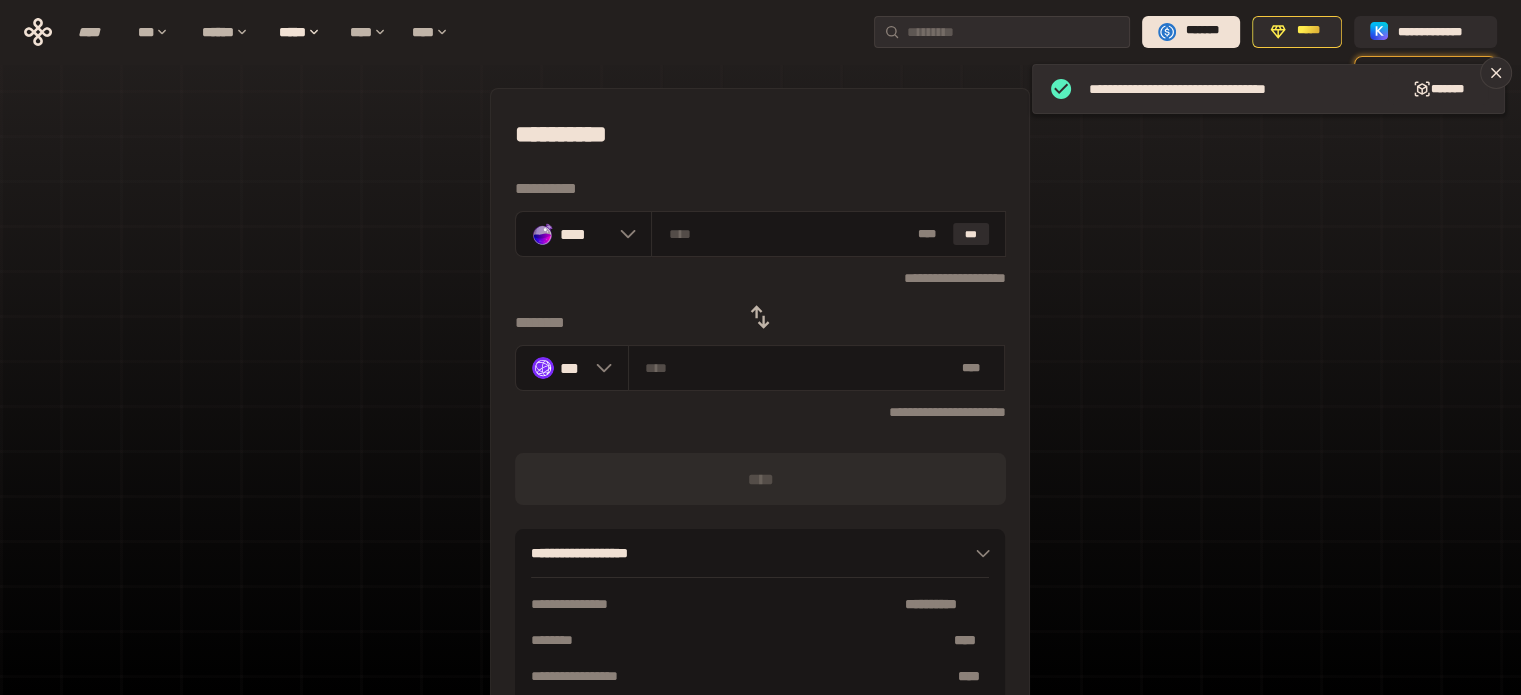 click 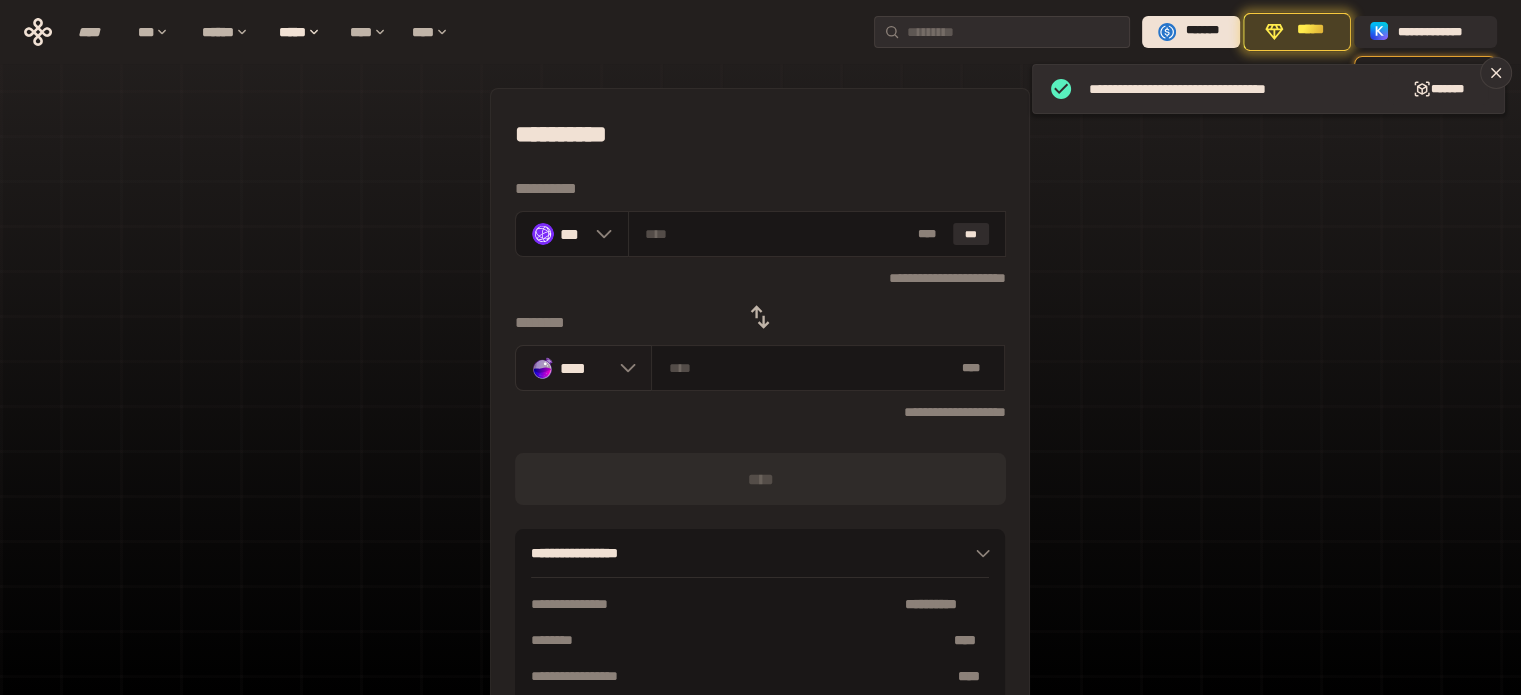 click on "****" at bounding box center (583, 368) 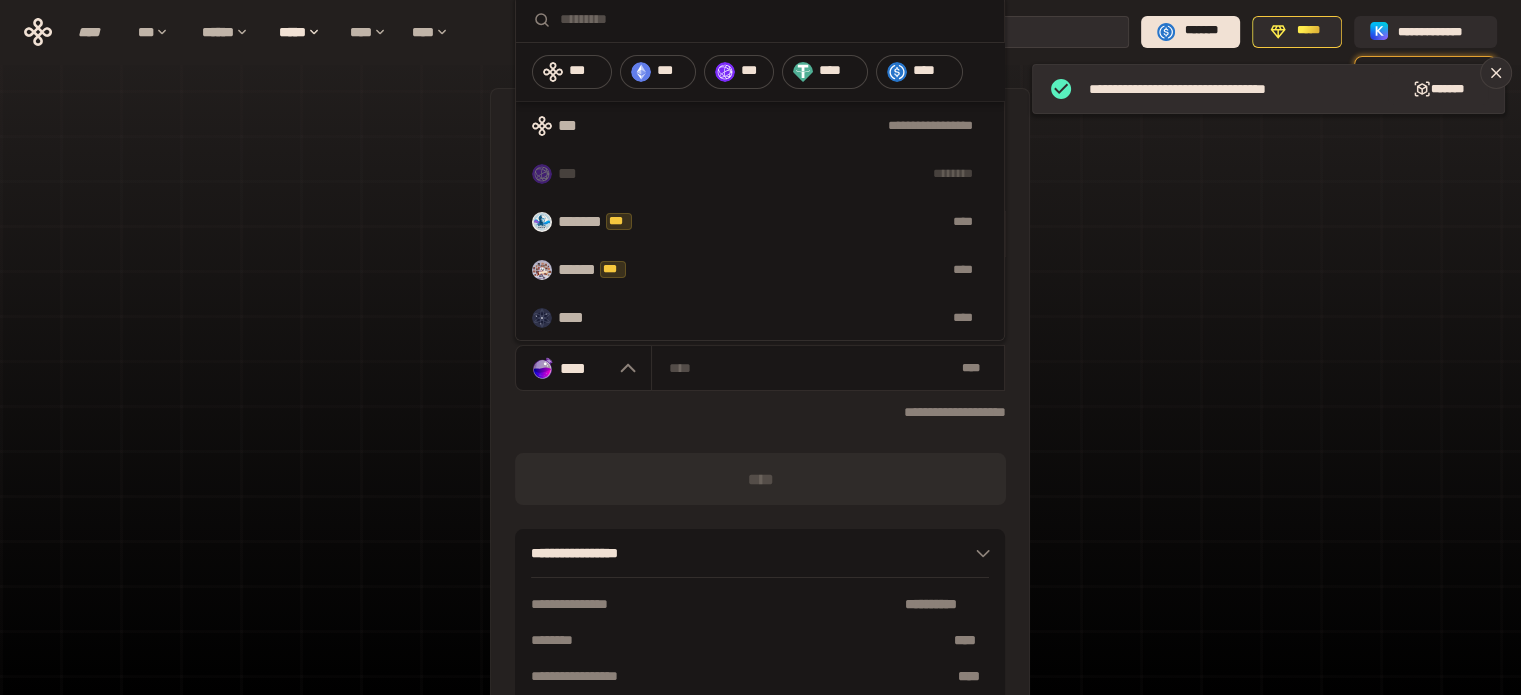 click on "**********" at bounding box center (760, 126) 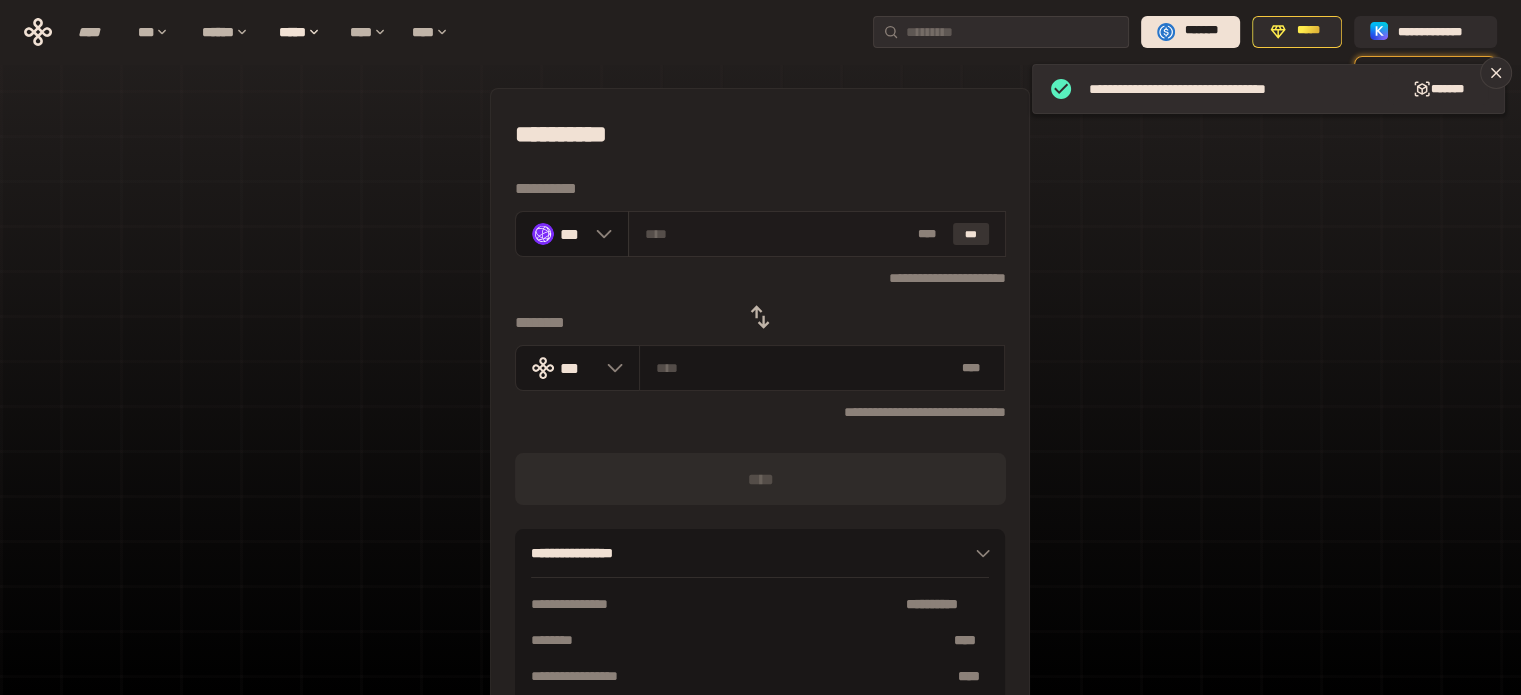 click on "***" at bounding box center (971, 234) 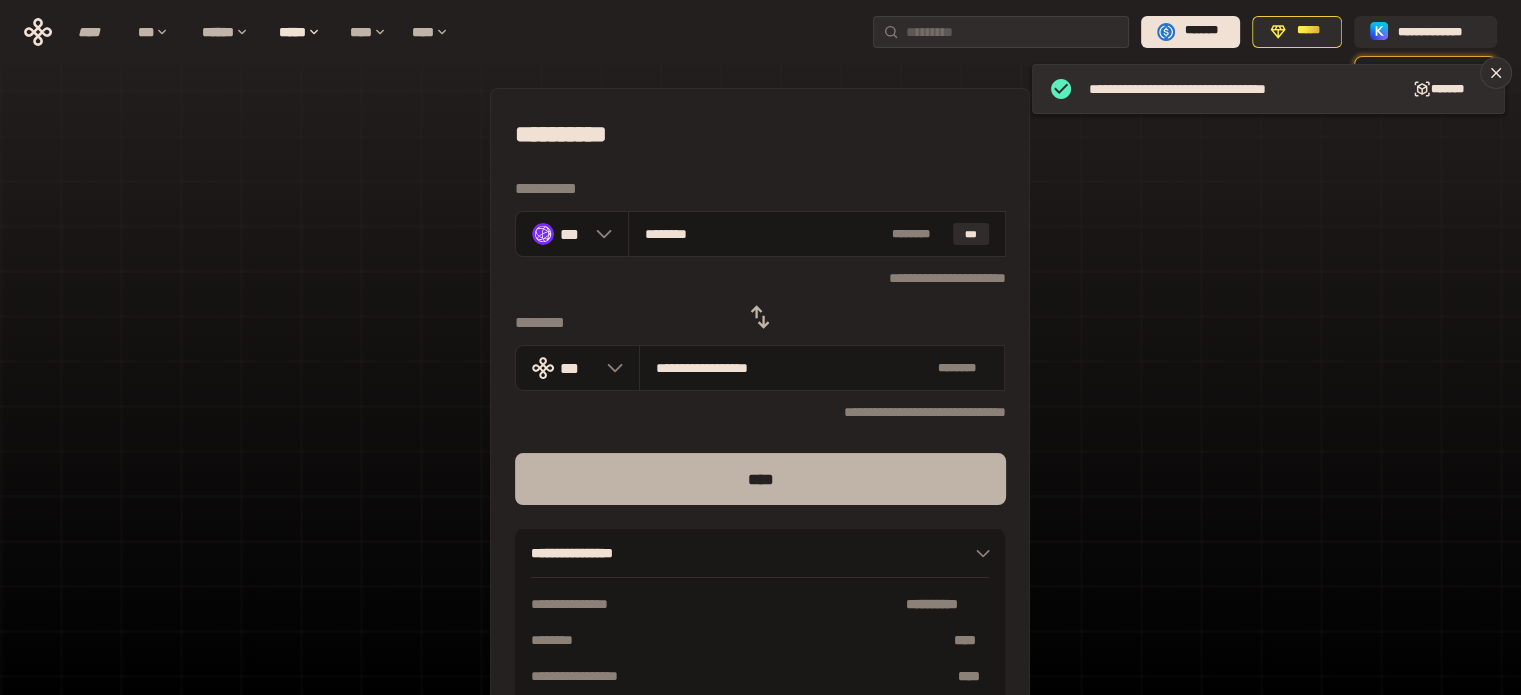 click on "****" at bounding box center (760, 479) 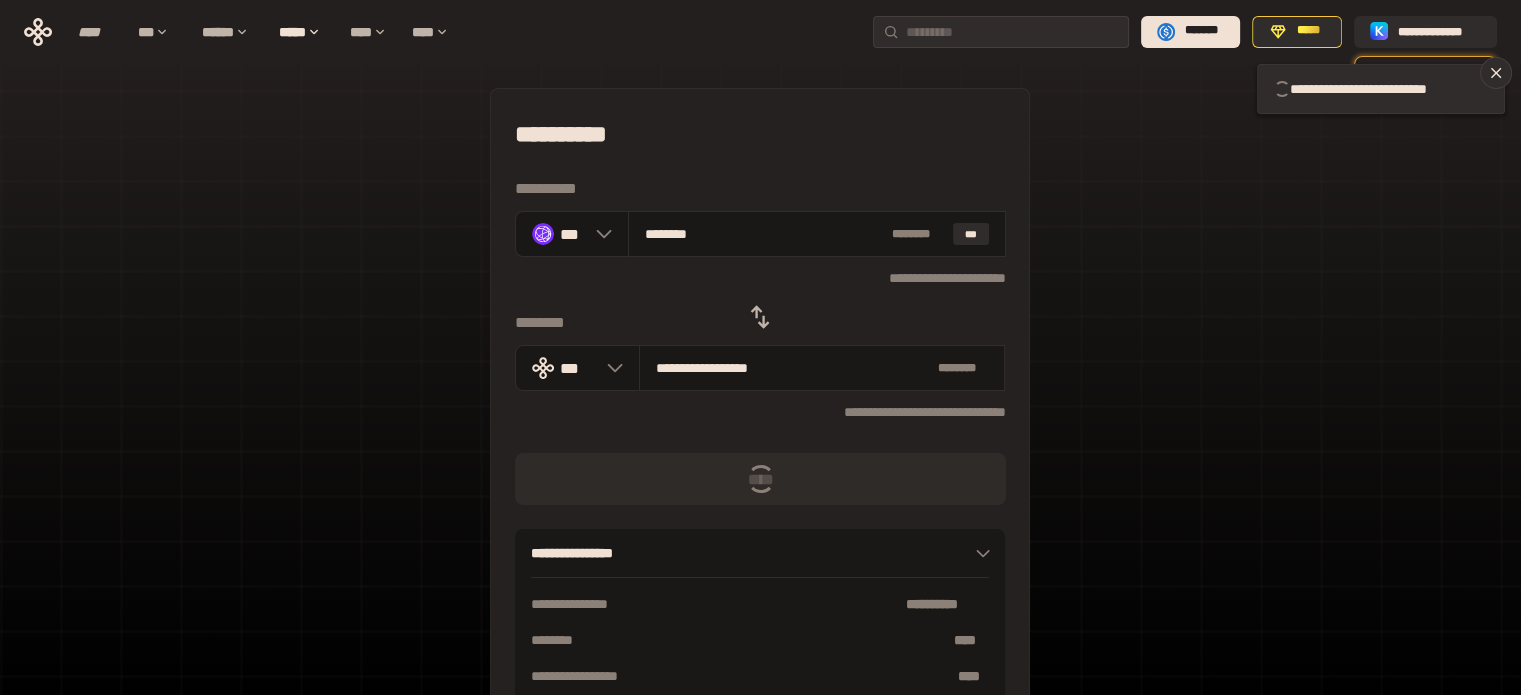 type 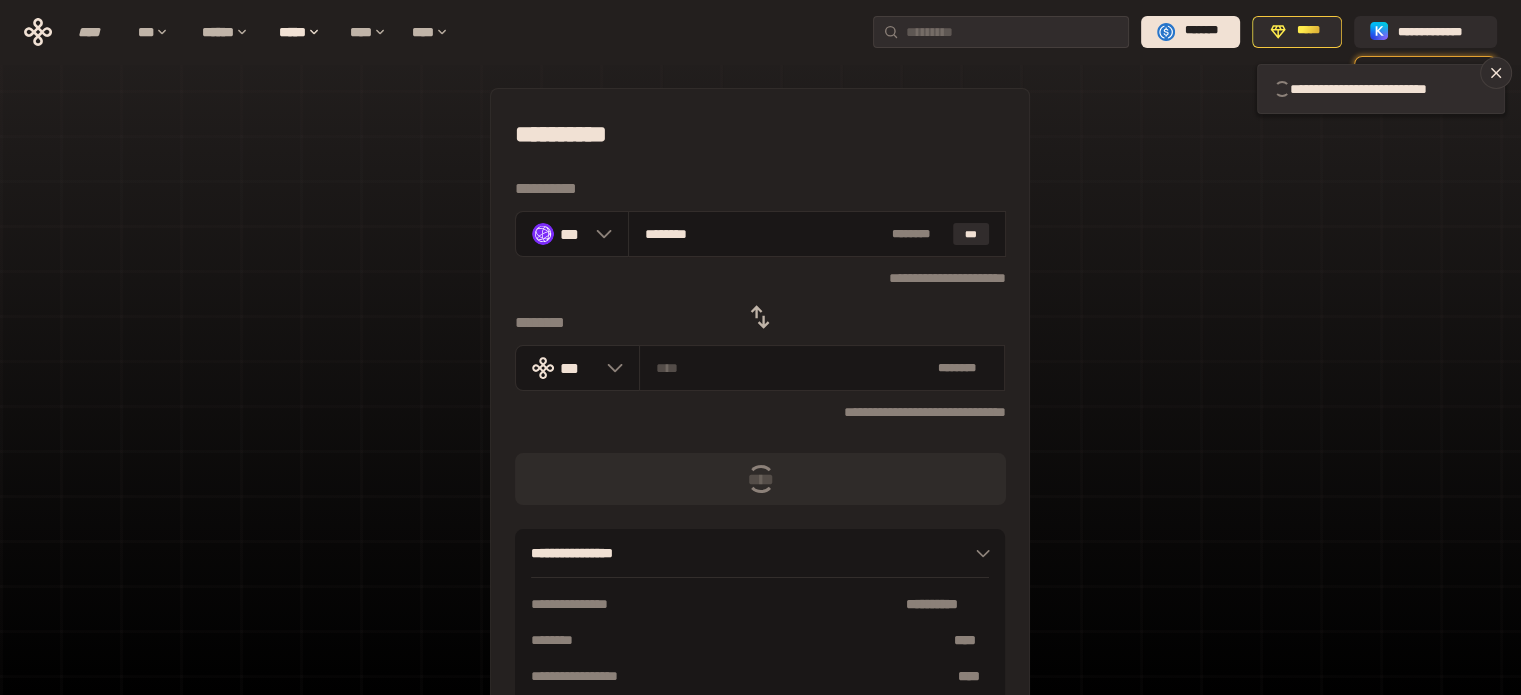 type 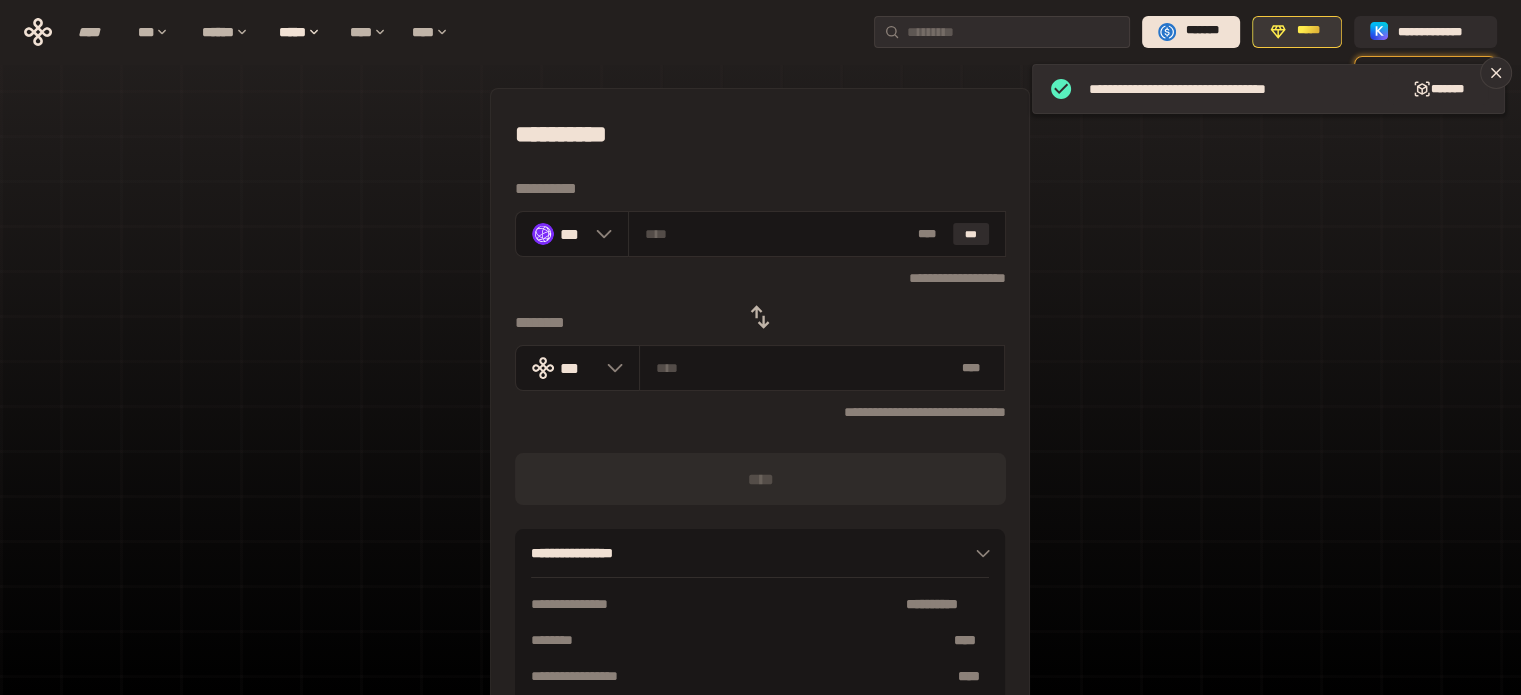 click on "*****" at bounding box center (1297, 32) 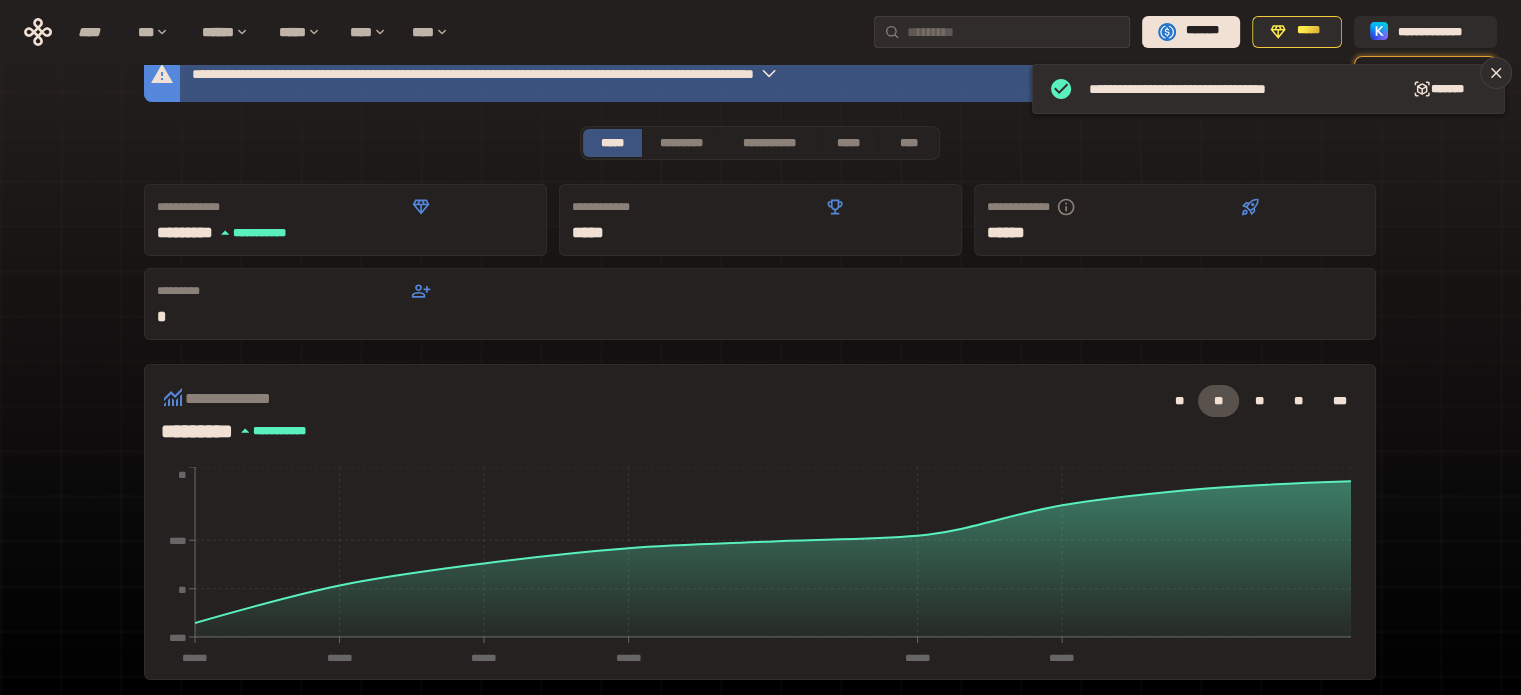 scroll, scrollTop: 0, scrollLeft: 0, axis: both 